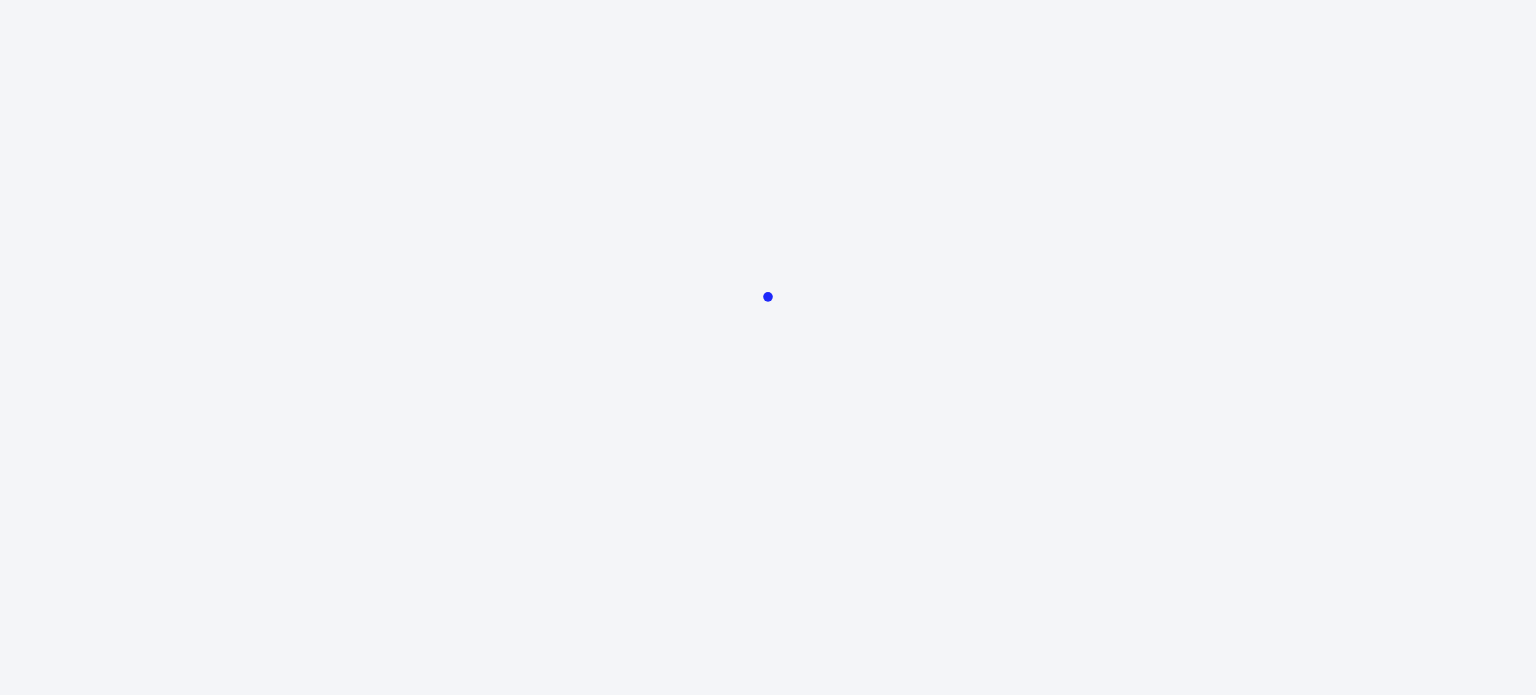 scroll, scrollTop: 0, scrollLeft: 0, axis: both 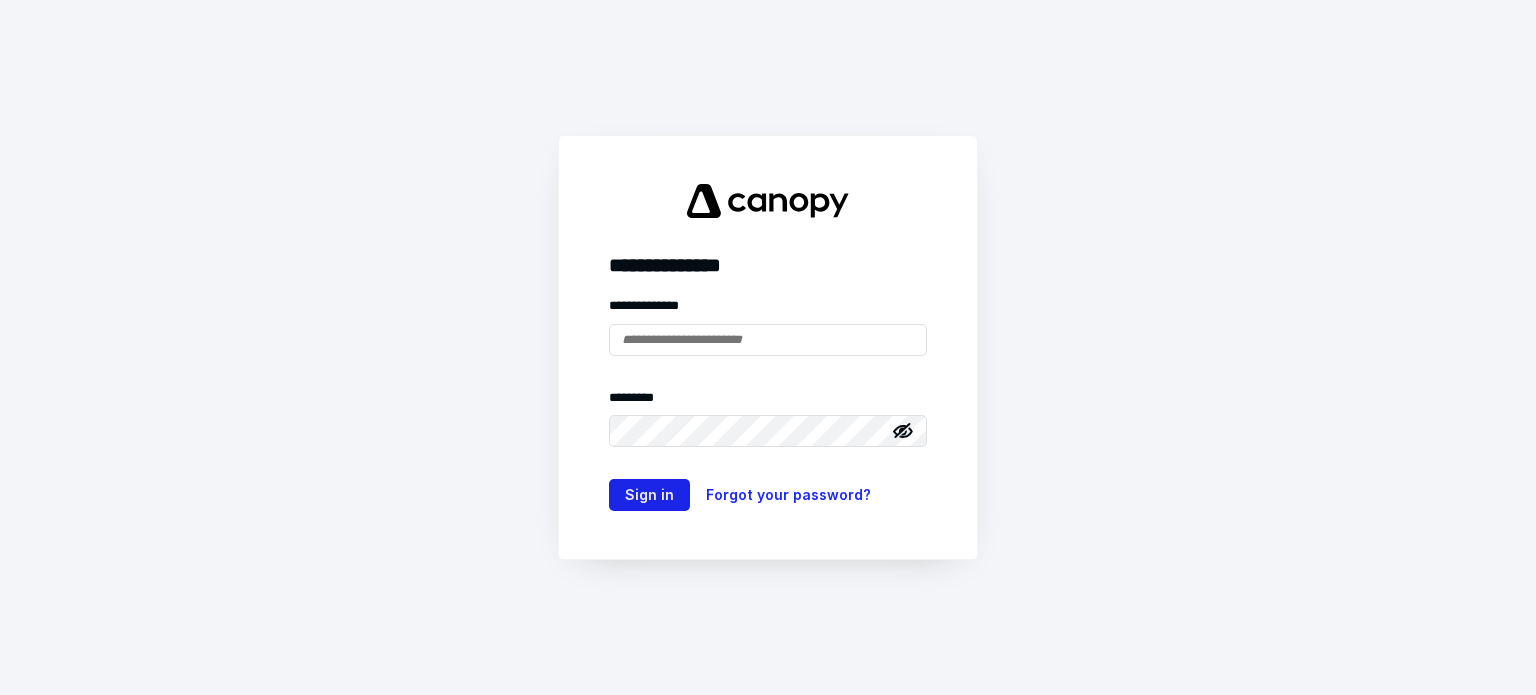 type on "**********" 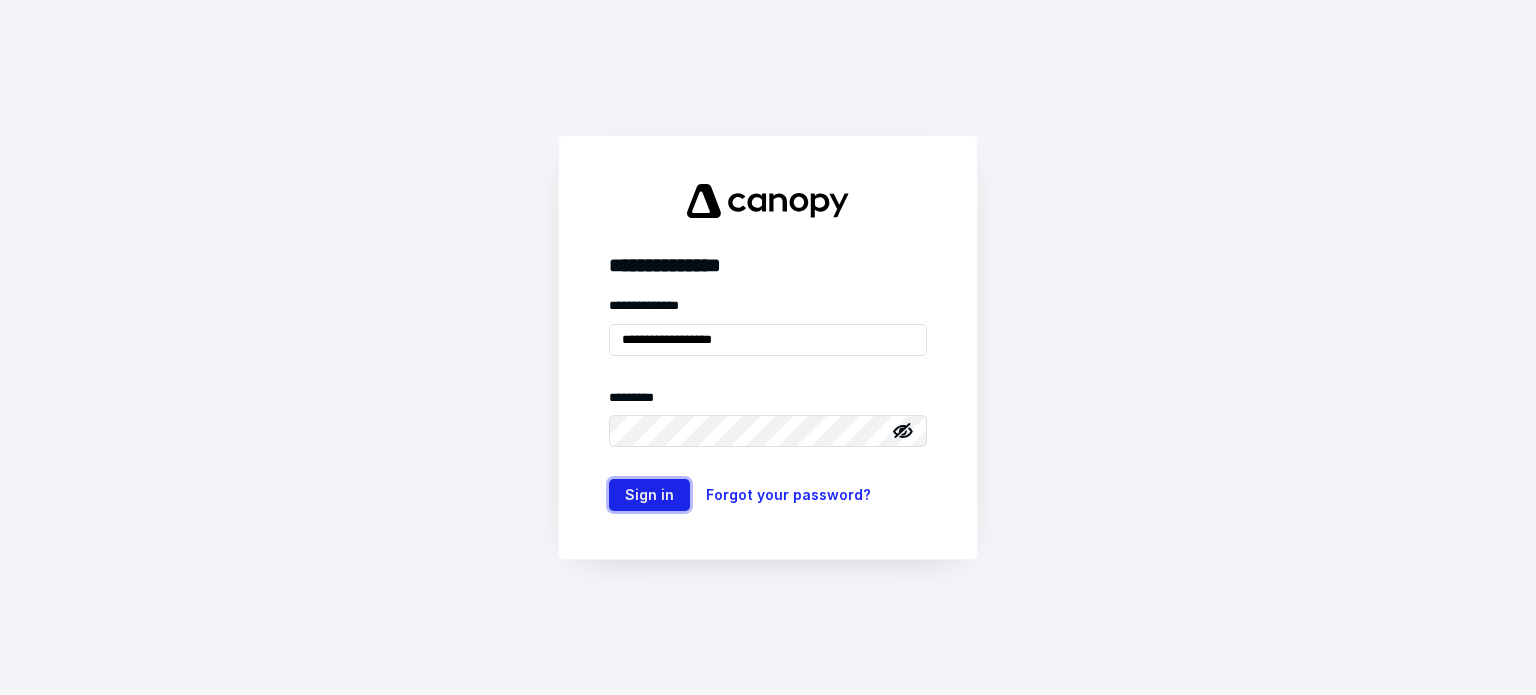click on "Sign in" at bounding box center [649, 495] 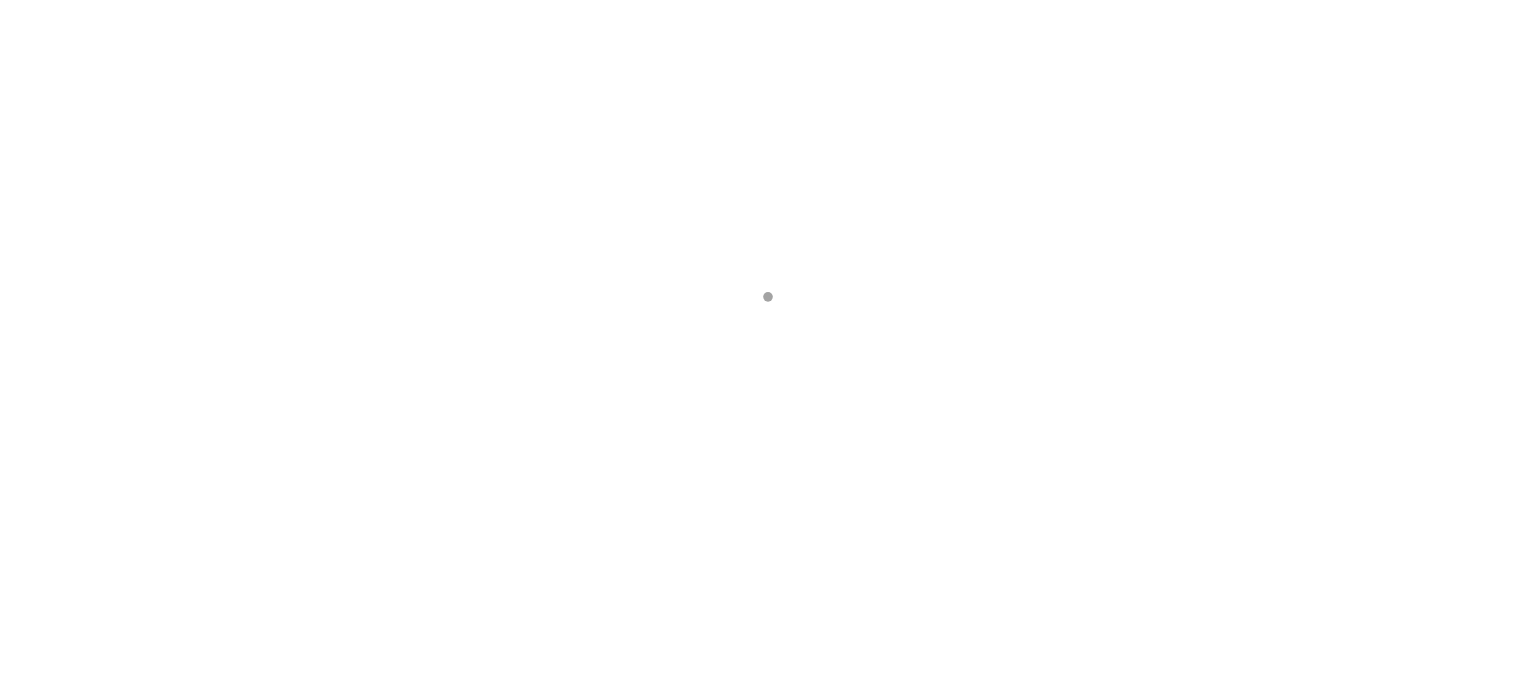 scroll, scrollTop: 0, scrollLeft: 0, axis: both 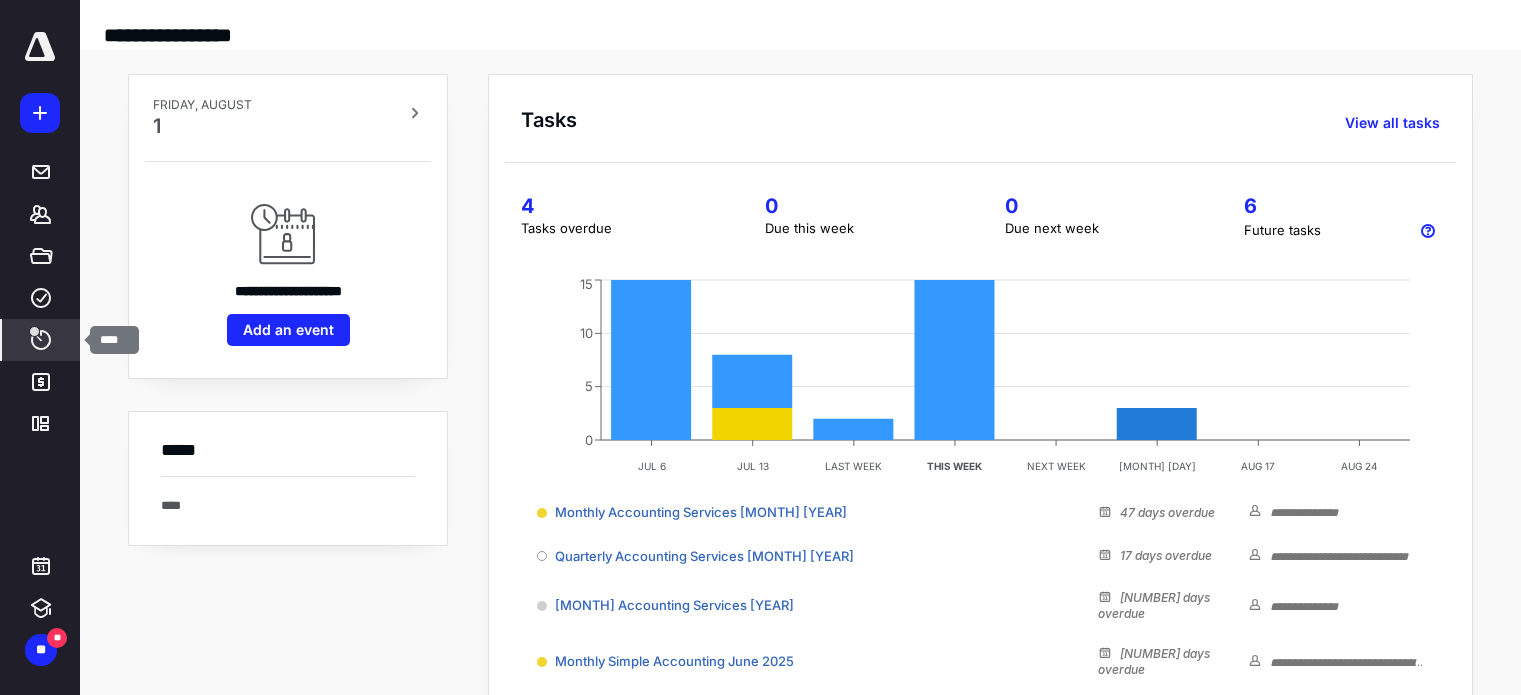 click at bounding box center (34, 331) 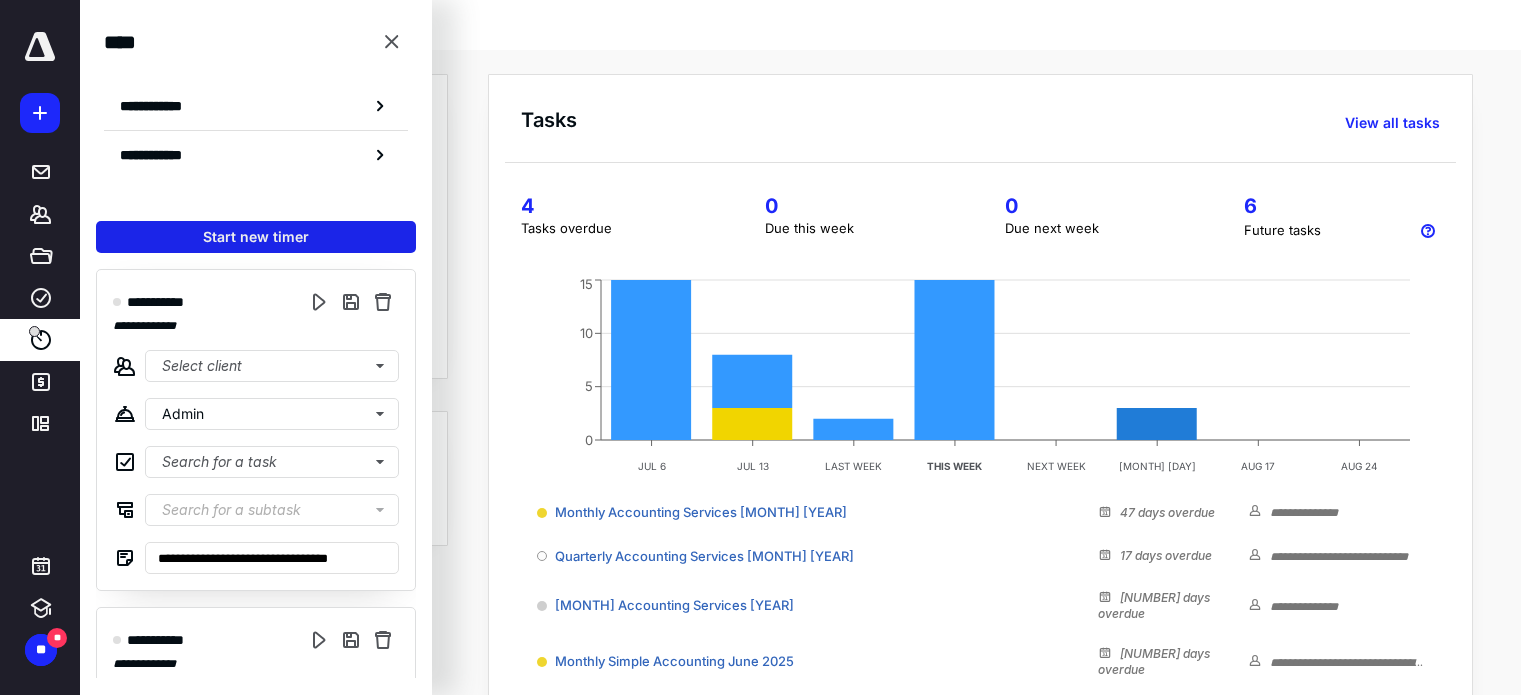 click on "Start new timer" at bounding box center [256, 237] 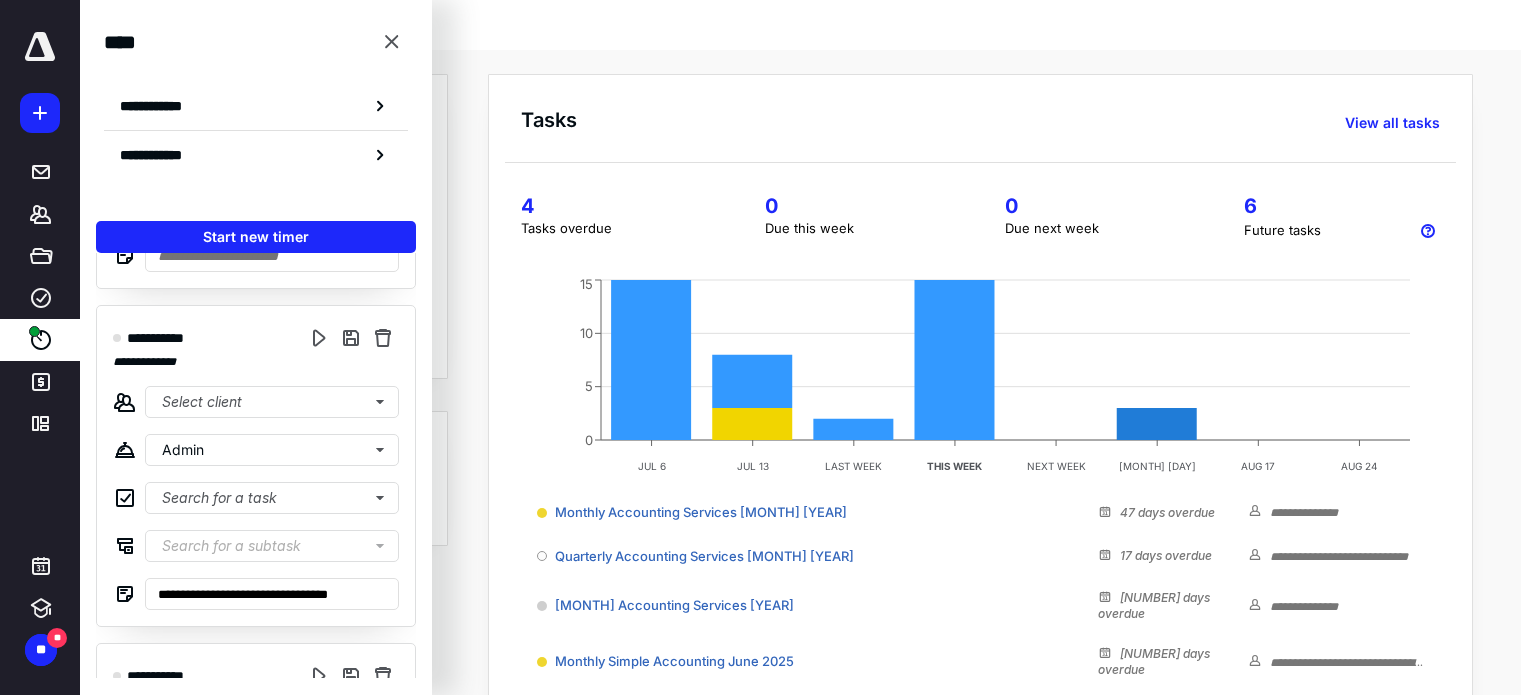scroll, scrollTop: 312, scrollLeft: 0, axis: vertical 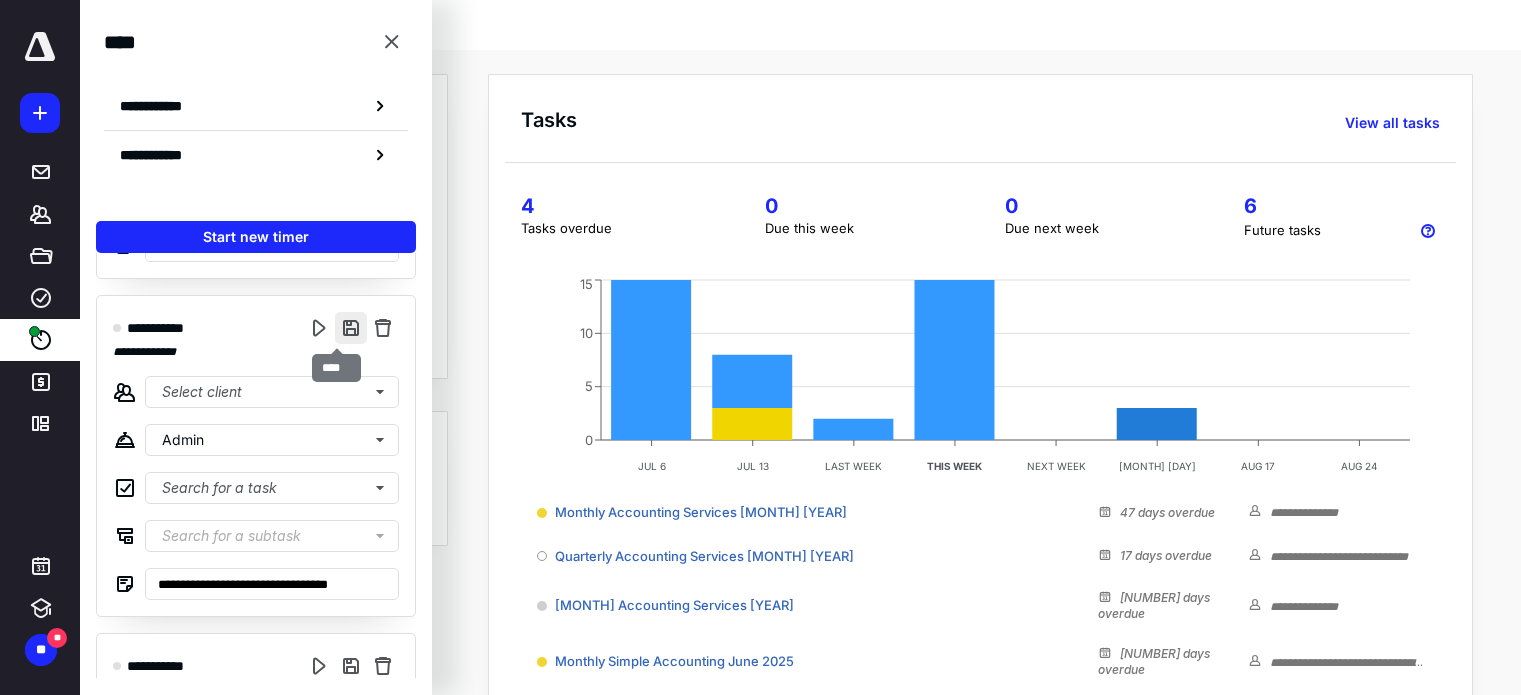 click at bounding box center (351, 328) 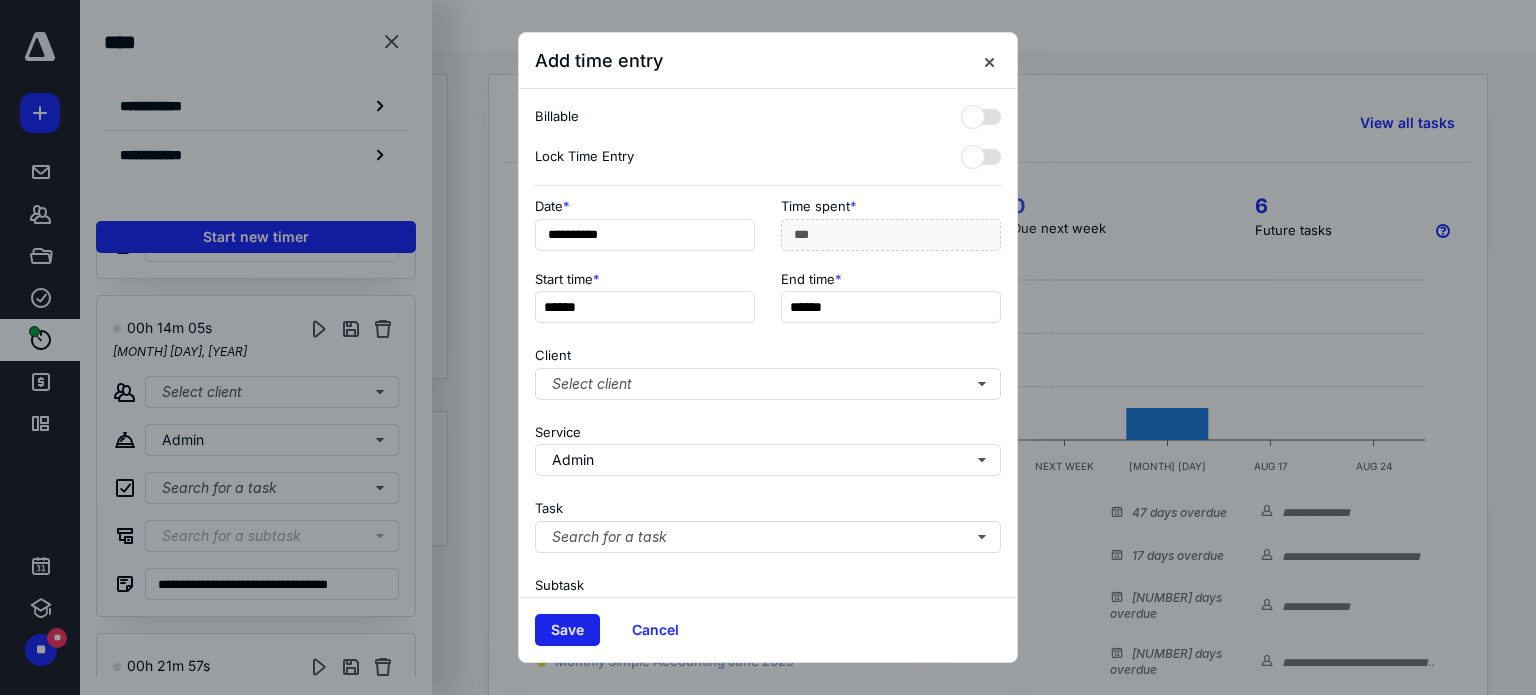 click on "Save" at bounding box center [567, 630] 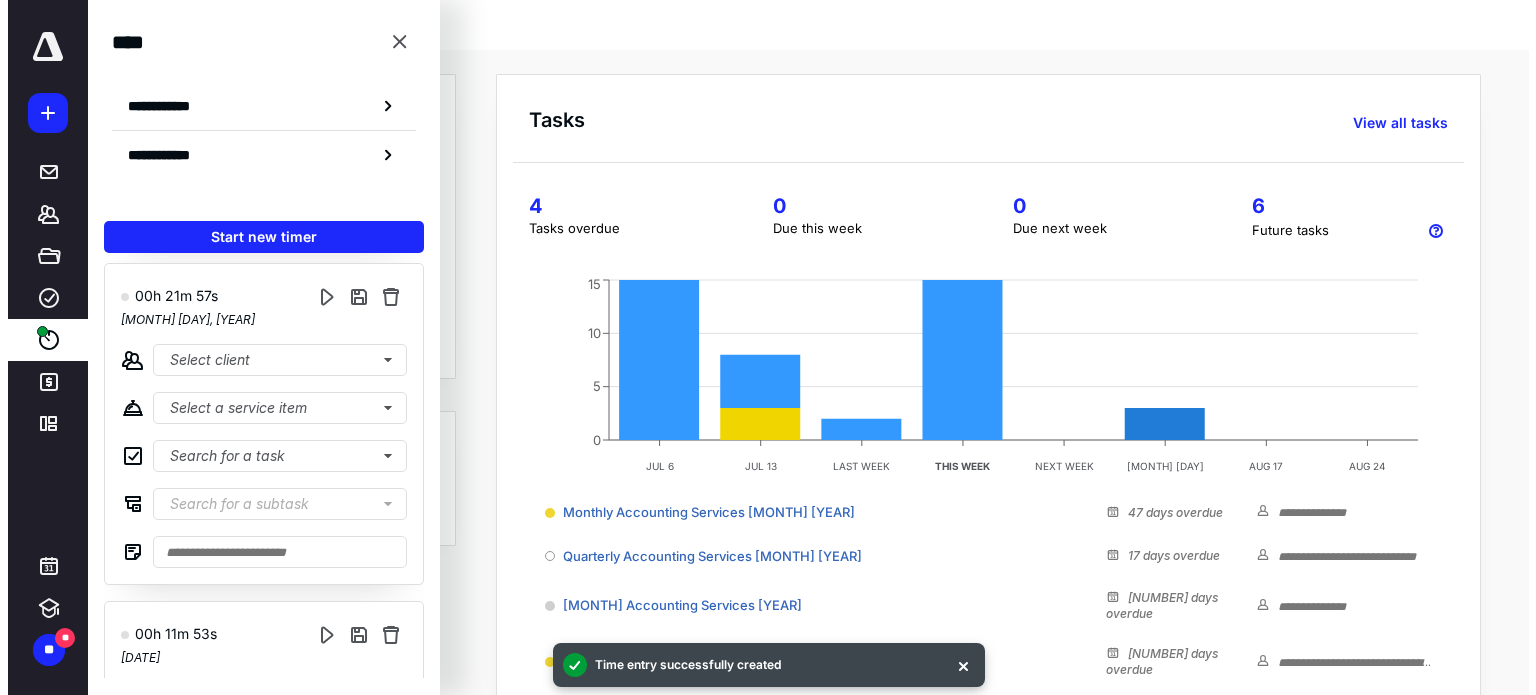 scroll, scrollTop: 346, scrollLeft: 0, axis: vertical 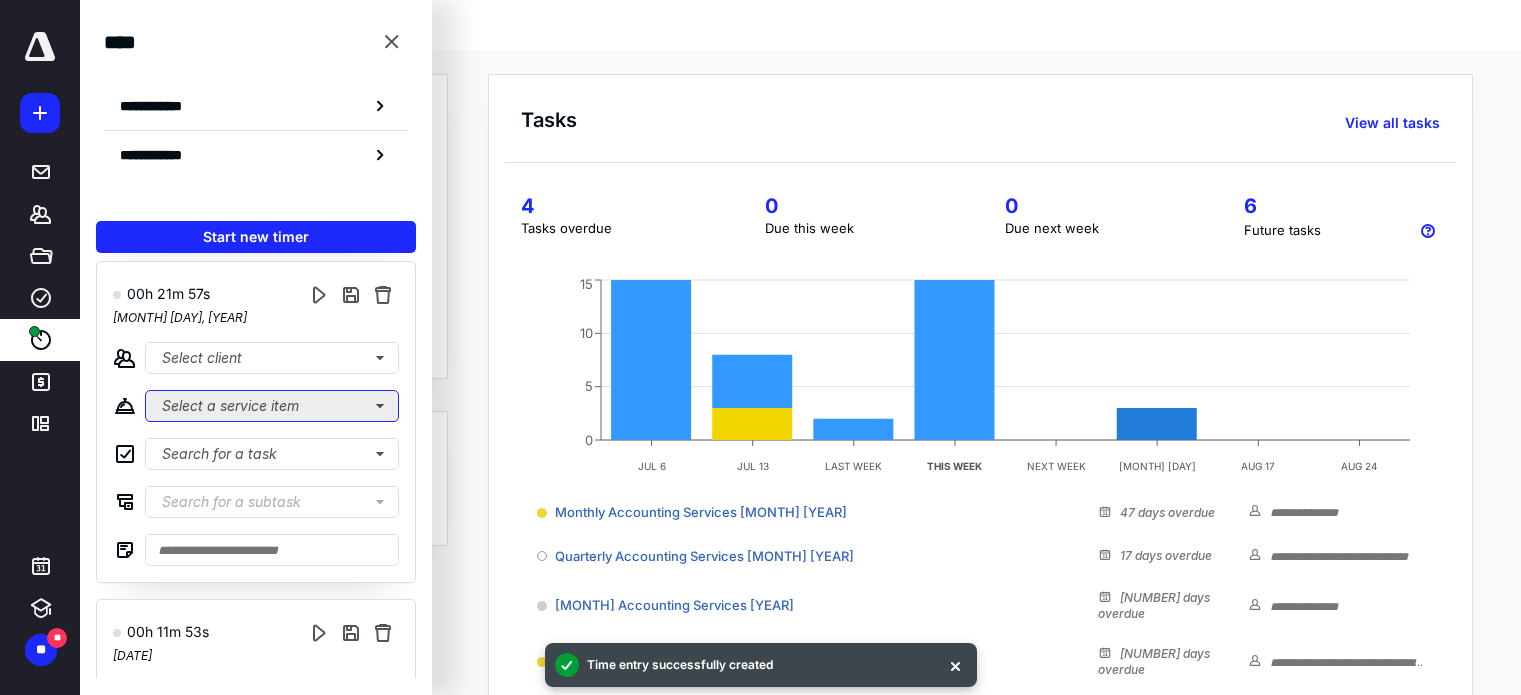 click on "Select a service item" at bounding box center (272, 68) 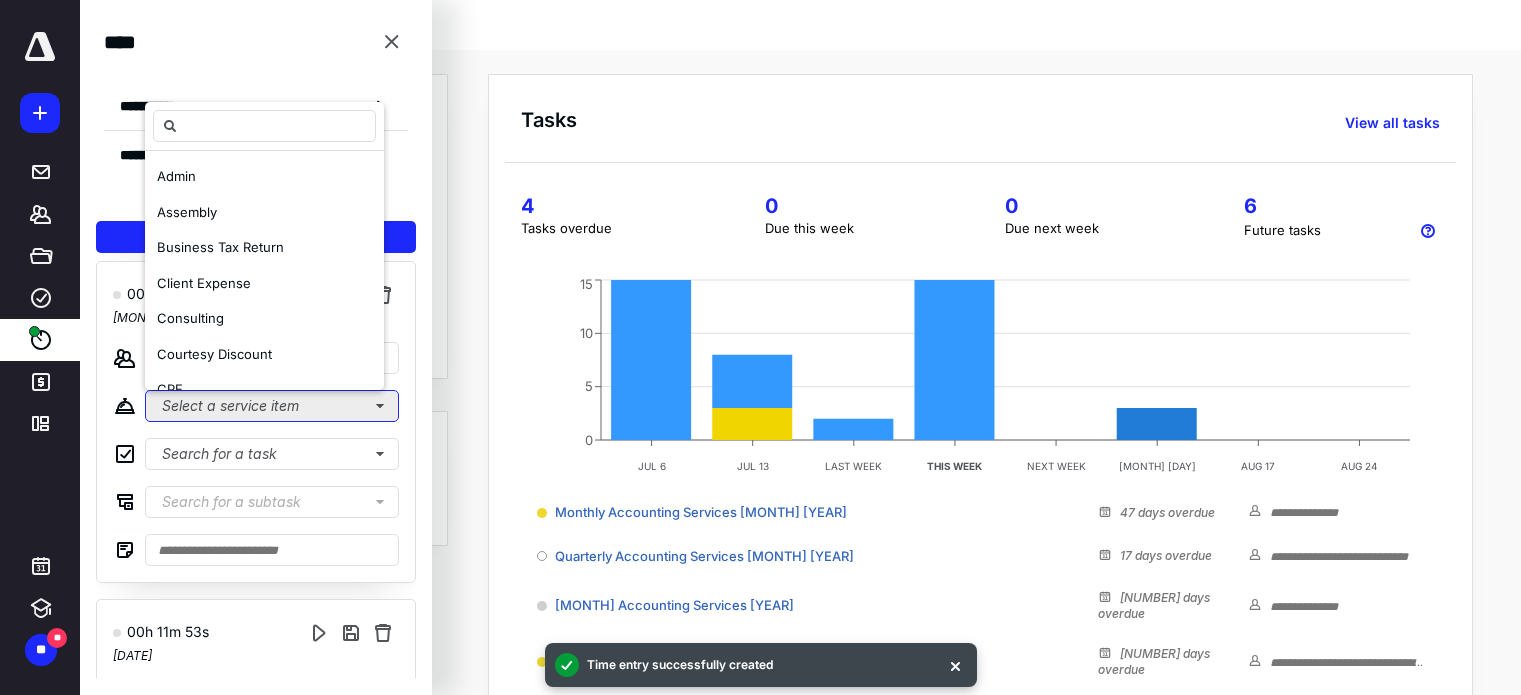 click on "Select a service item" at bounding box center [272, 68] 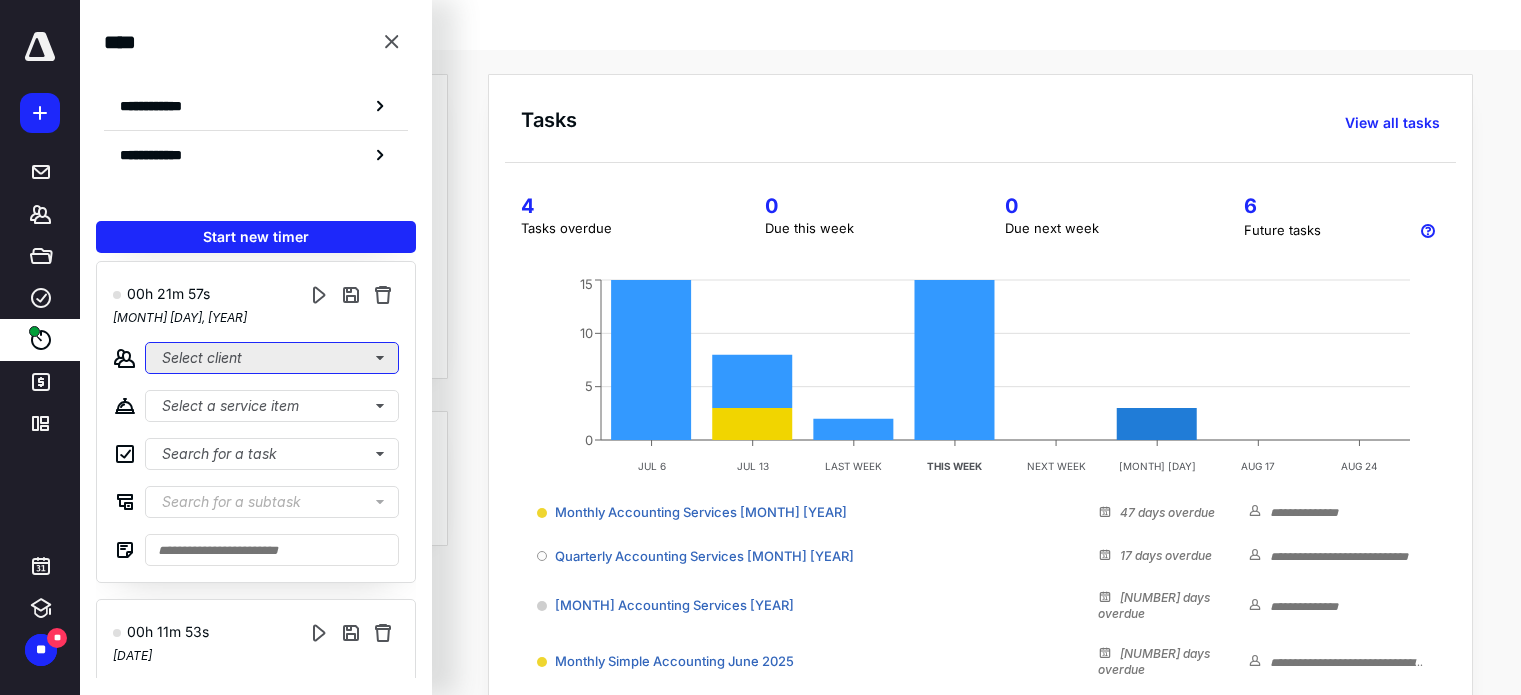 click on "Select client" at bounding box center [272, 358] 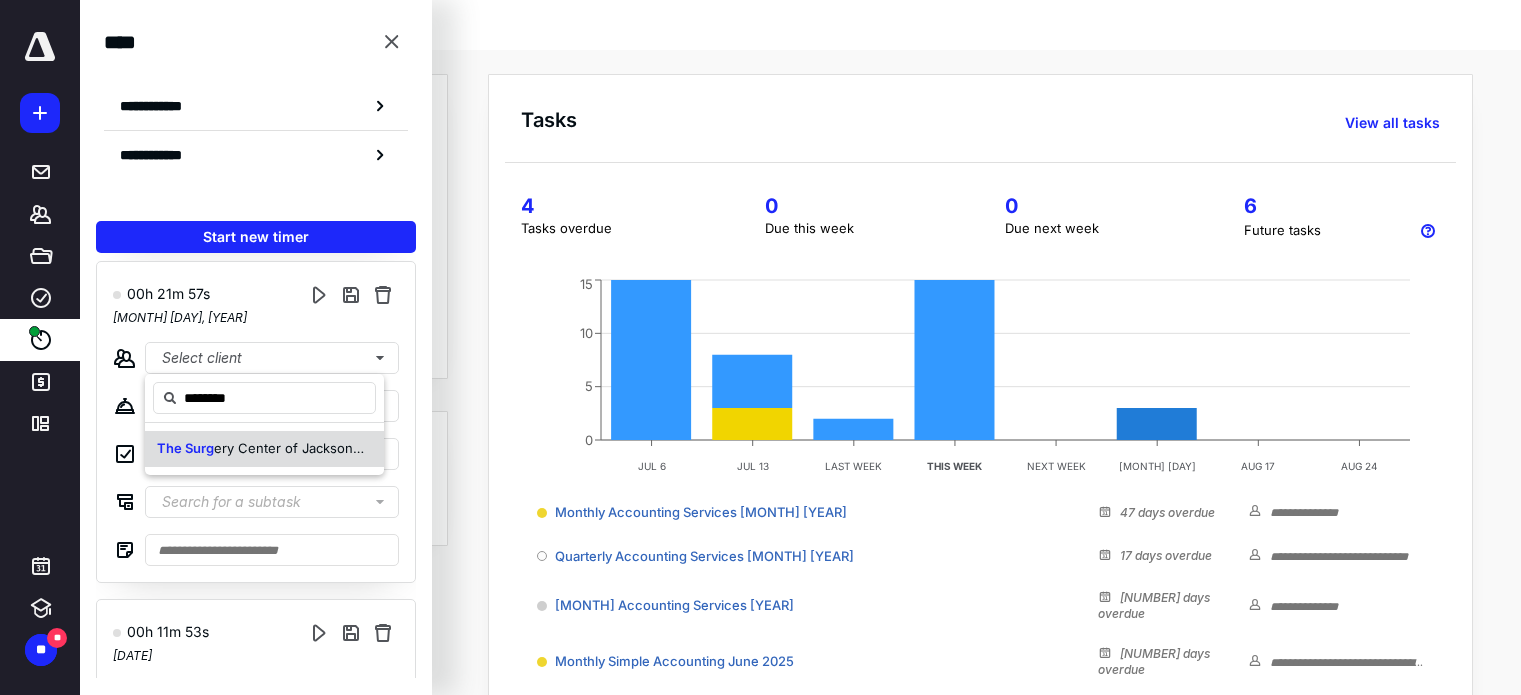 click on "ery Center of Jacksonville, LLC" at bounding box center [311, 448] 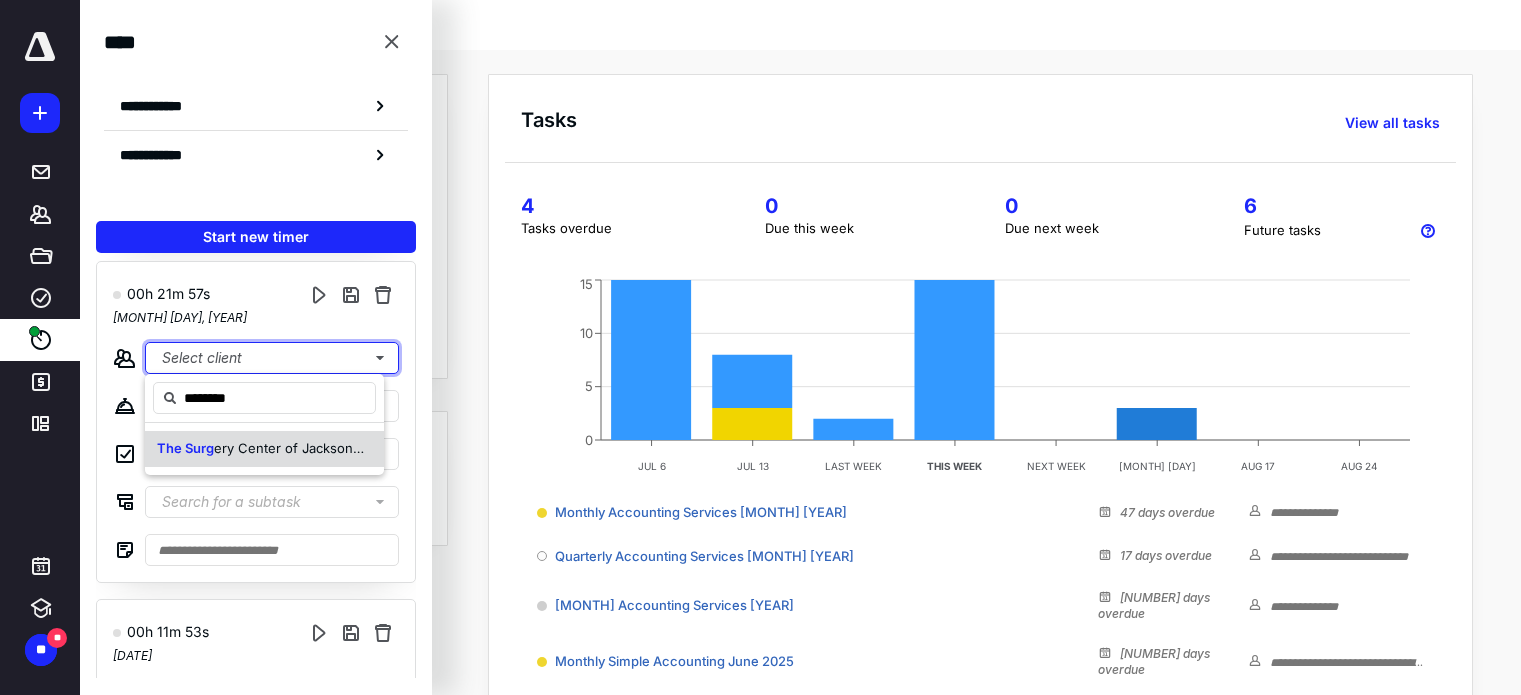 type 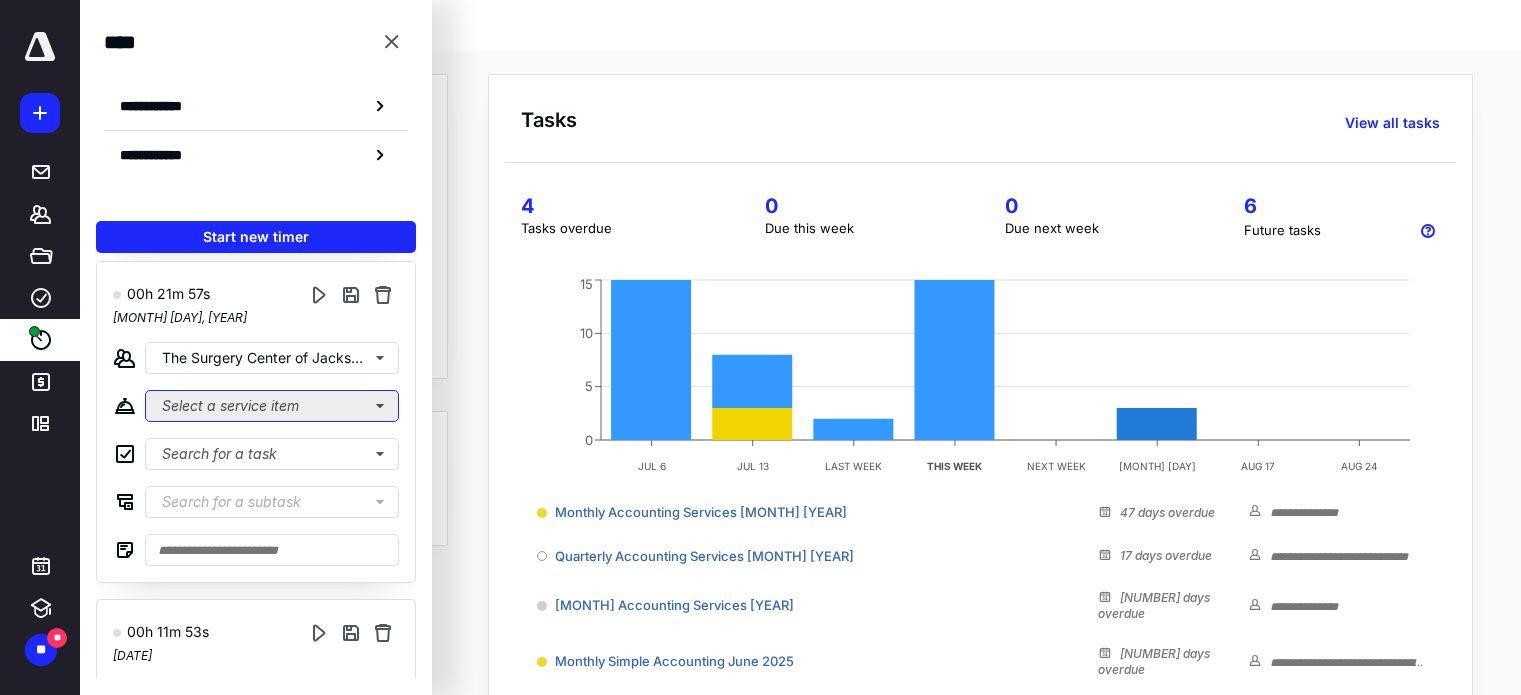 click on "Select a service item" at bounding box center [272, 68] 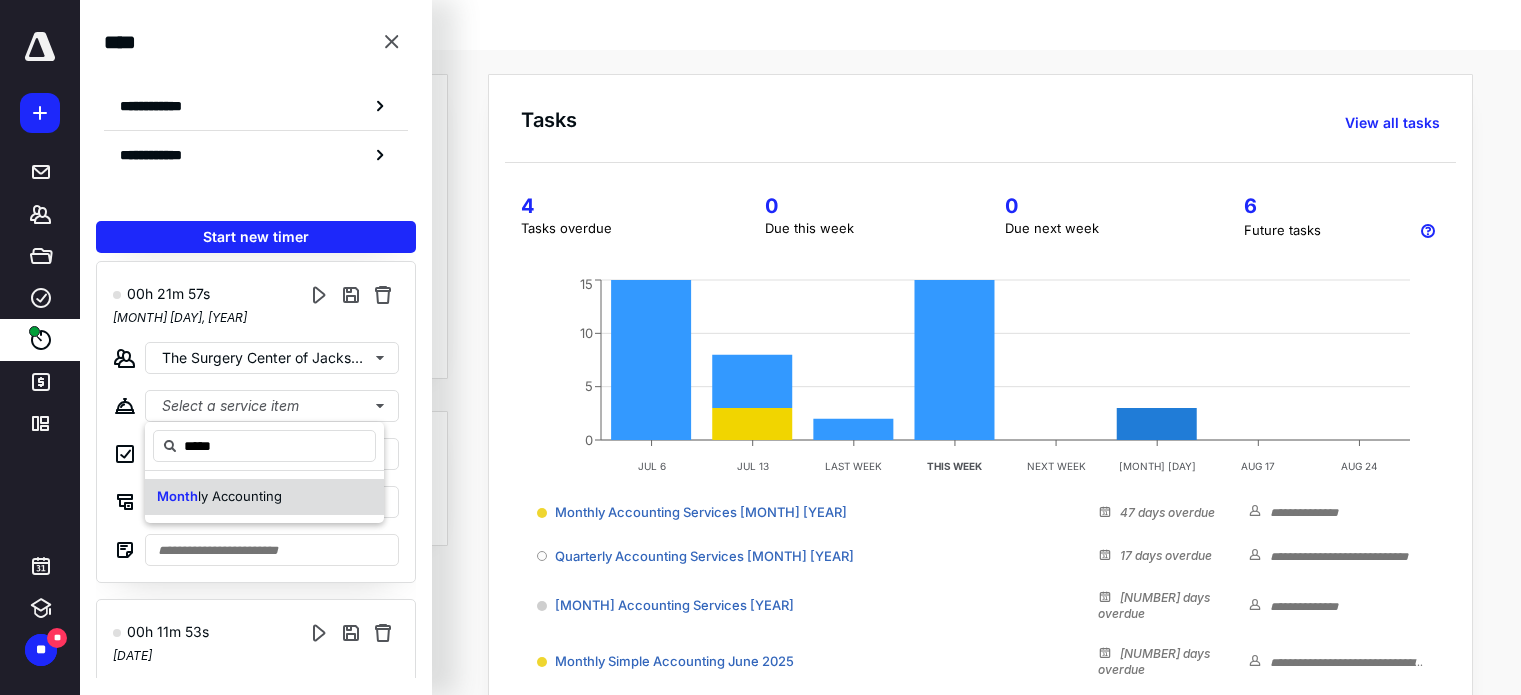 click on "ly Accounting" at bounding box center (240, 496) 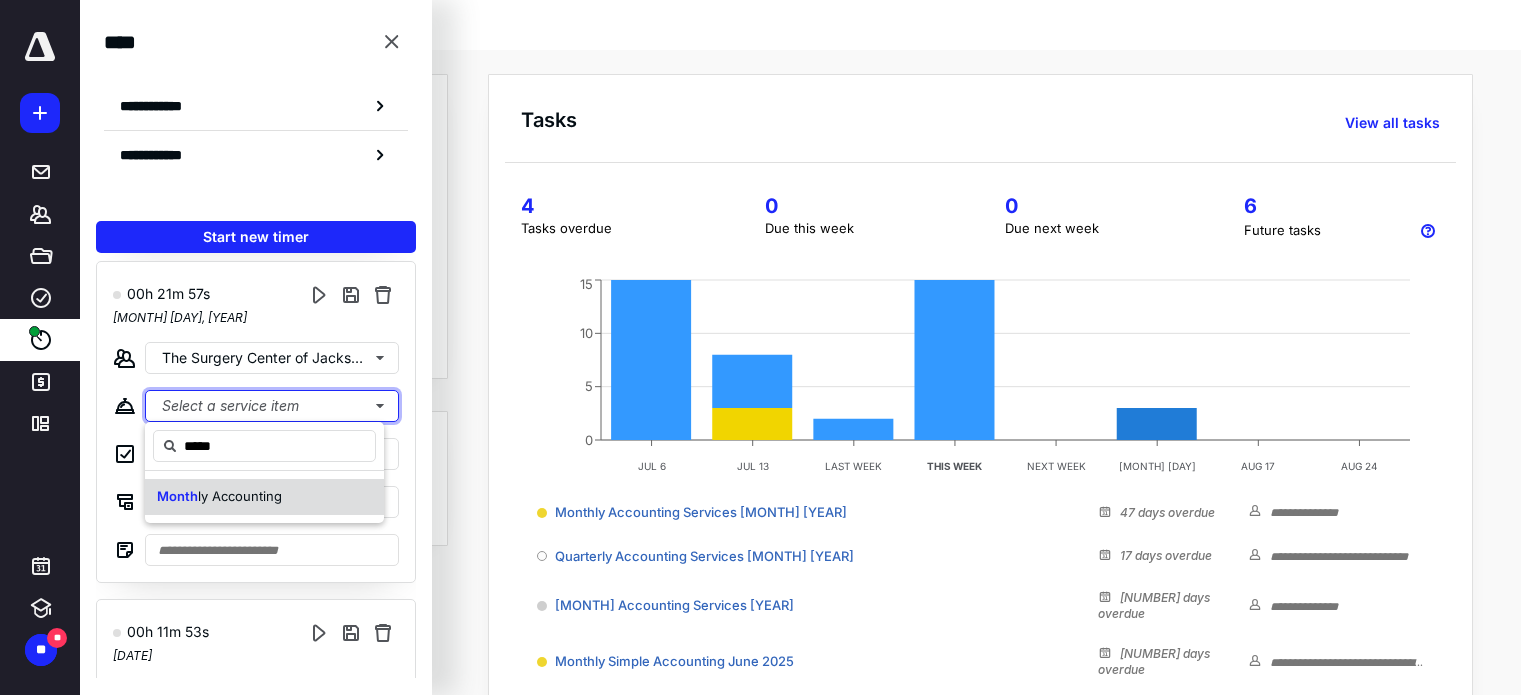 type 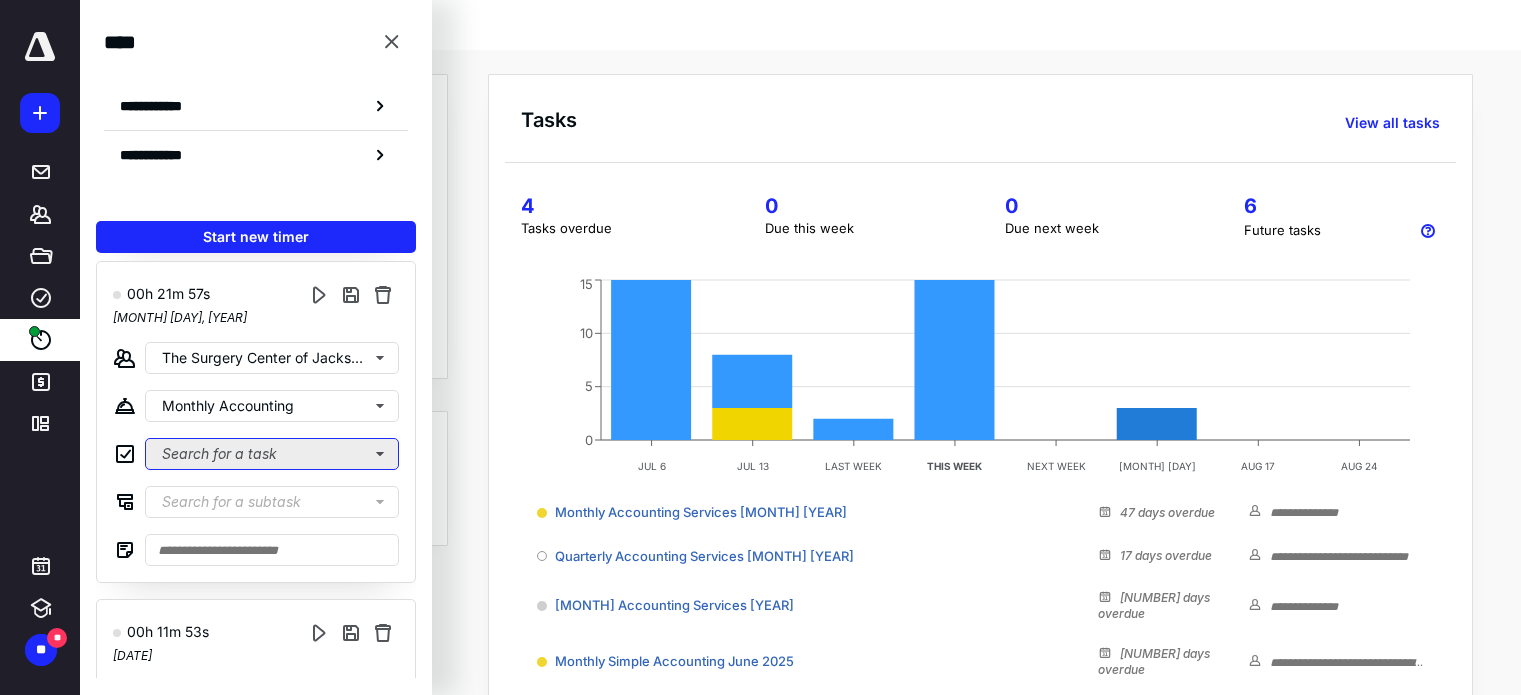 click on "Search for a task" at bounding box center [272, 454] 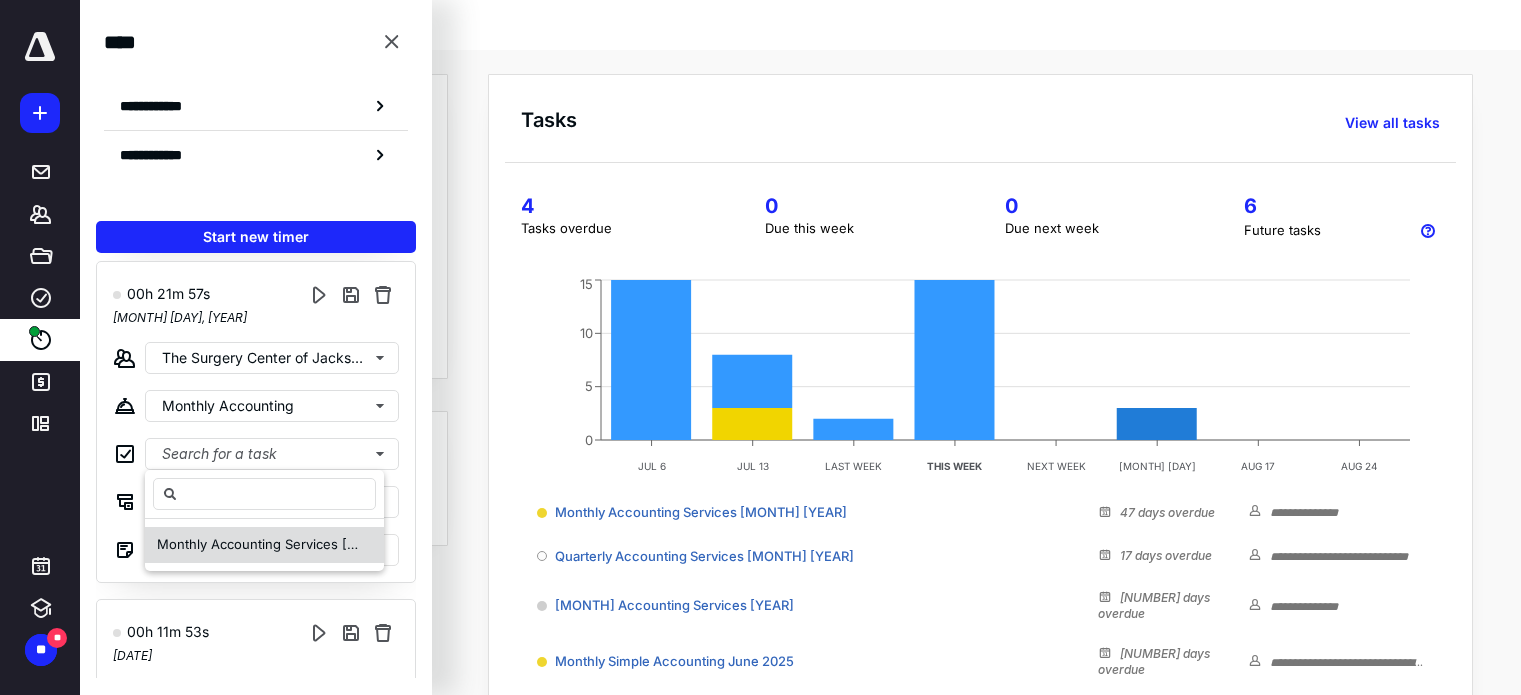 click on "Monthly Accounting Services [MONTH] [YEAR]" at bounding box center (303, 544) 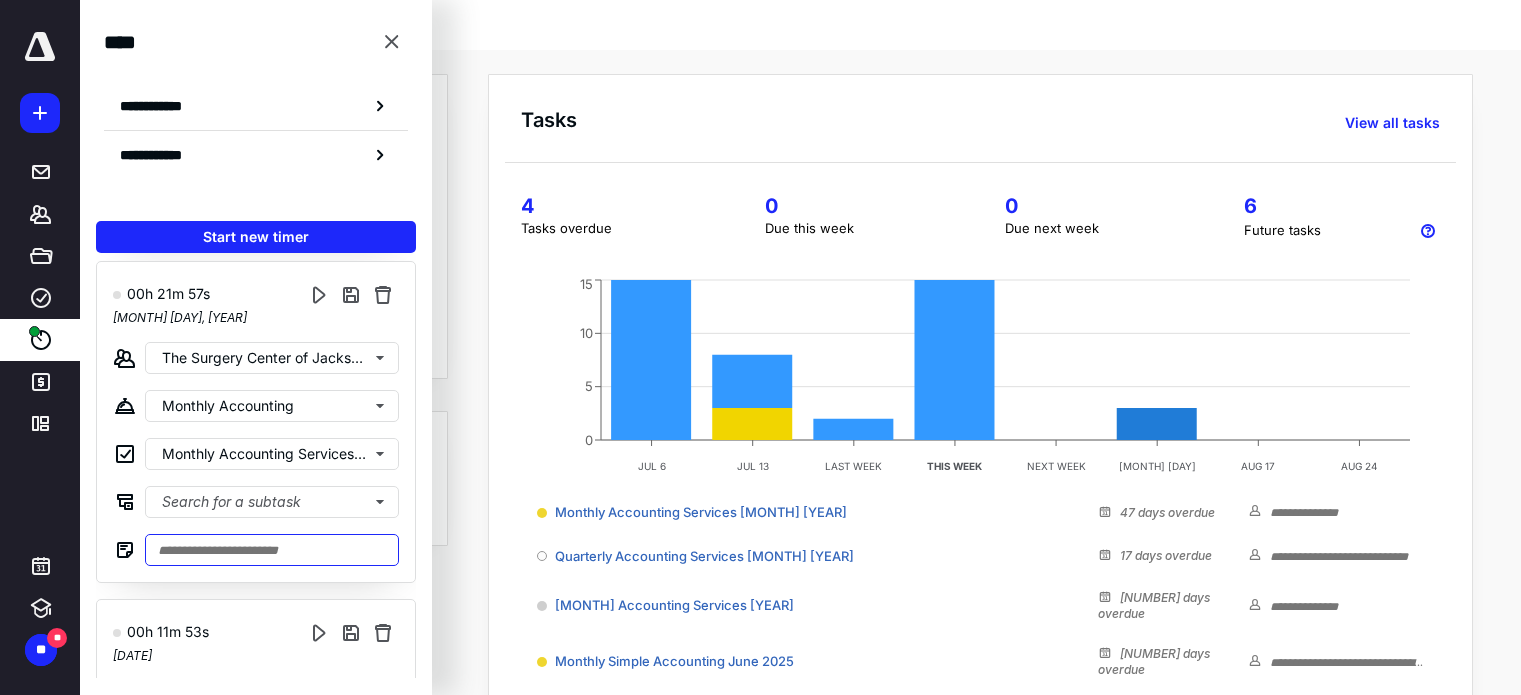 click at bounding box center [272, 550] 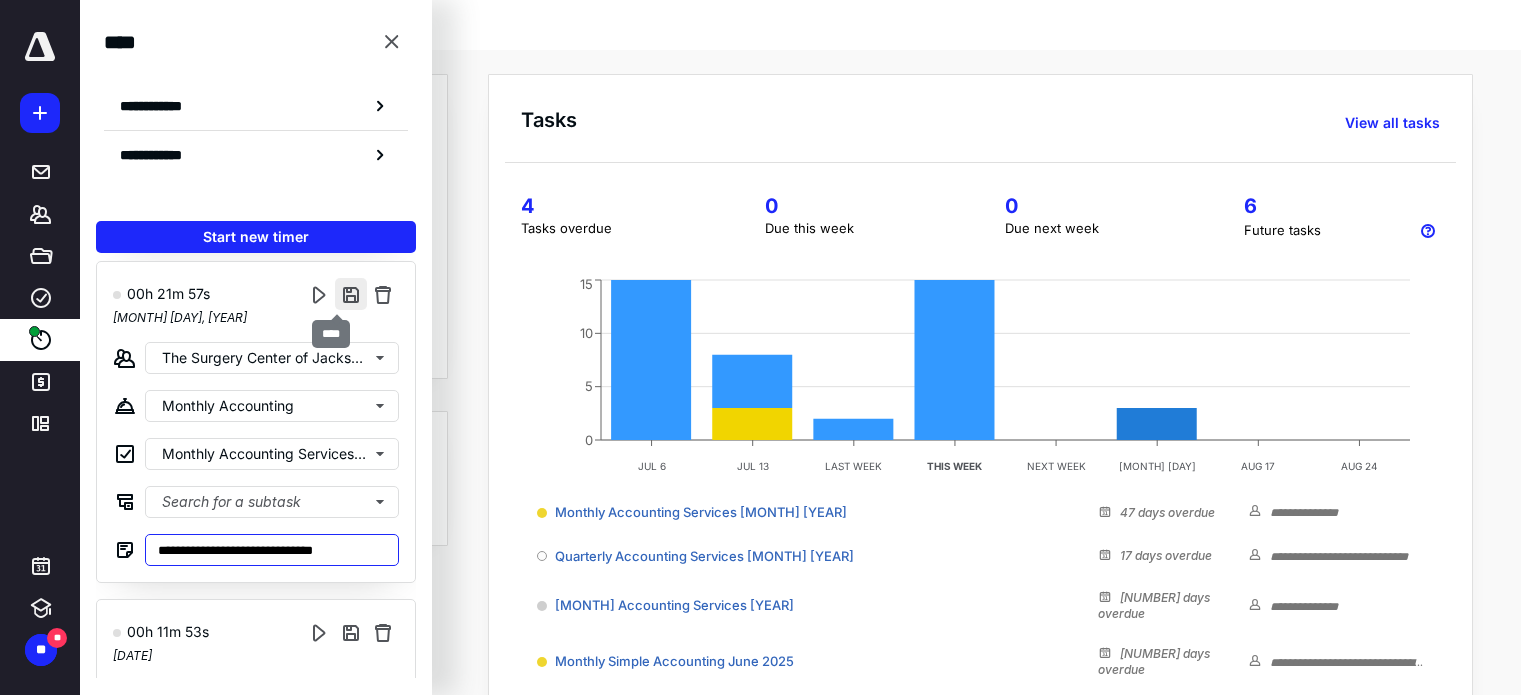 type on "**********" 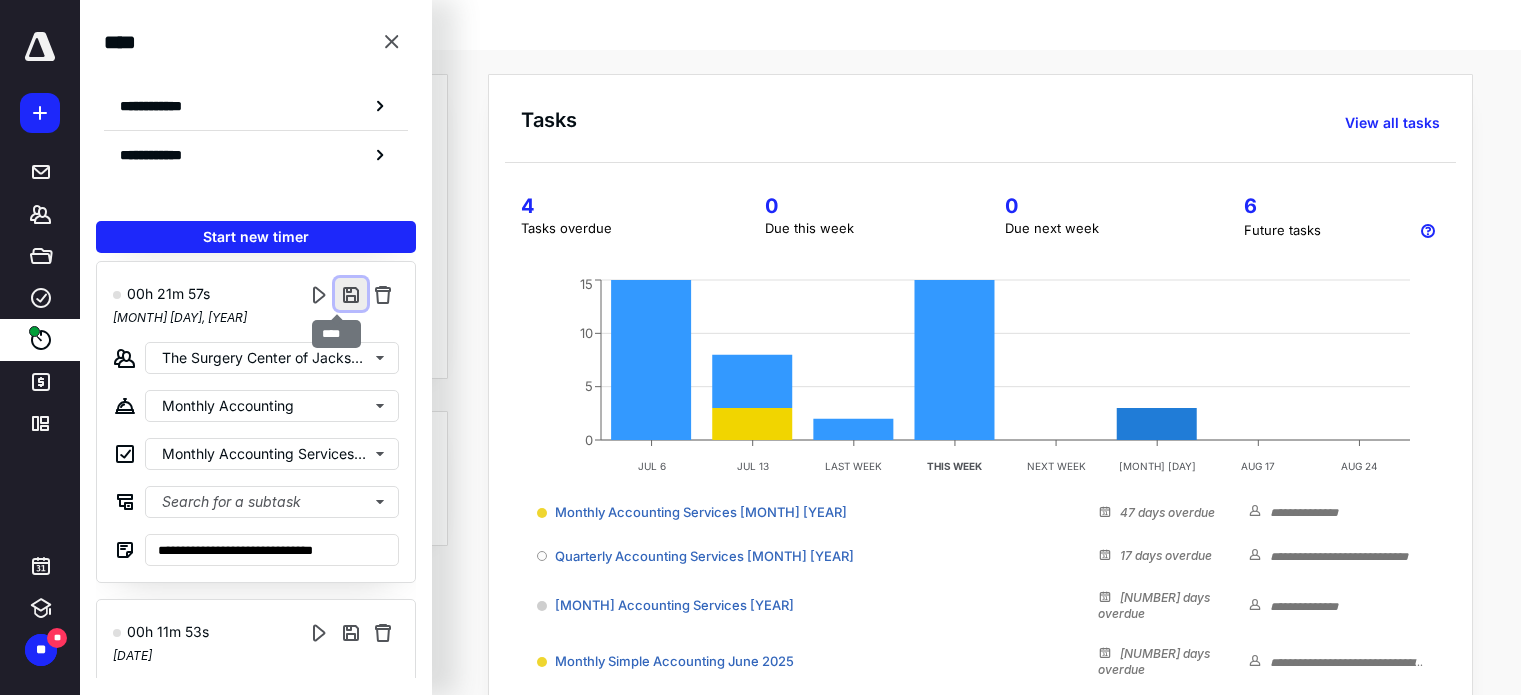 click at bounding box center [351, 294] 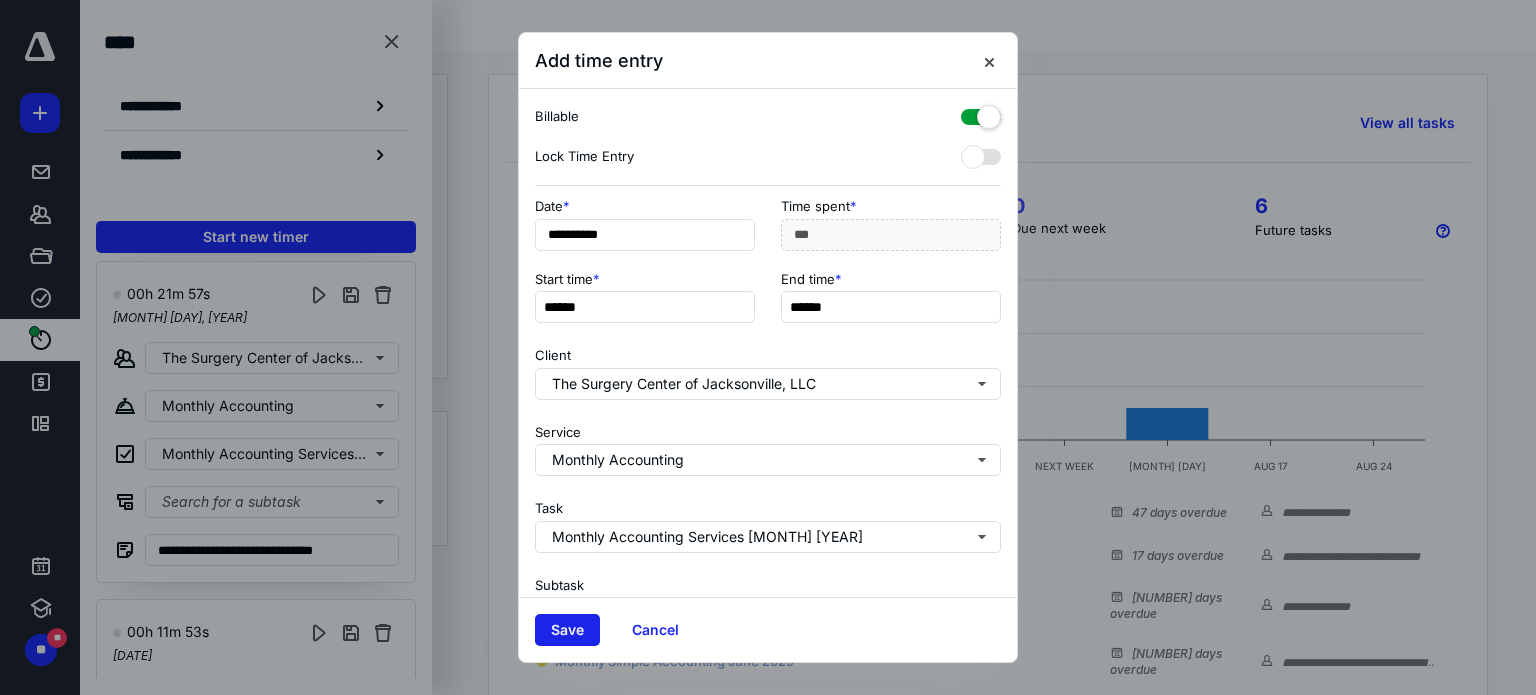 click on "Save" at bounding box center [567, 630] 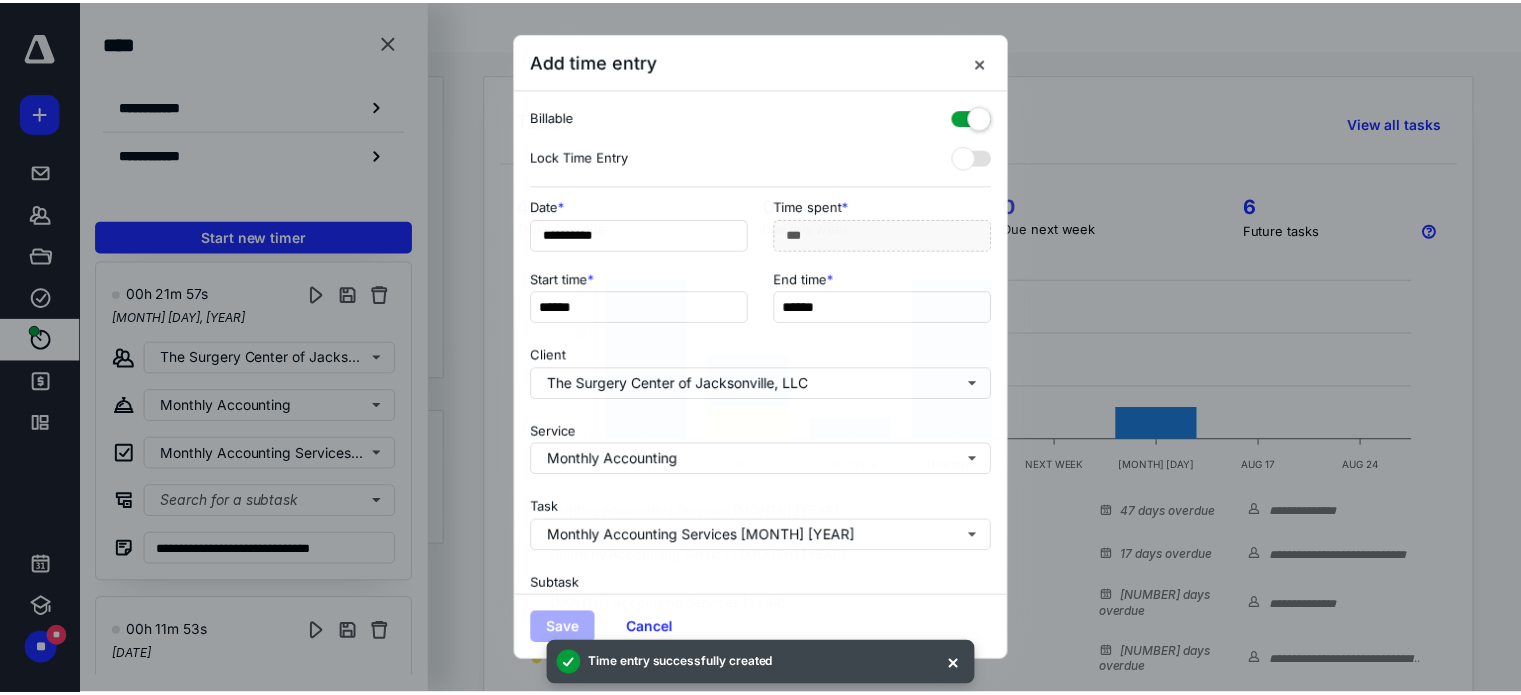 scroll, scrollTop: 8, scrollLeft: 0, axis: vertical 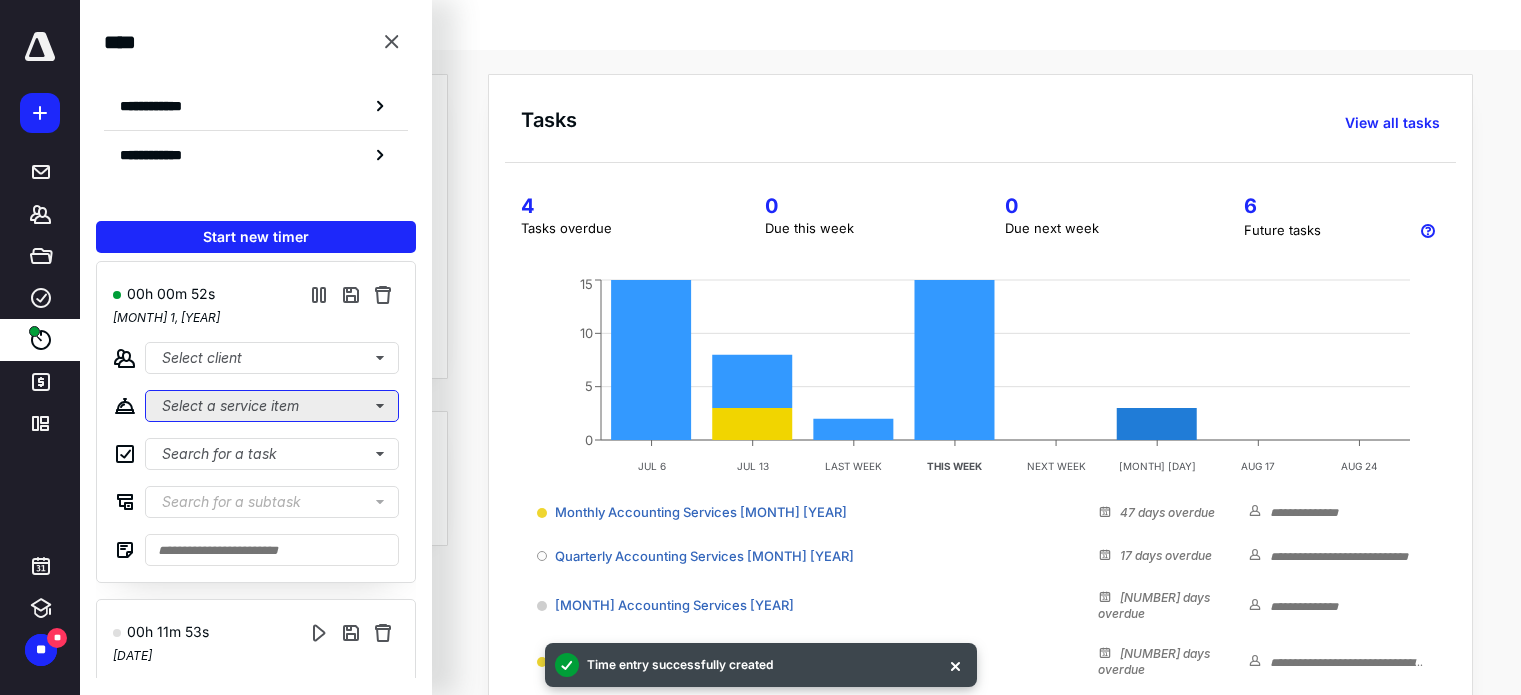 click on "Select a service item" at bounding box center [272, 406] 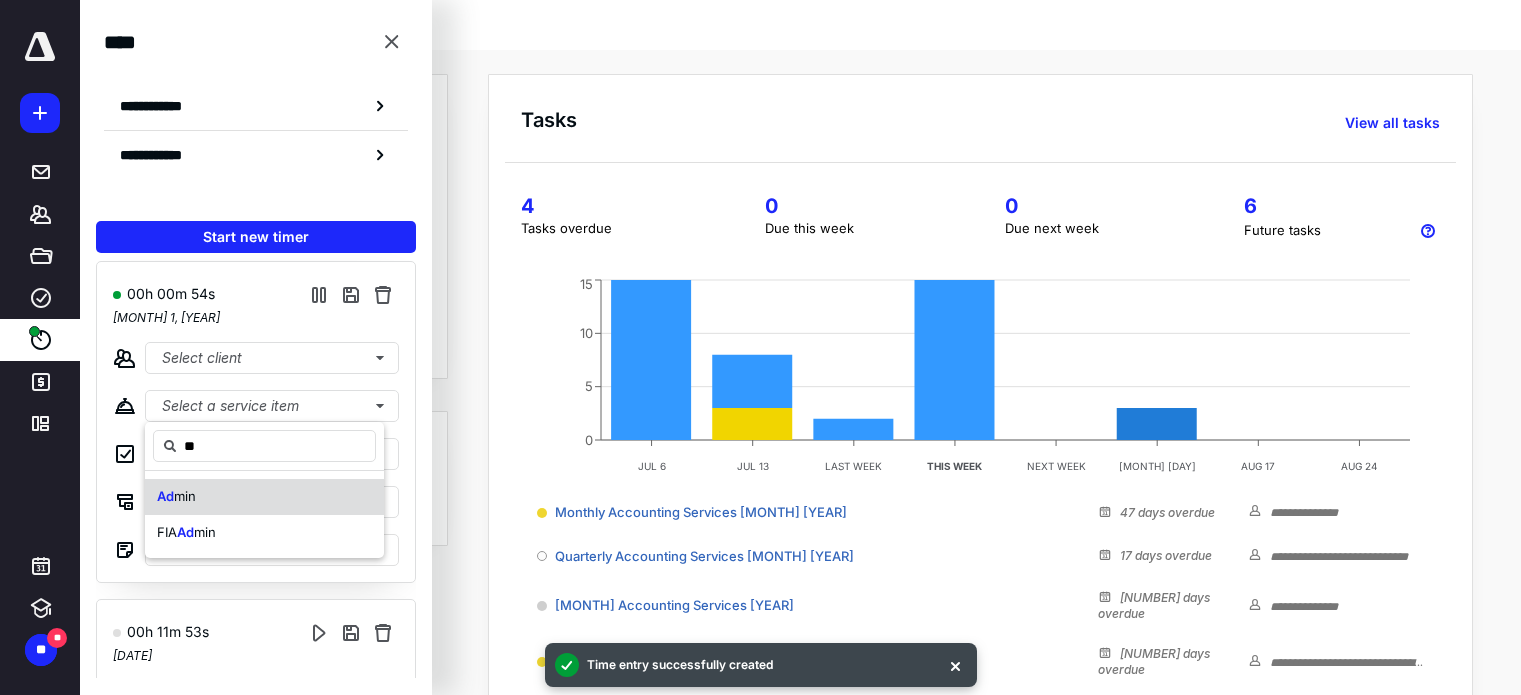 click on "Ad [LAST]" at bounding box center (264, 497) 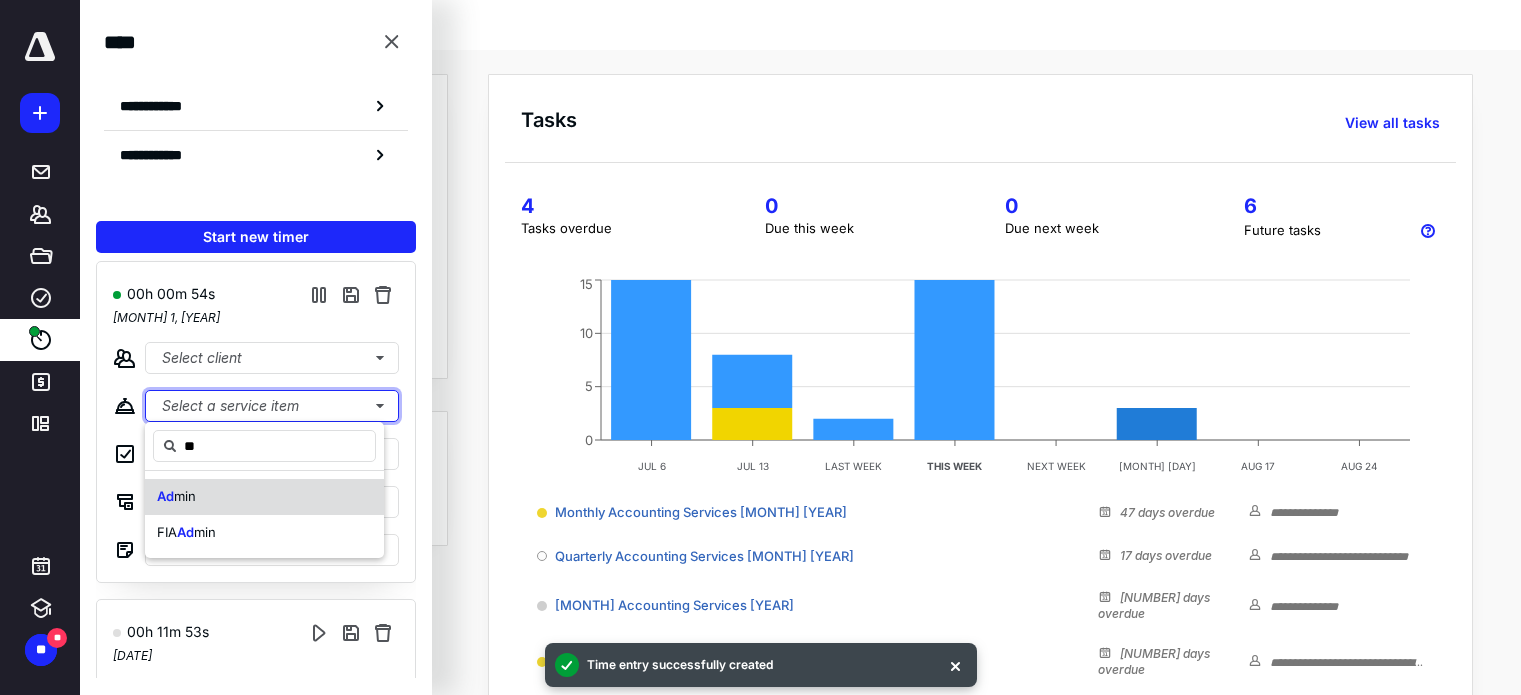 type 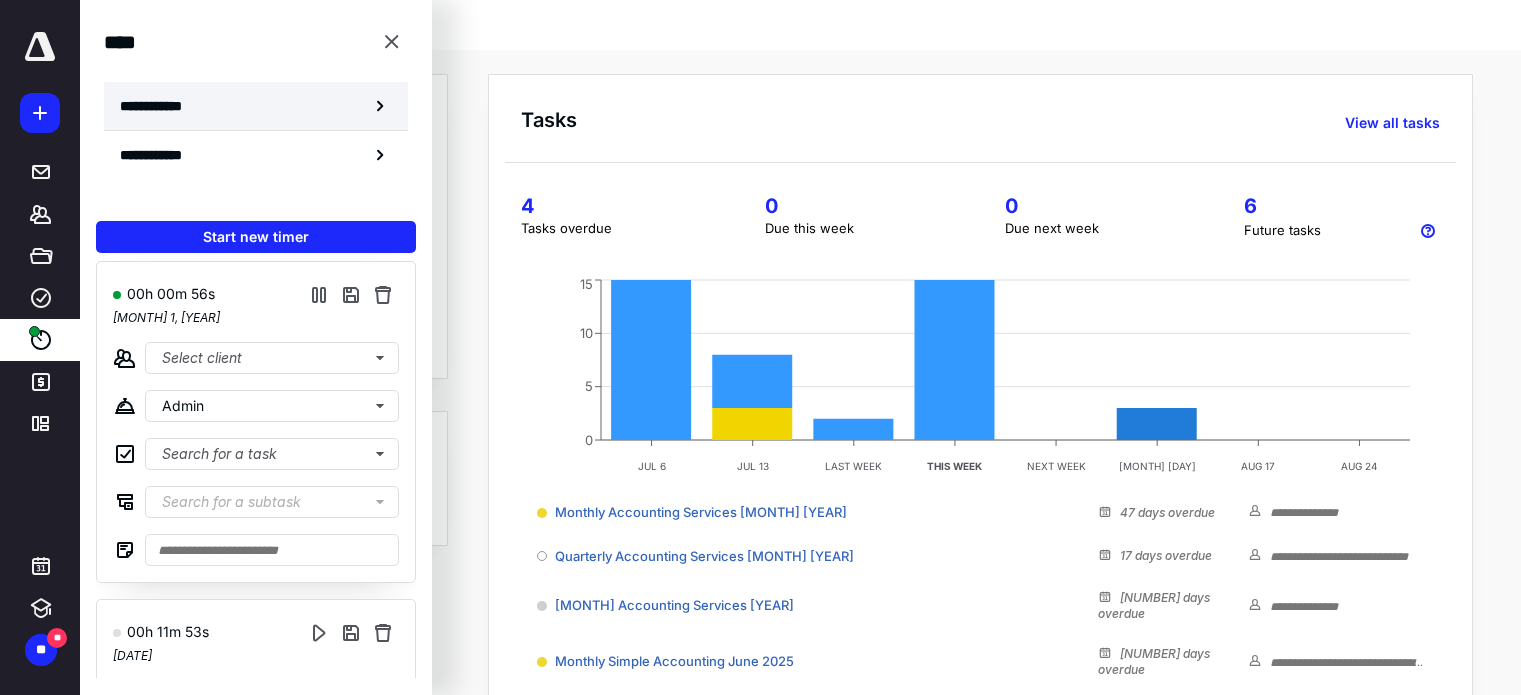 click on "**********" at bounding box center [256, 106] 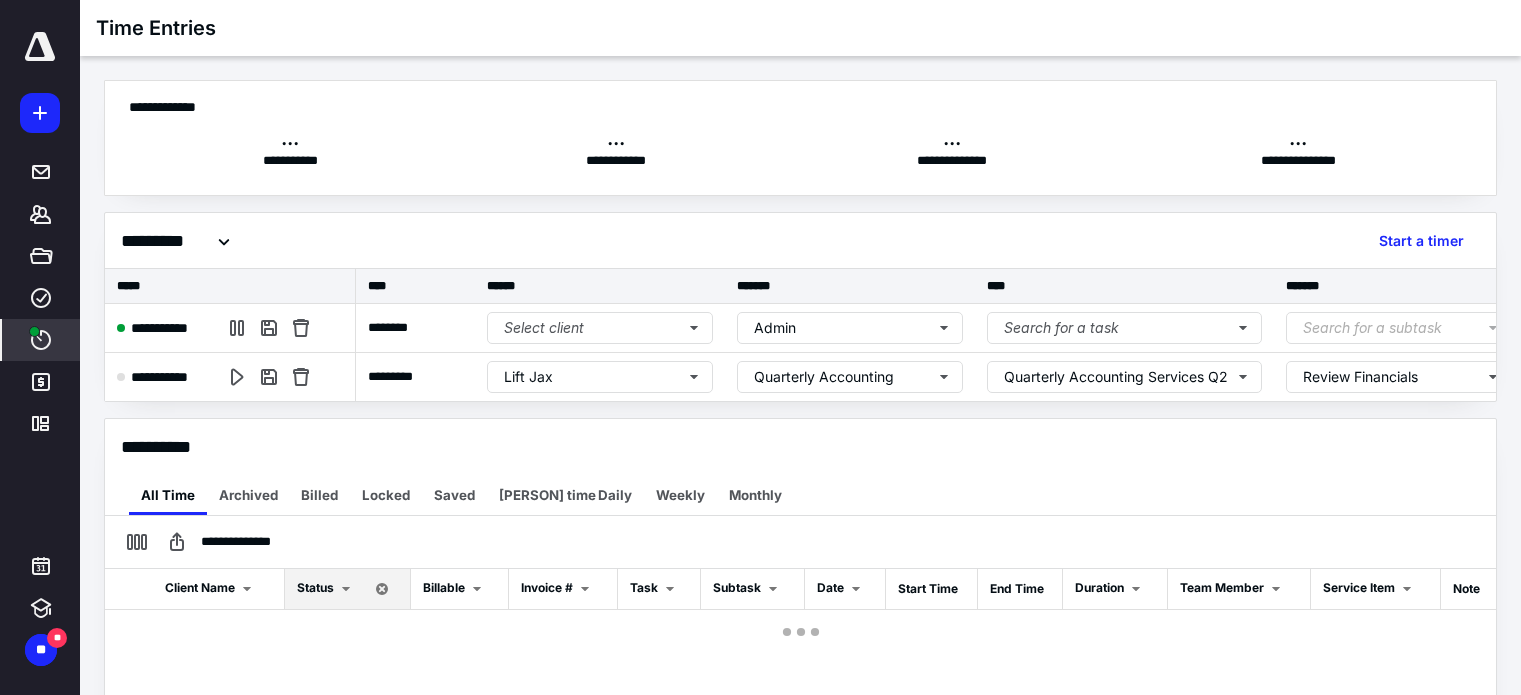 checkbox on "true" 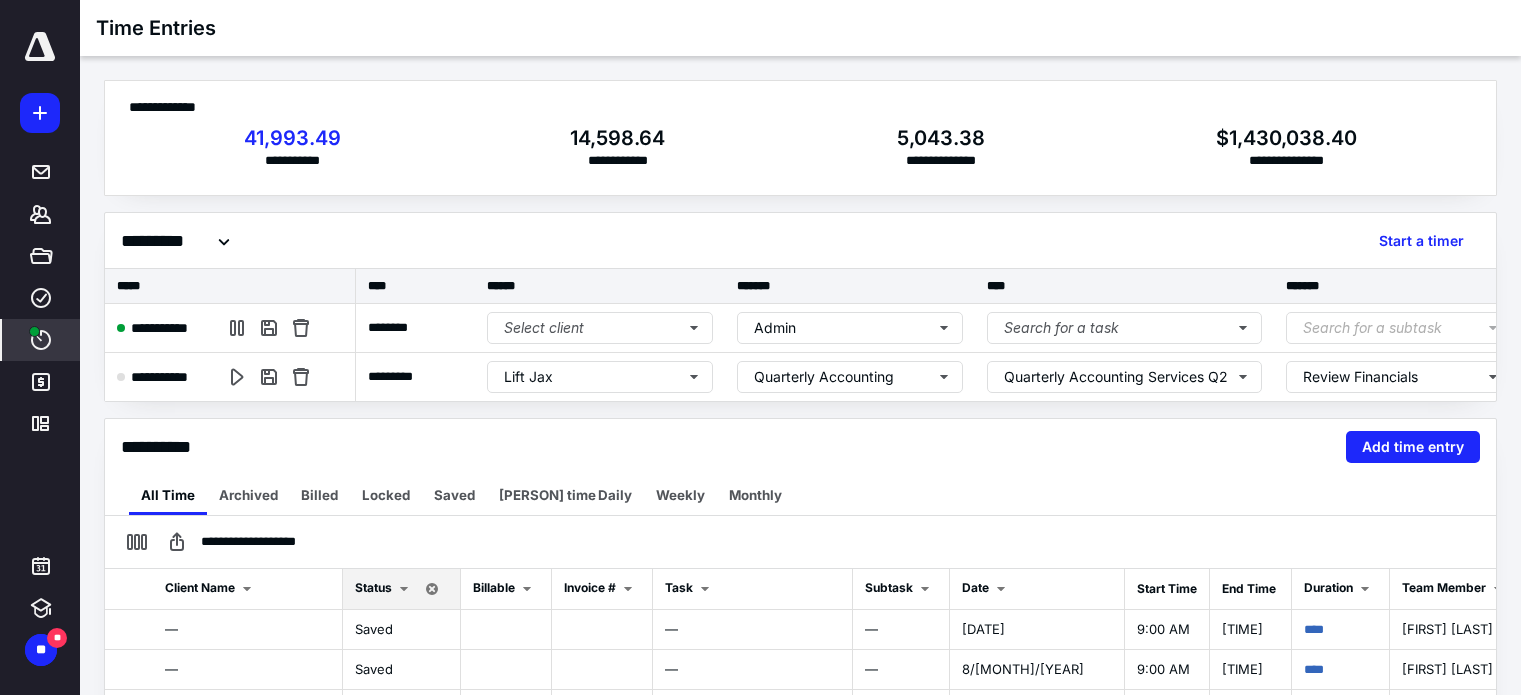scroll, scrollTop: 0, scrollLeft: 428, axis: horizontal 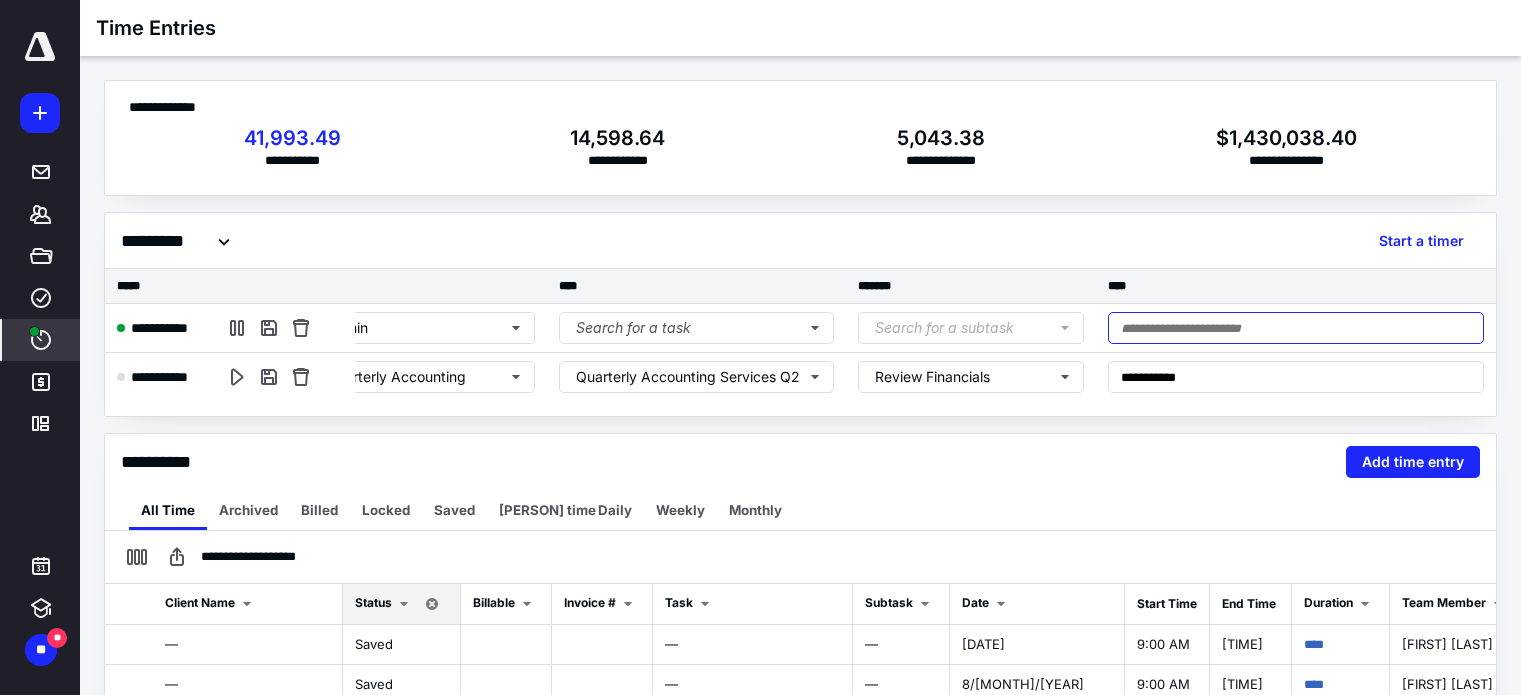 click at bounding box center (1296, 328) 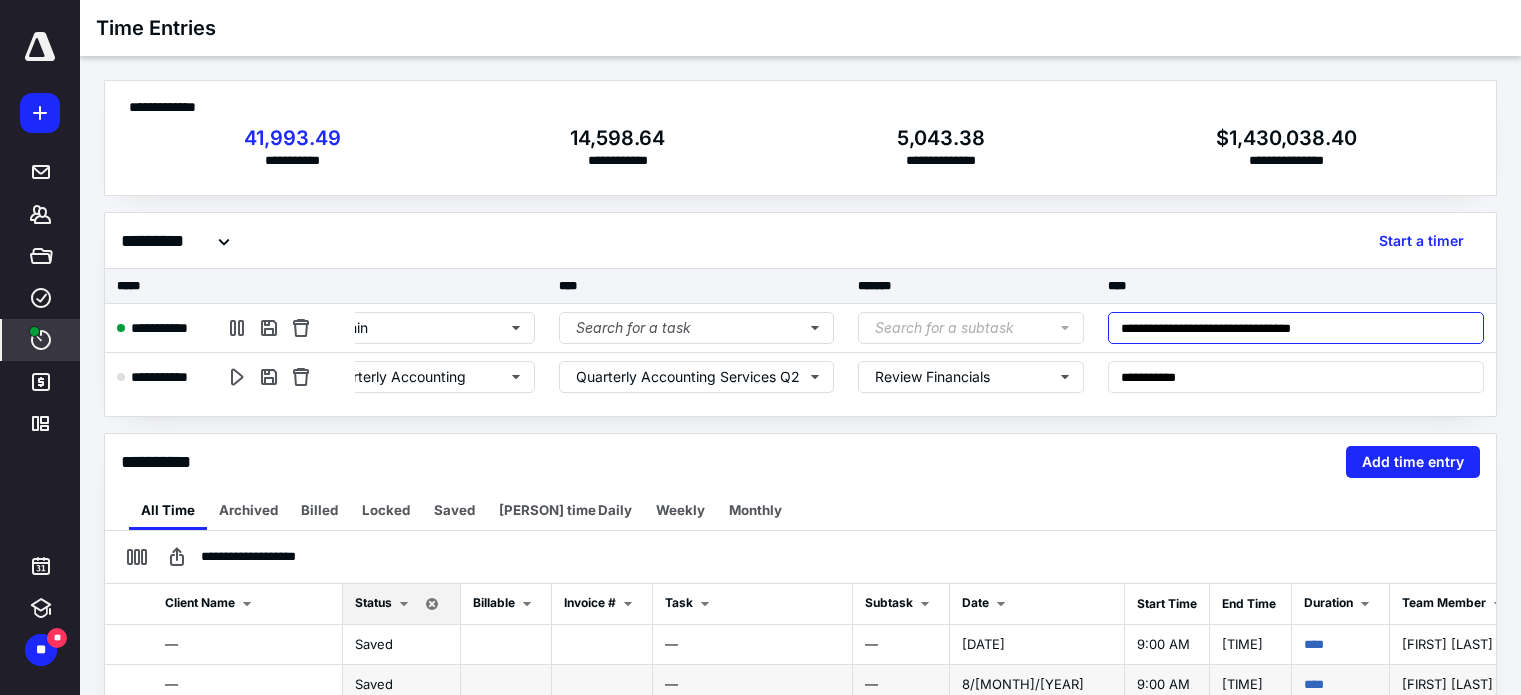 type on "**********" 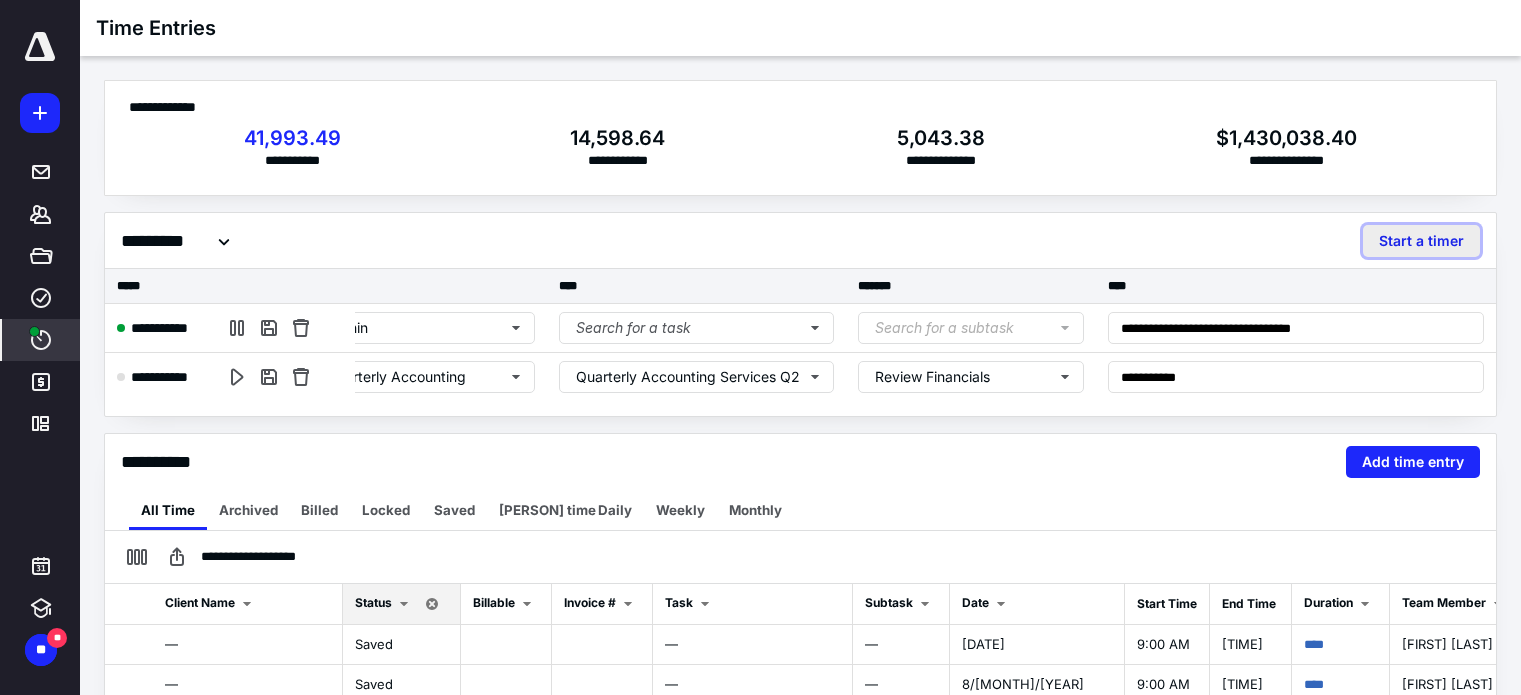 click on "Start a timer" at bounding box center [1421, 241] 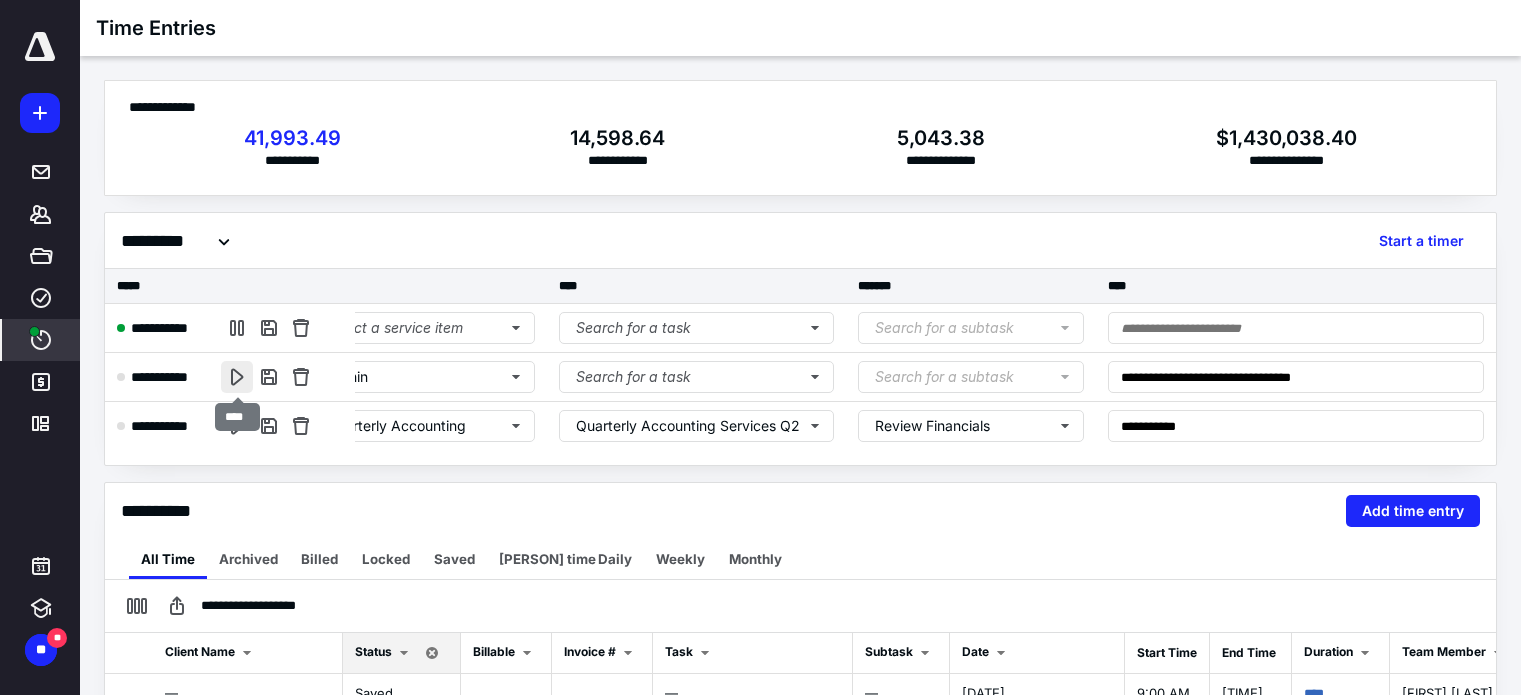 click at bounding box center [237, 377] 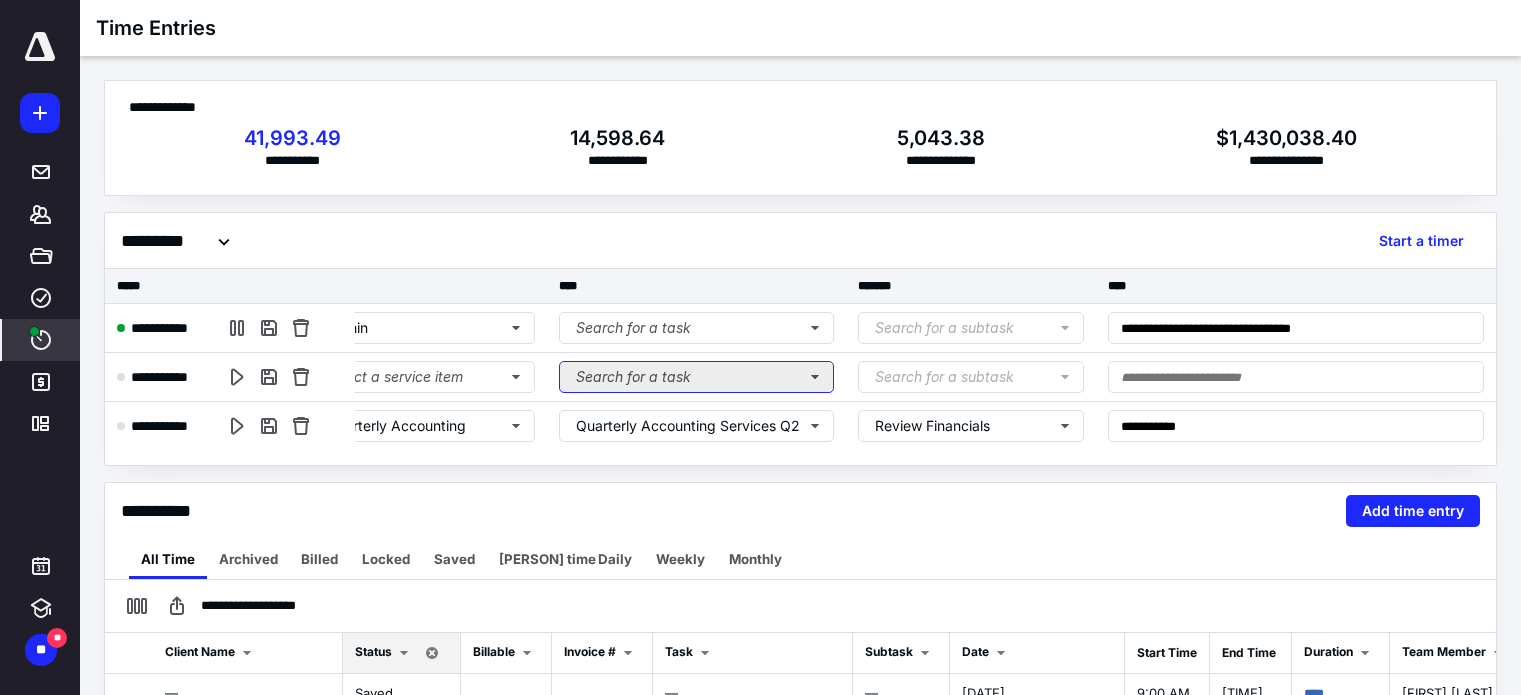 click on "Search for a task" at bounding box center [696, 377] 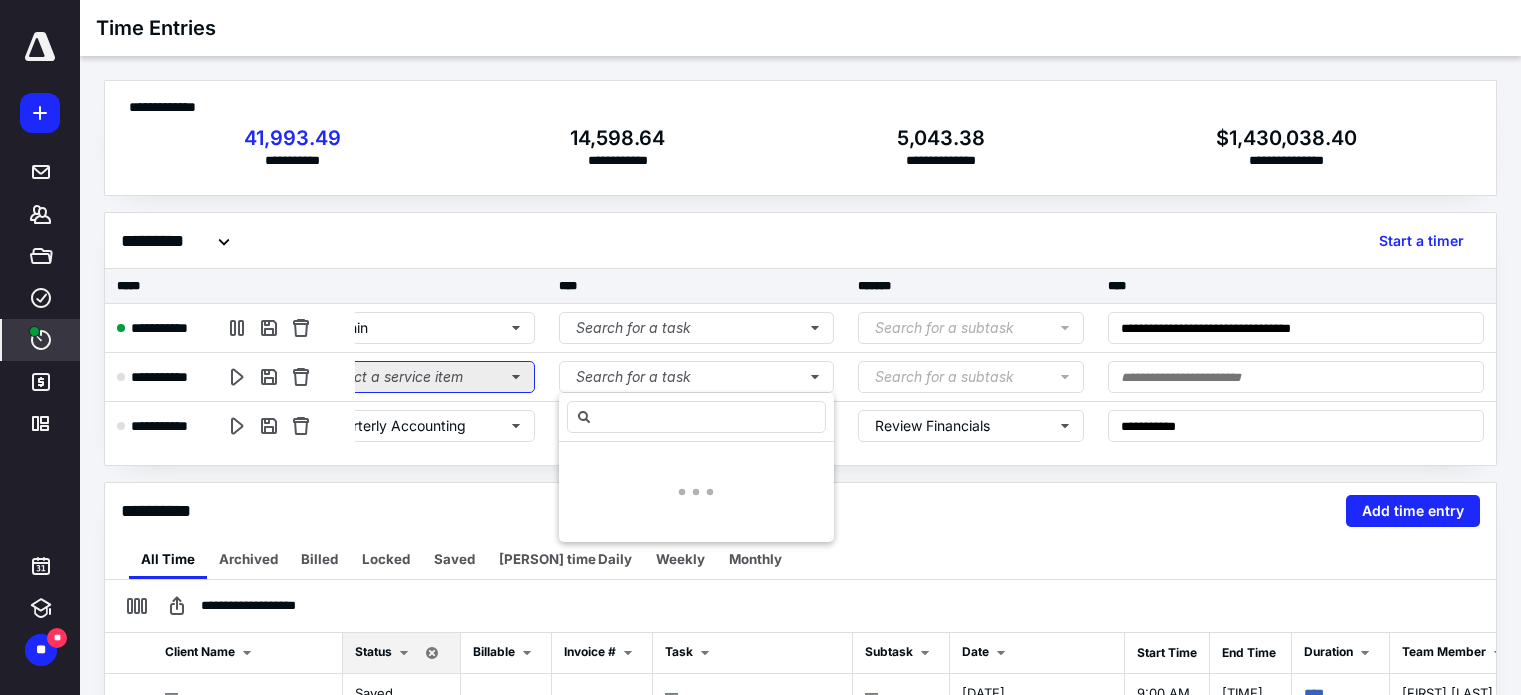 click on "Select a service item" at bounding box center (422, 377) 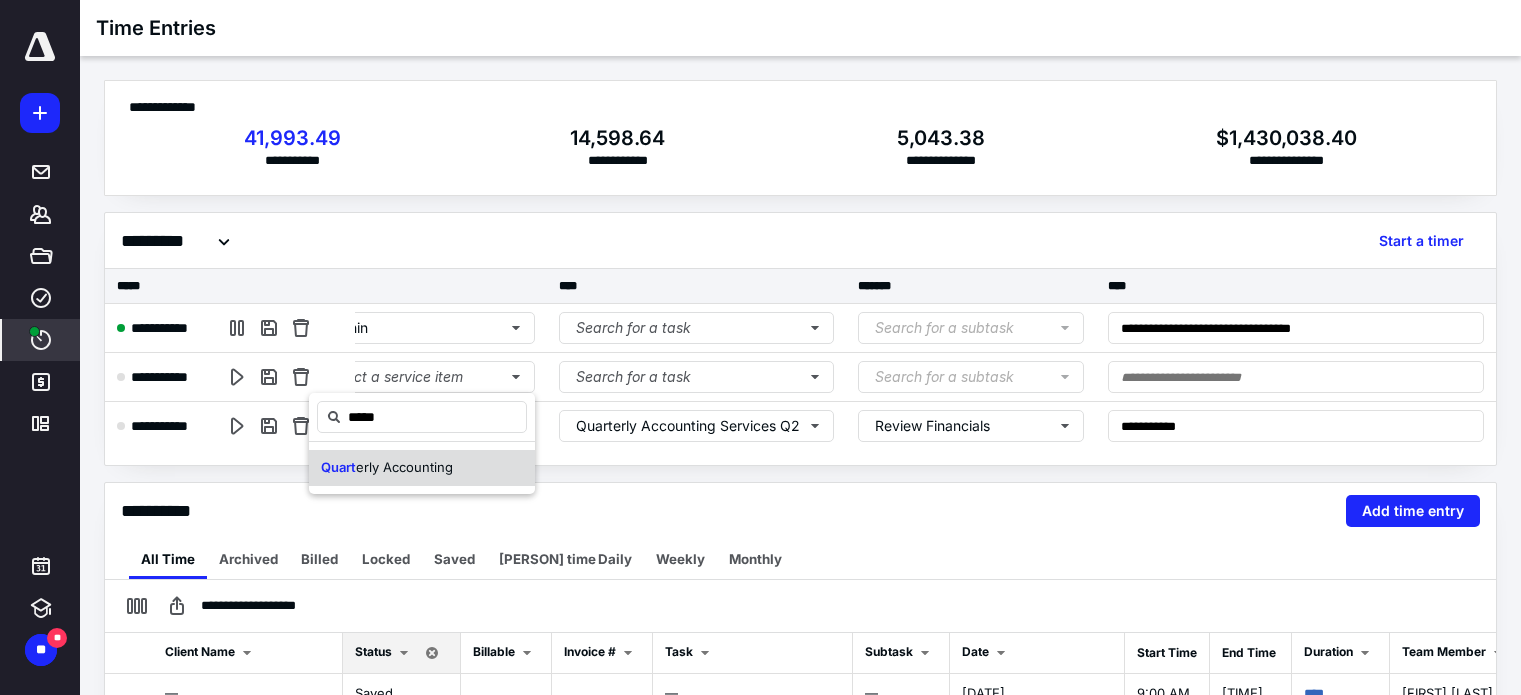 click on "Quart erly Accounting" at bounding box center [422, 468] 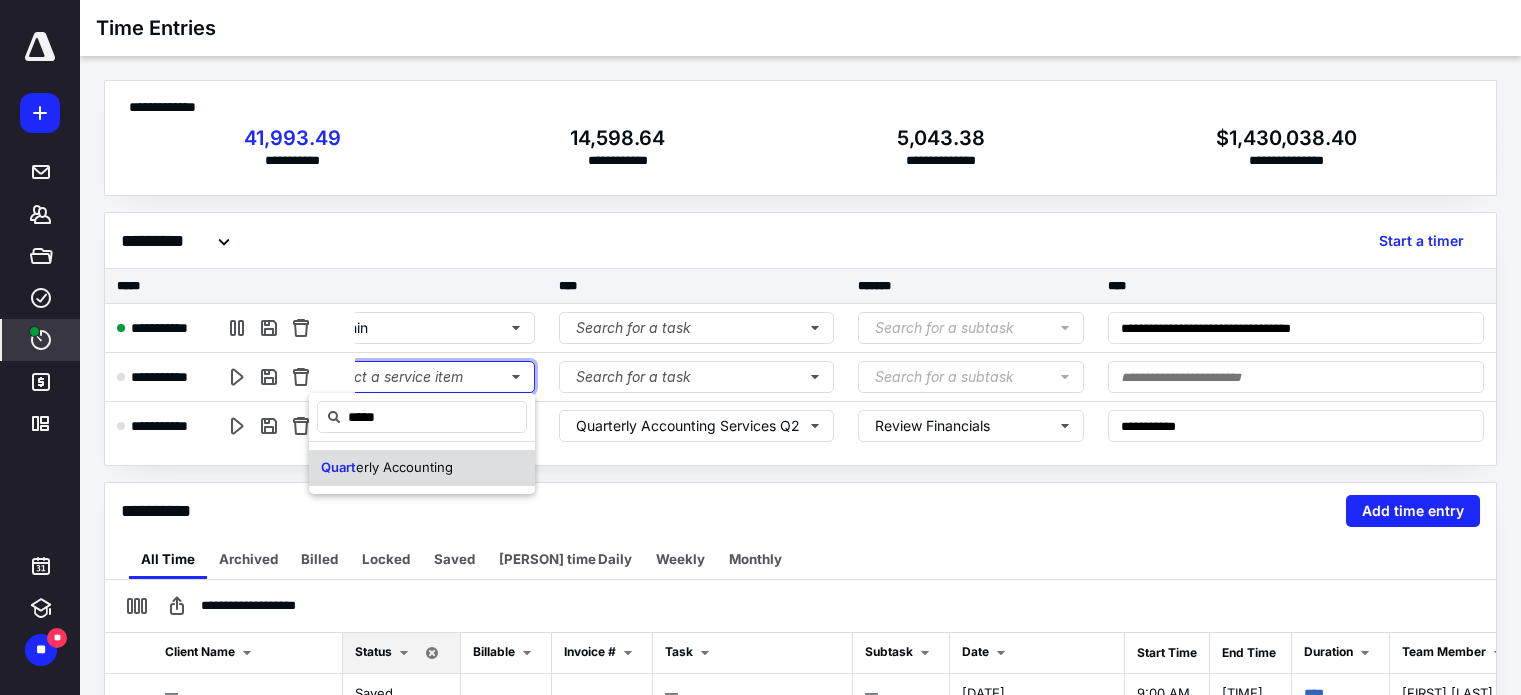 type 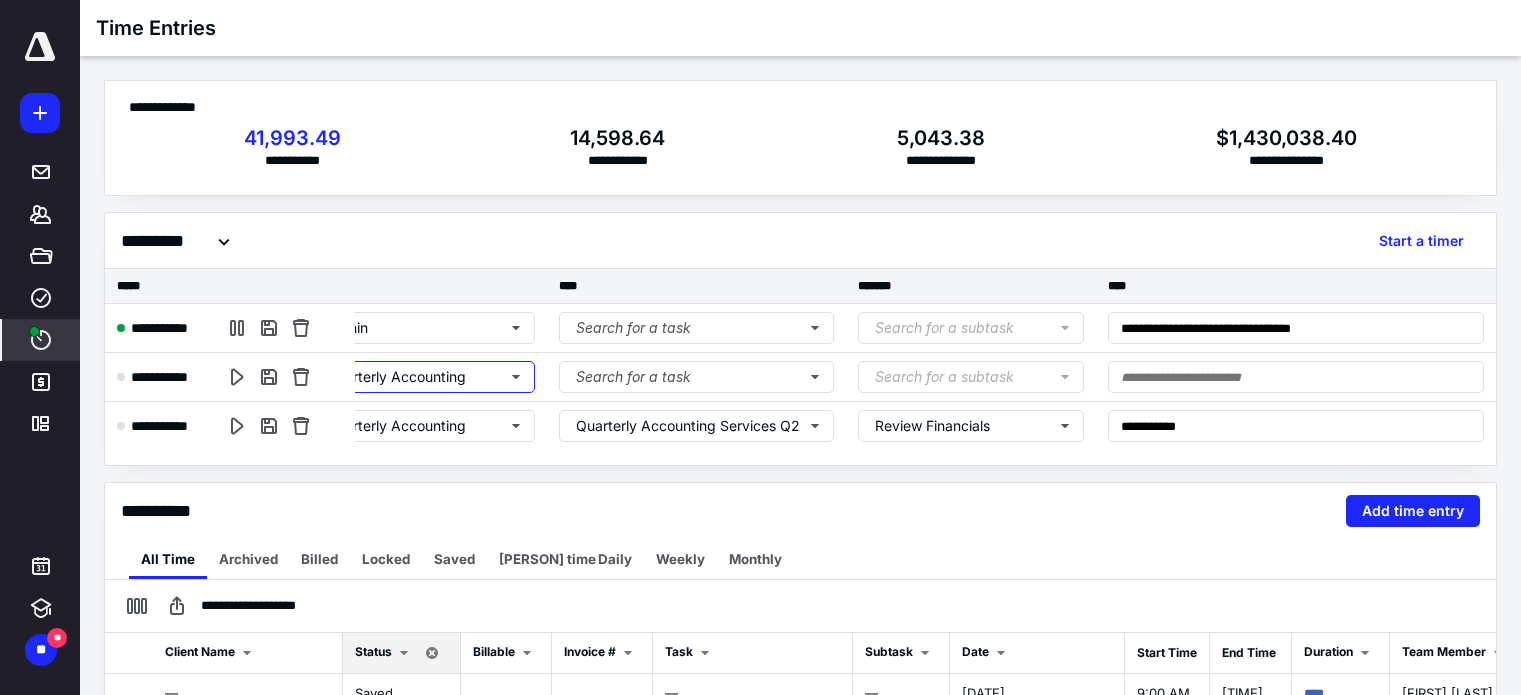 scroll, scrollTop: 0, scrollLeft: 0, axis: both 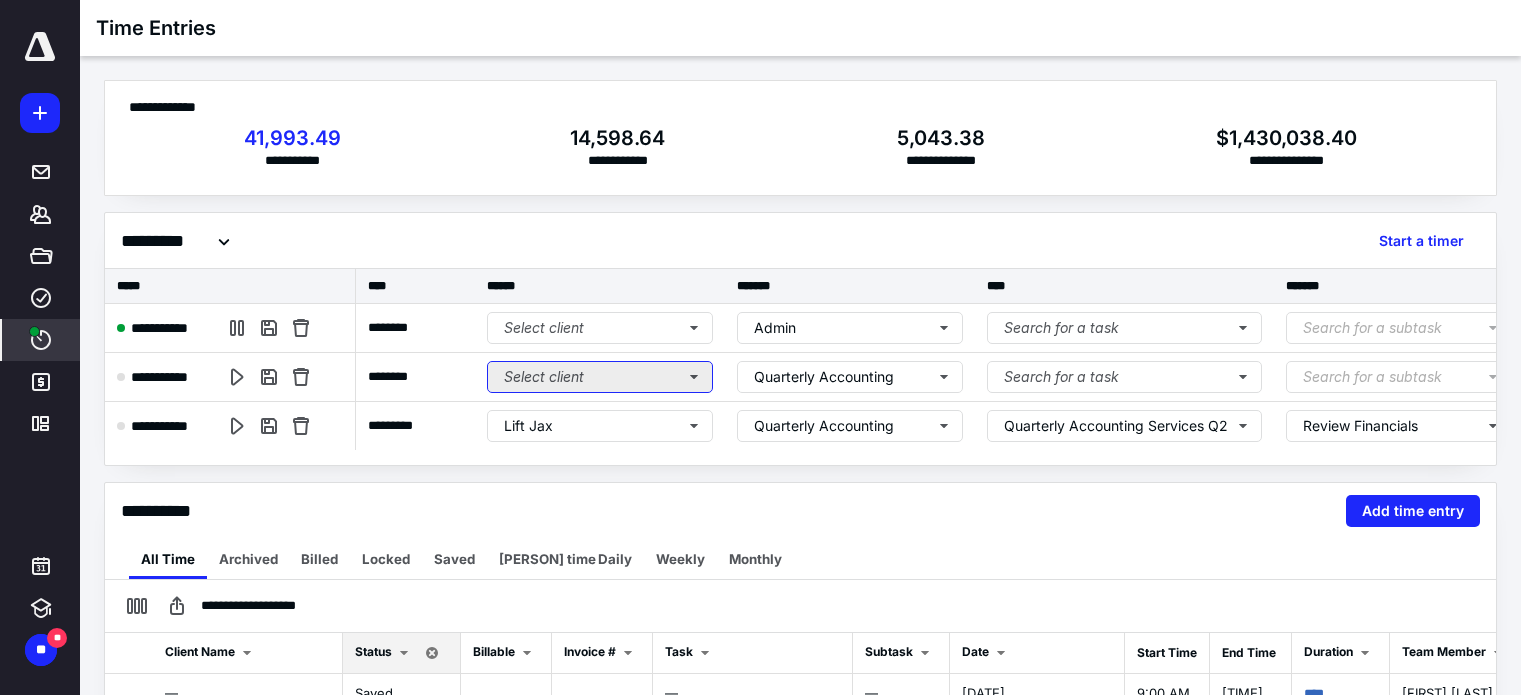 click on "Select client" at bounding box center [600, 377] 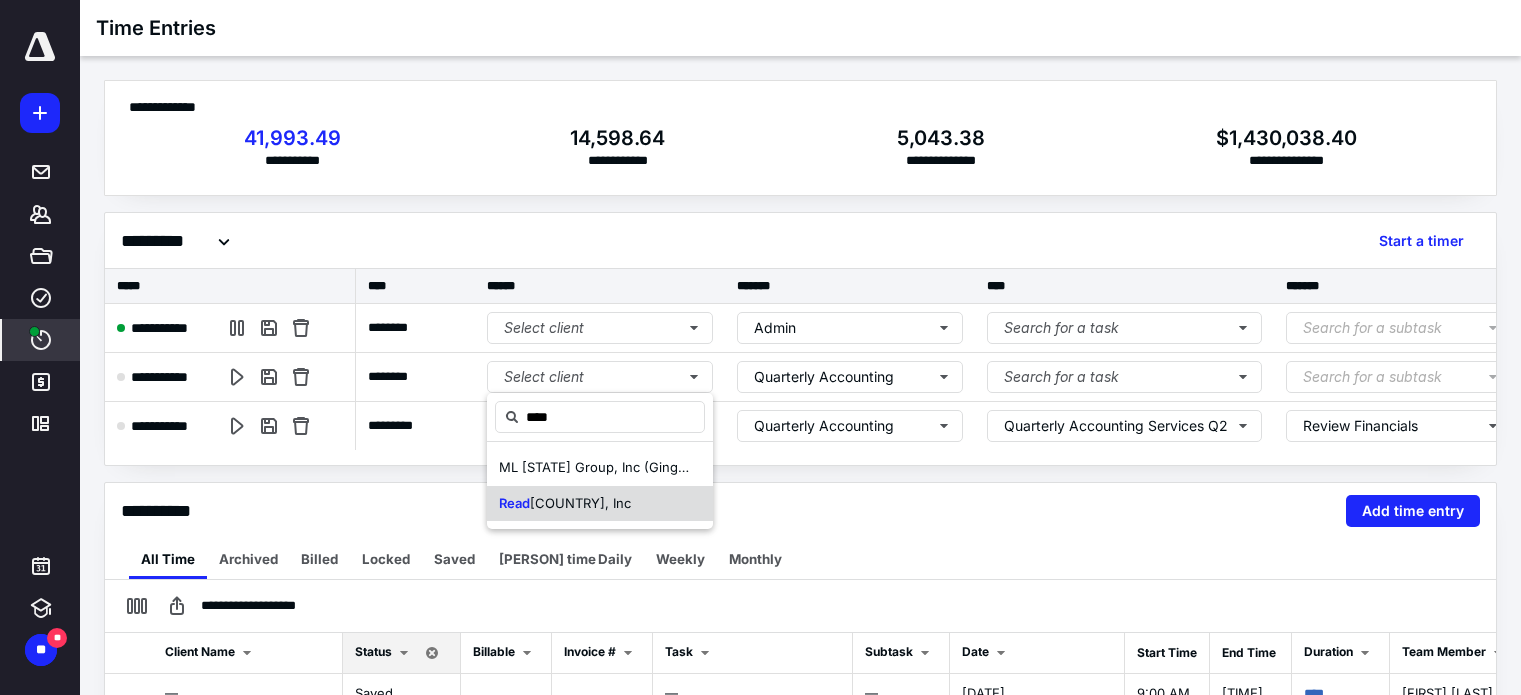 click on "[COUNTRY], Inc" at bounding box center (580, 503) 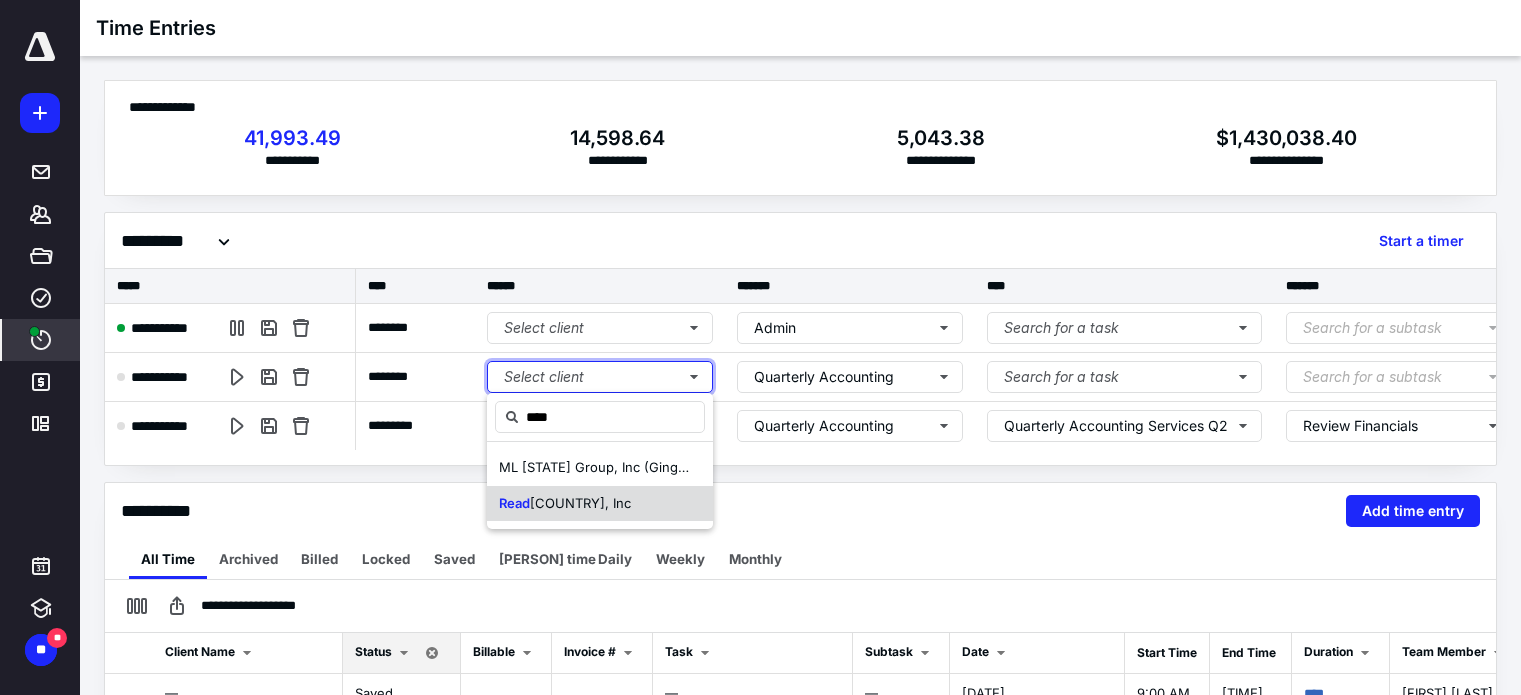 type 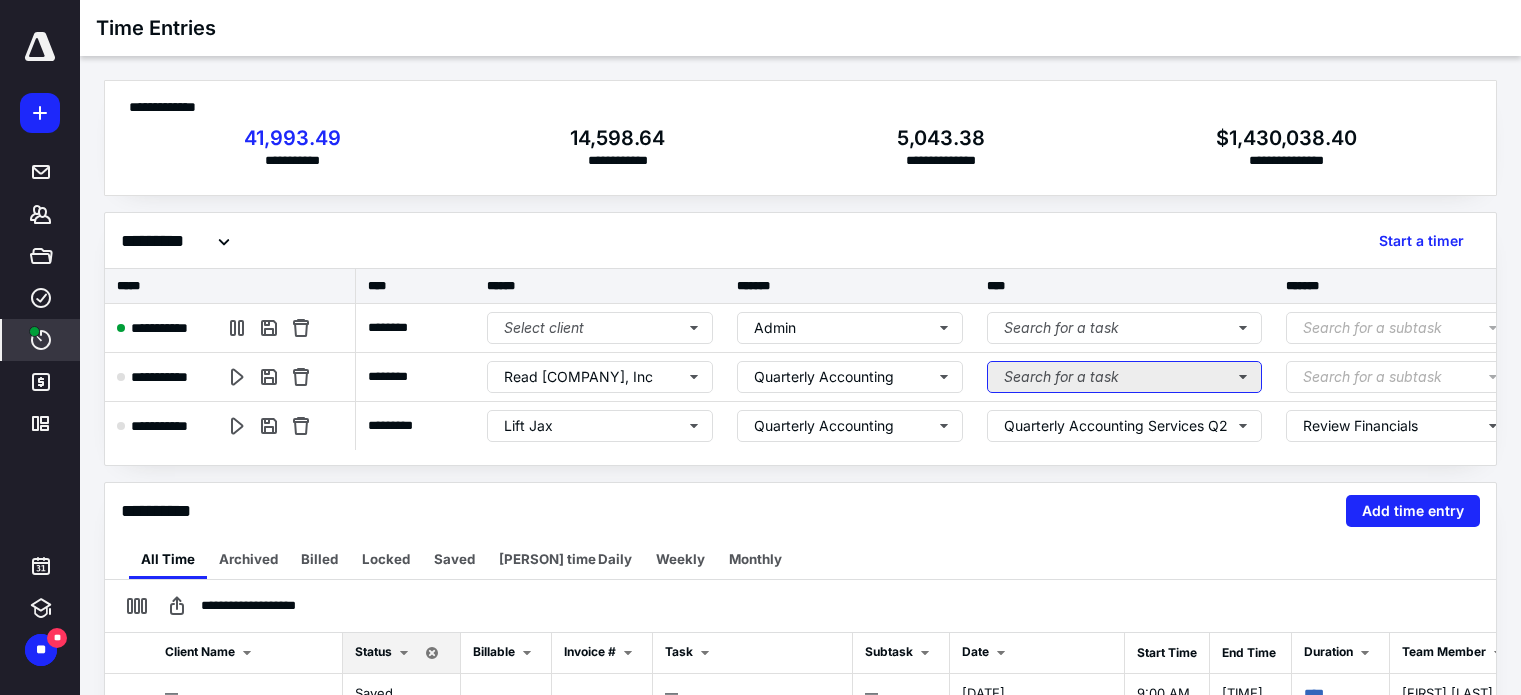 click on "Search for a task" at bounding box center [1124, 377] 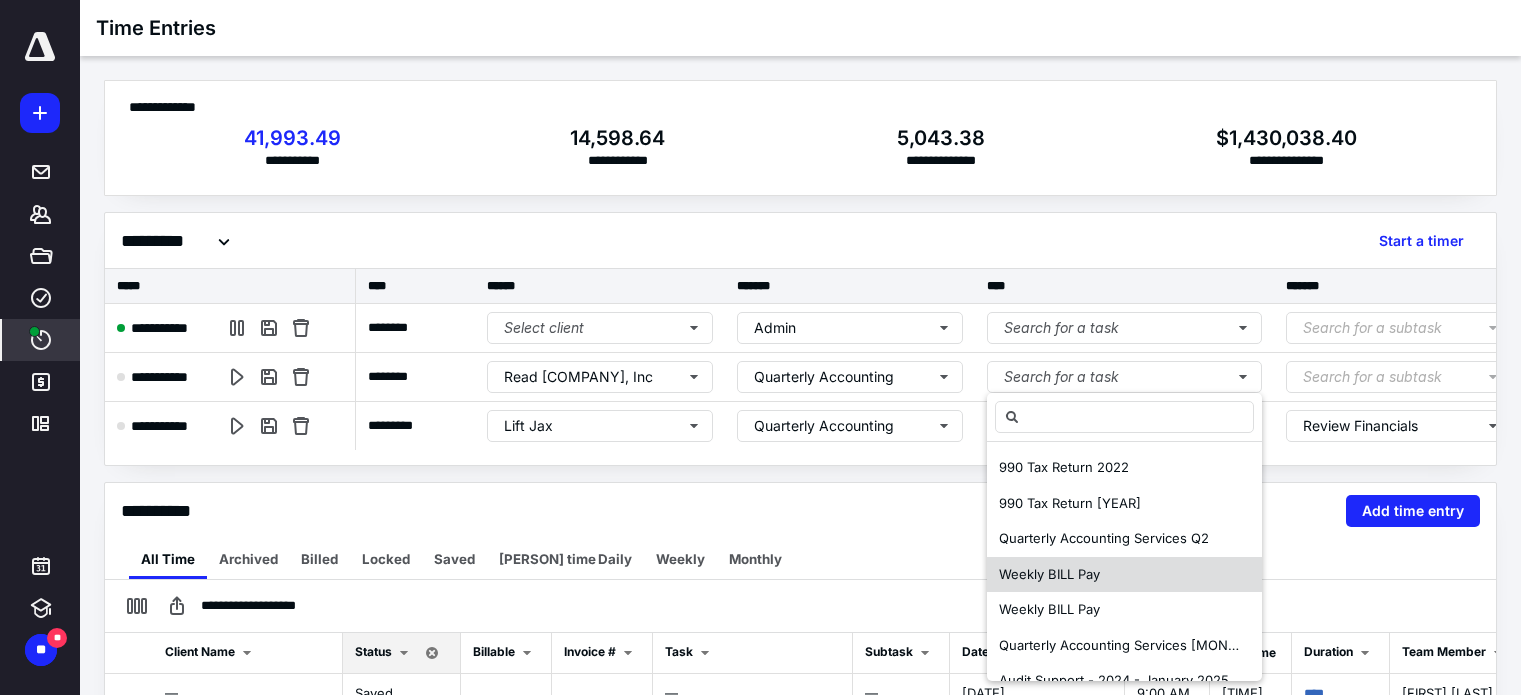 click on "Weekly BILL Pay" at bounding box center [1124, 575] 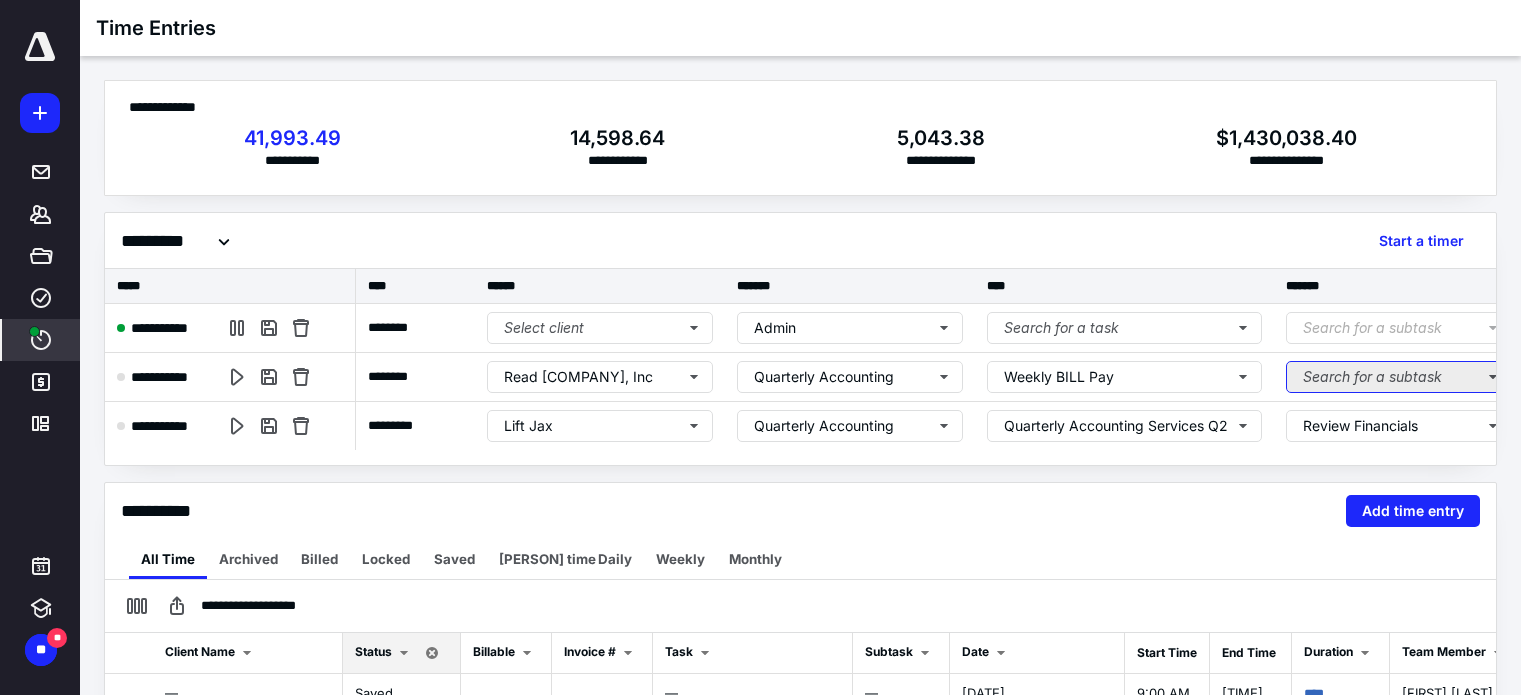 click on "Search for a subtask" at bounding box center (1399, 377) 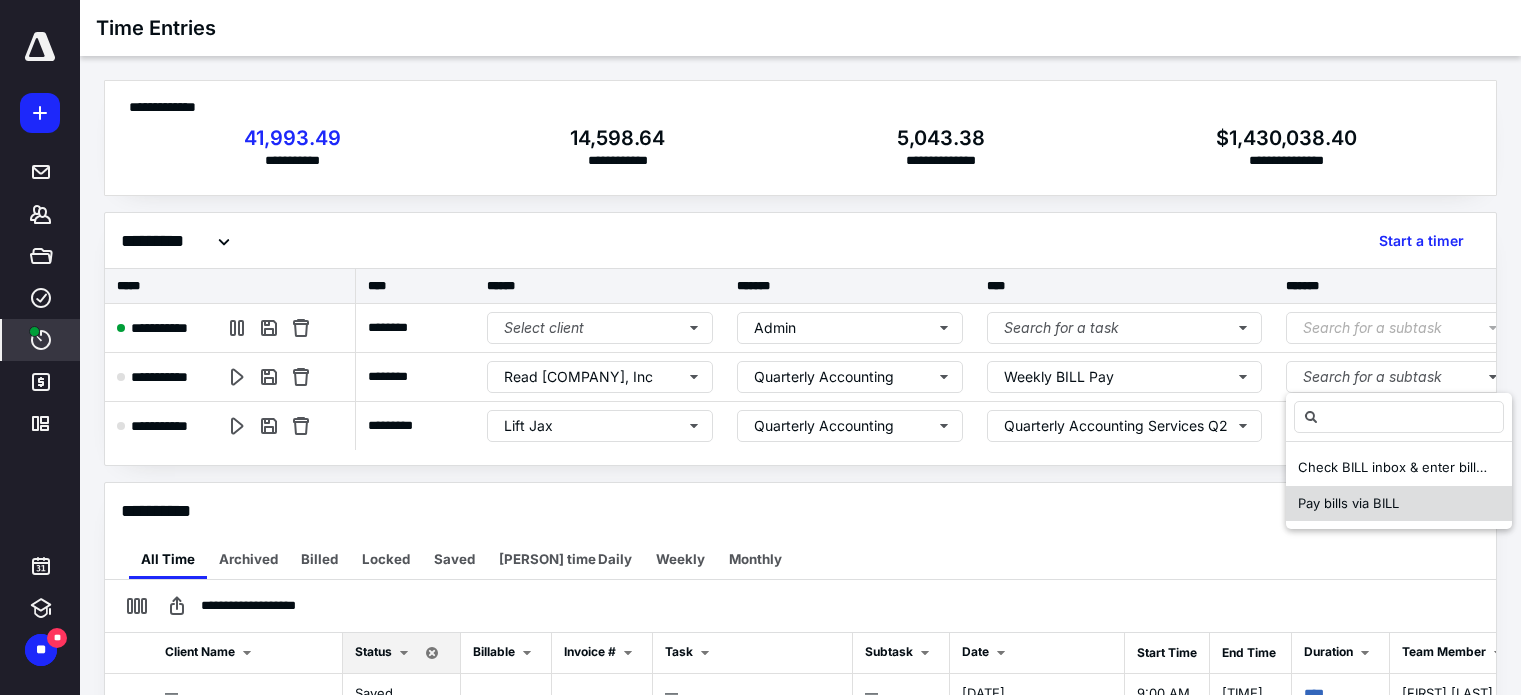 click on "Pay bills via BILL" at bounding box center (1348, 503) 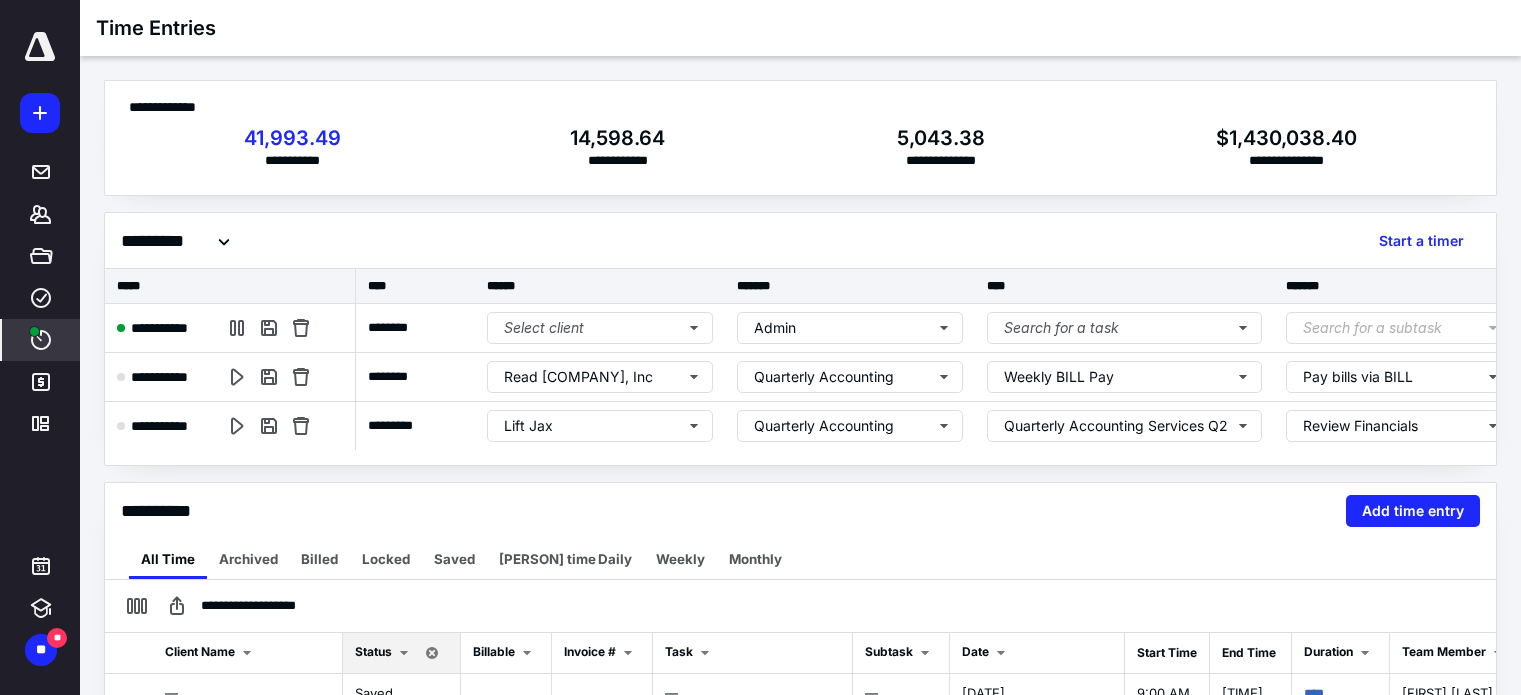 click on "Review Financials" at bounding box center [1399, 426] 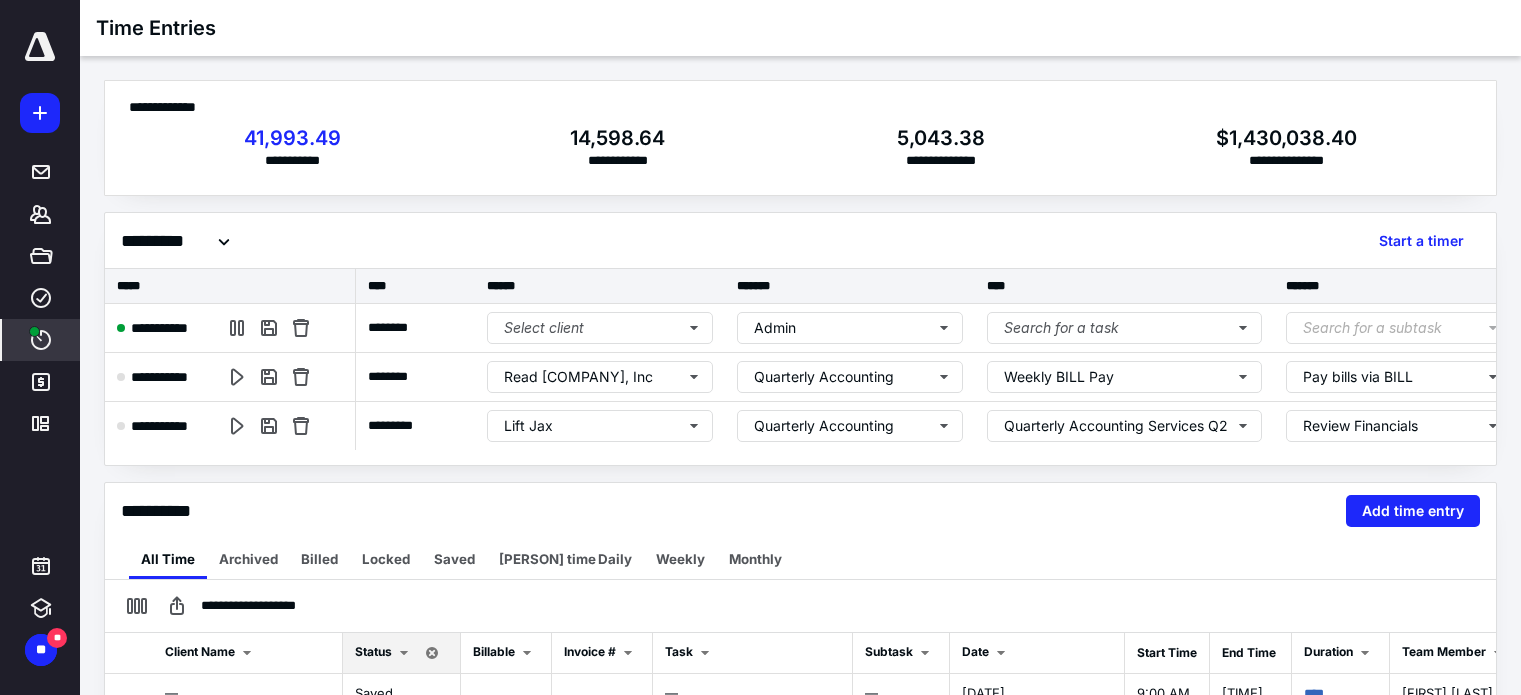 scroll, scrollTop: 0, scrollLeft: 428, axis: horizontal 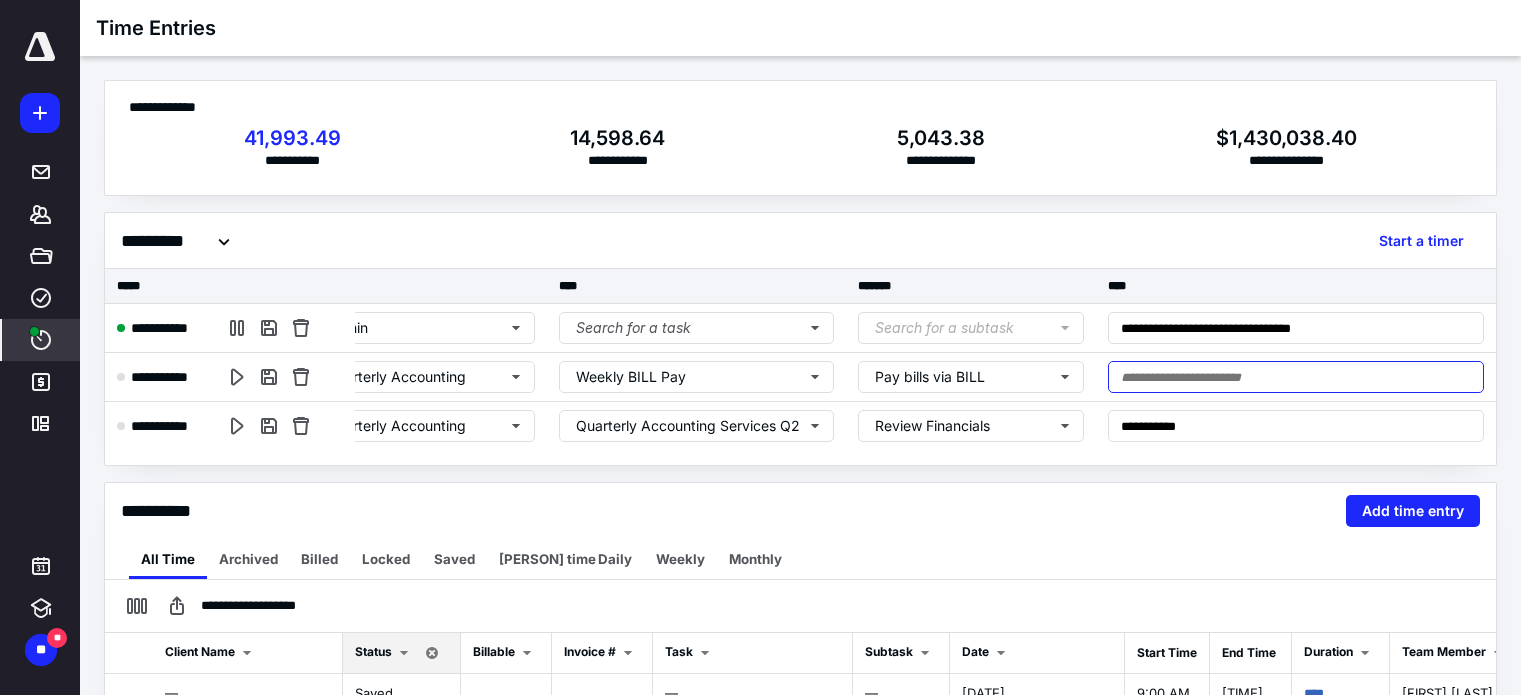 click at bounding box center (1296, 377) 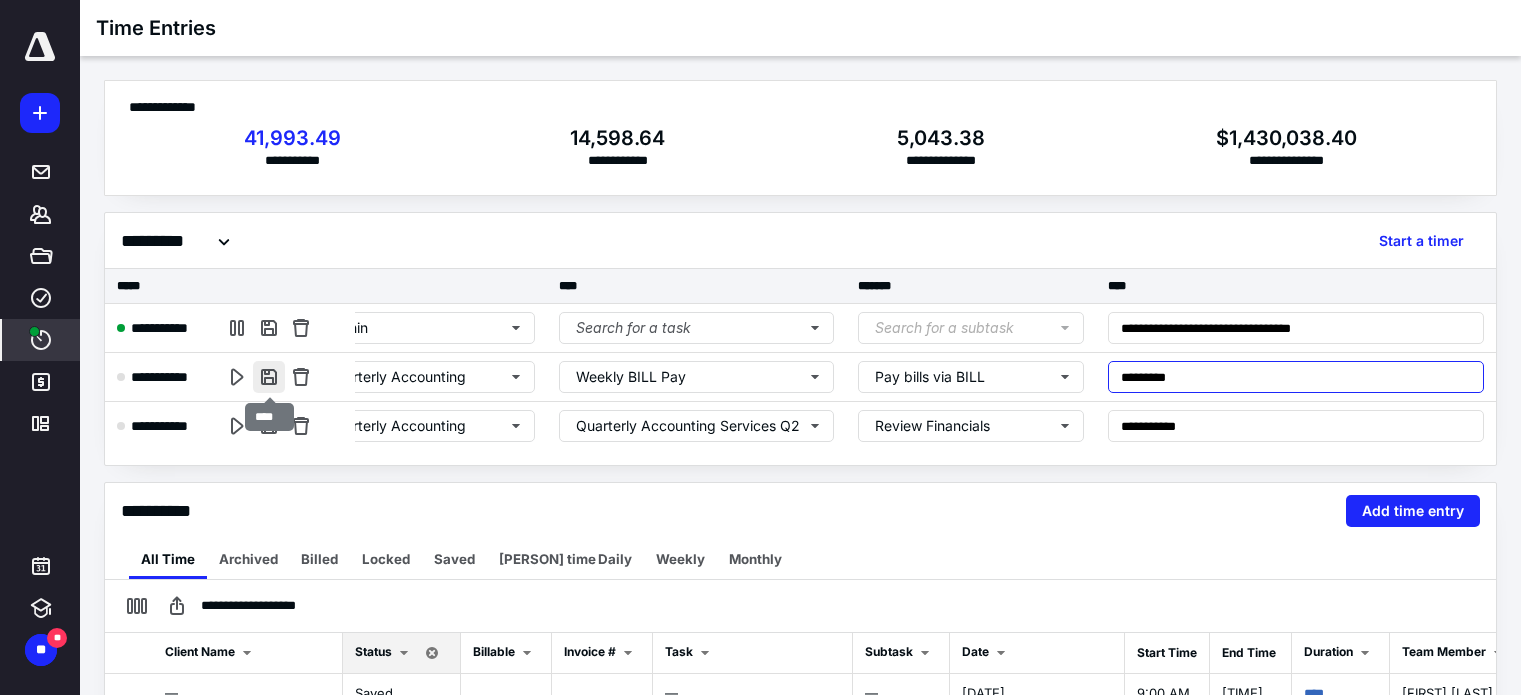 type on "*********" 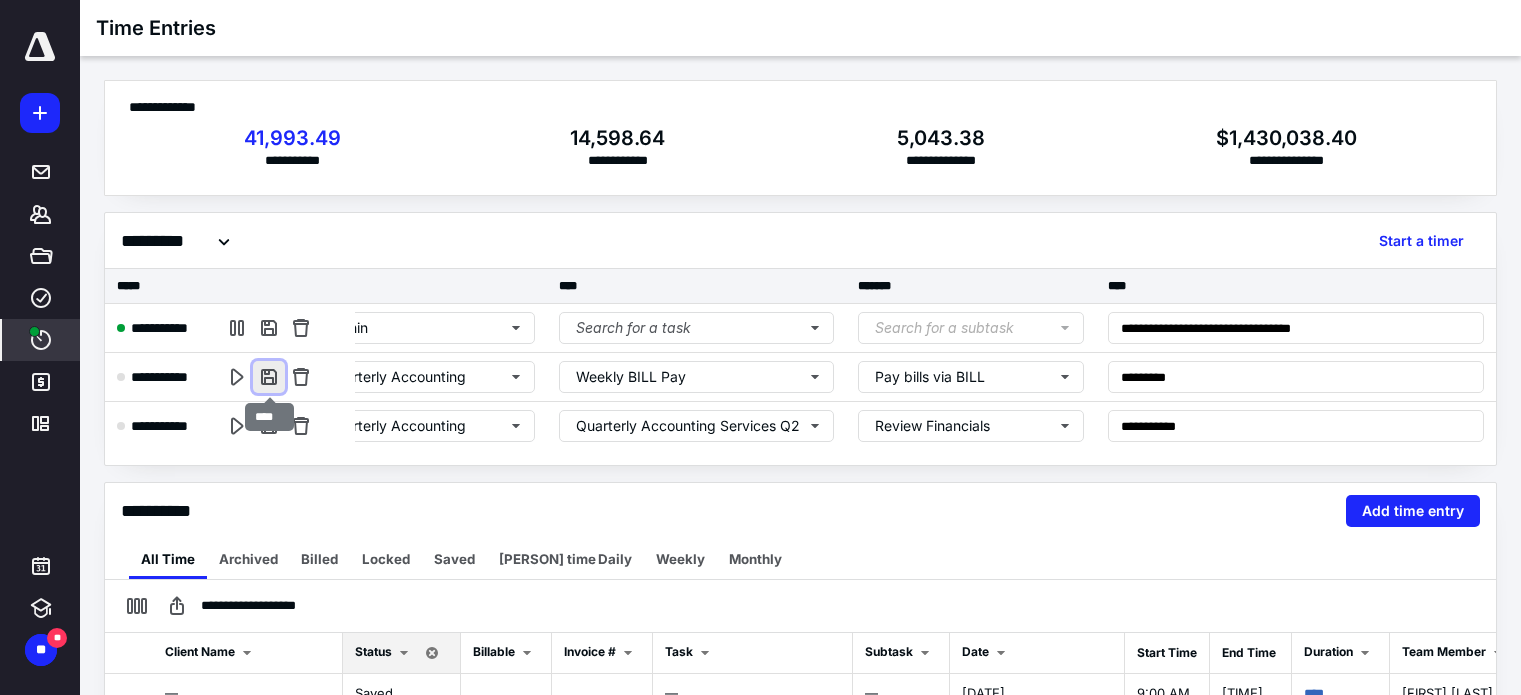click at bounding box center (269, 377) 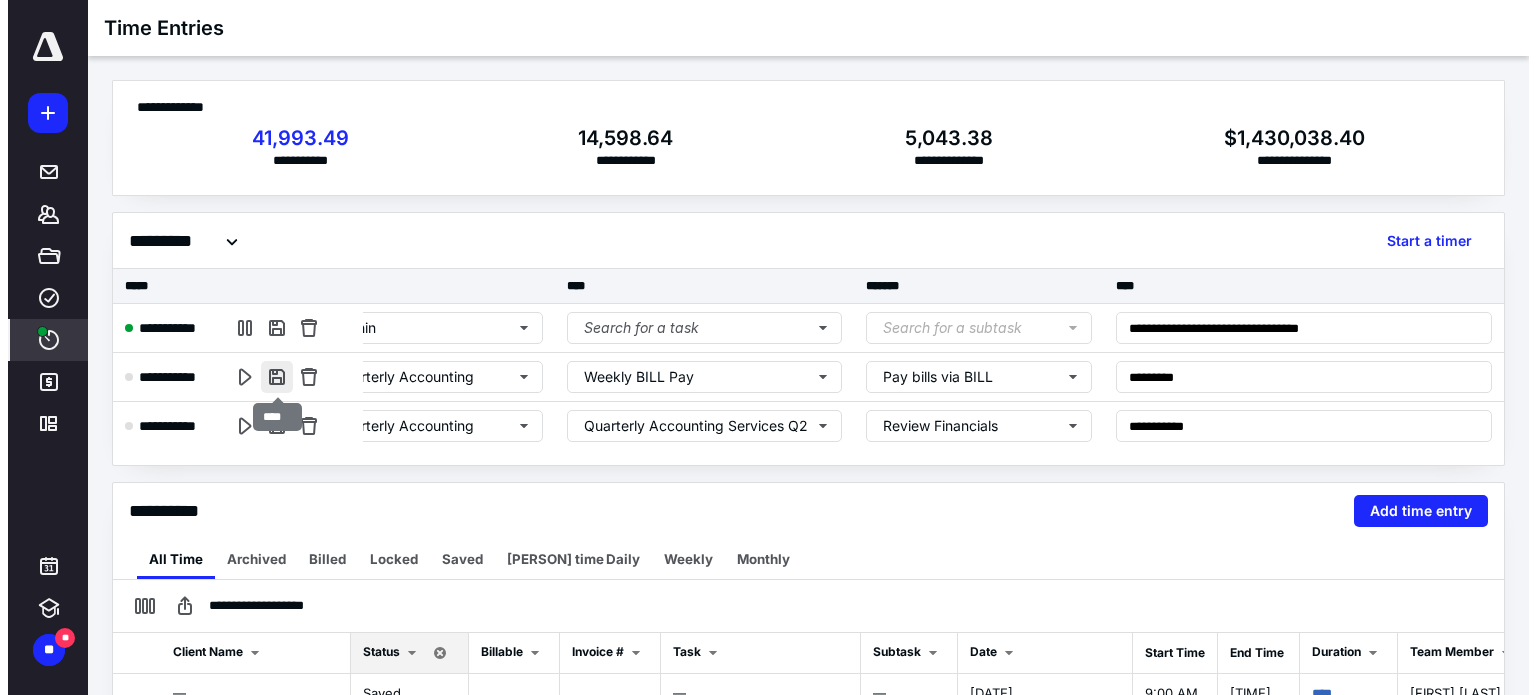 scroll, scrollTop: 0, scrollLeft: 413, axis: horizontal 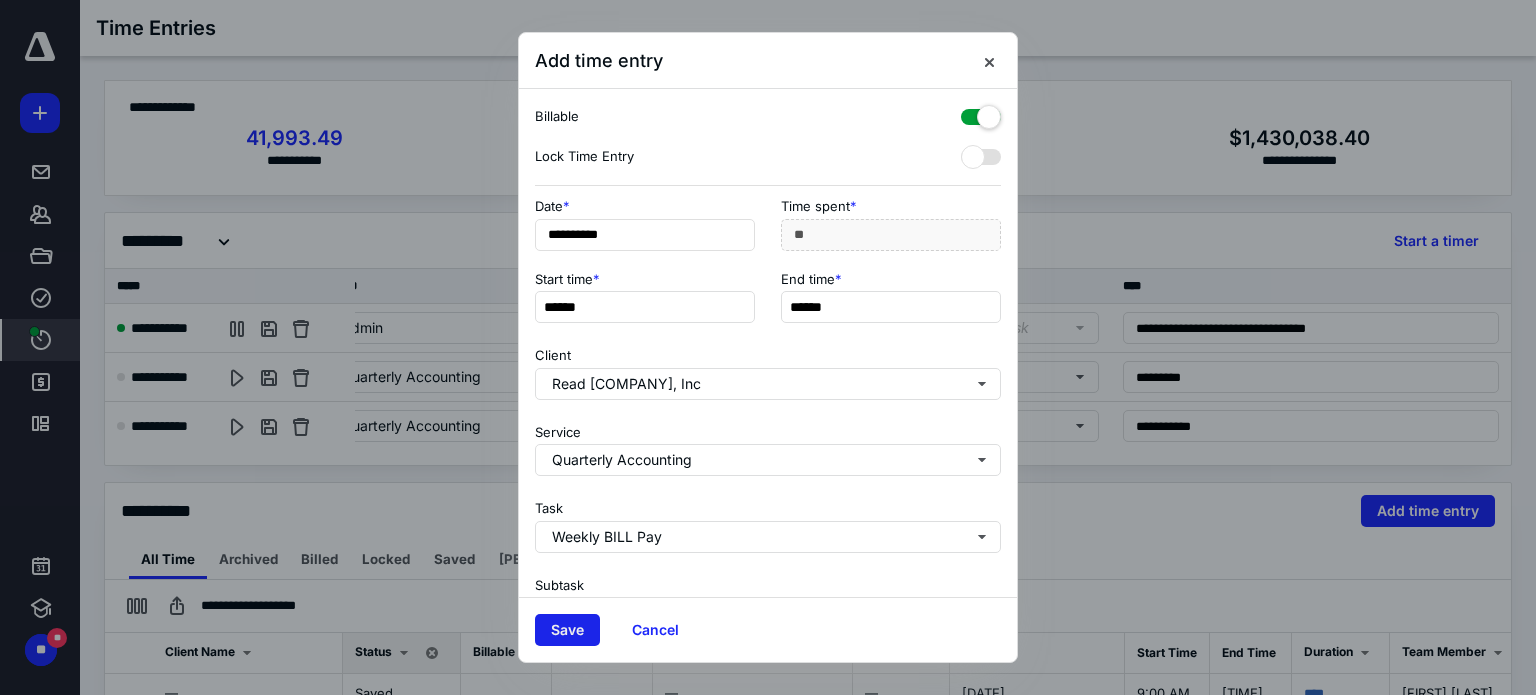 click on "Save" at bounding box center [567, 630] 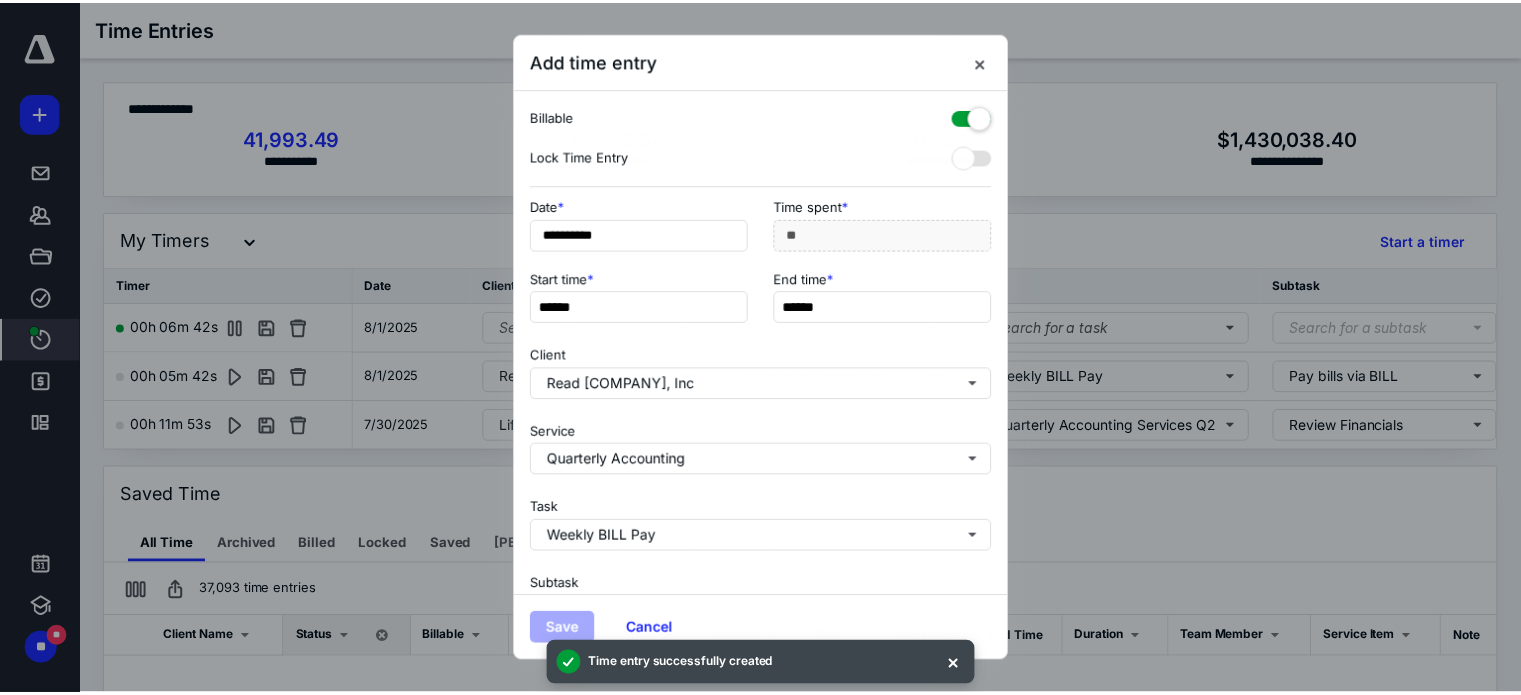 scroll, scrollTop: 0, scrollLeft: 413, axis: horizontal 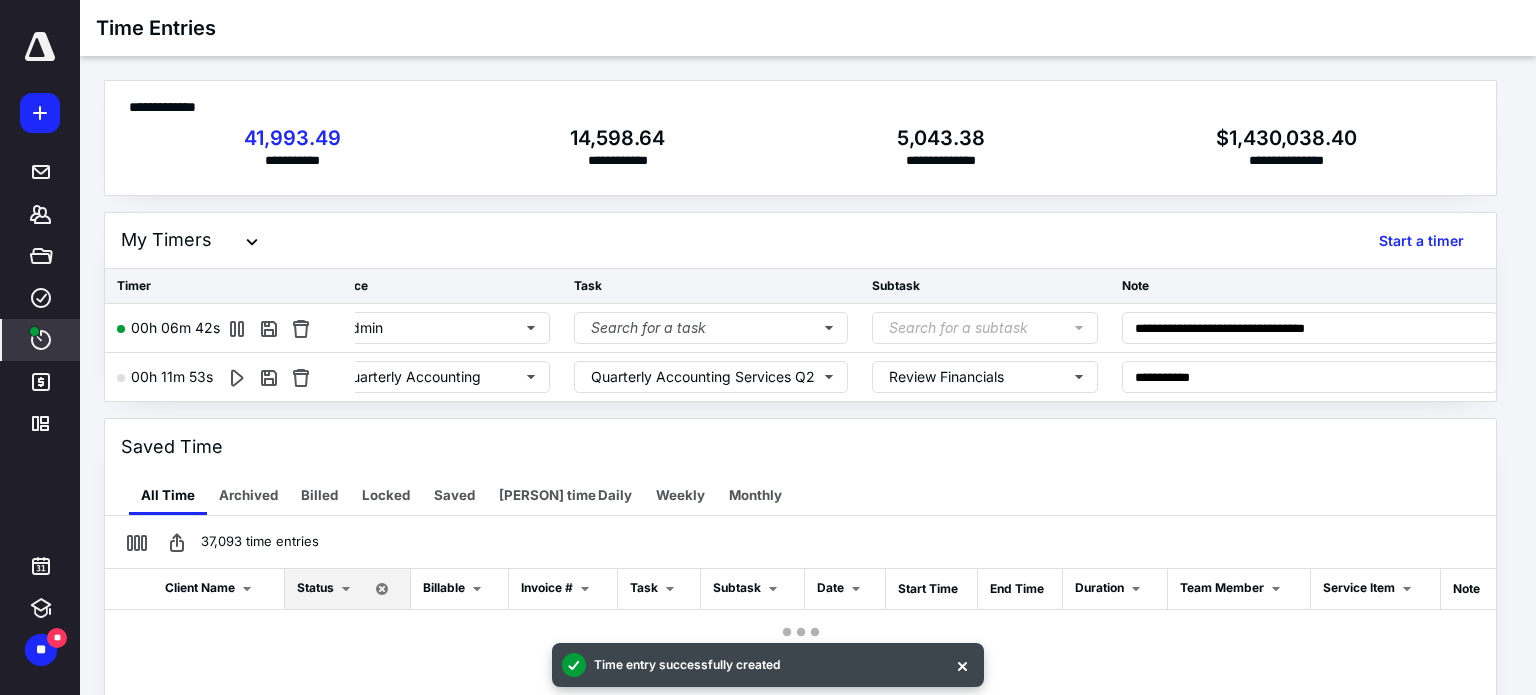 checkbox on "false" 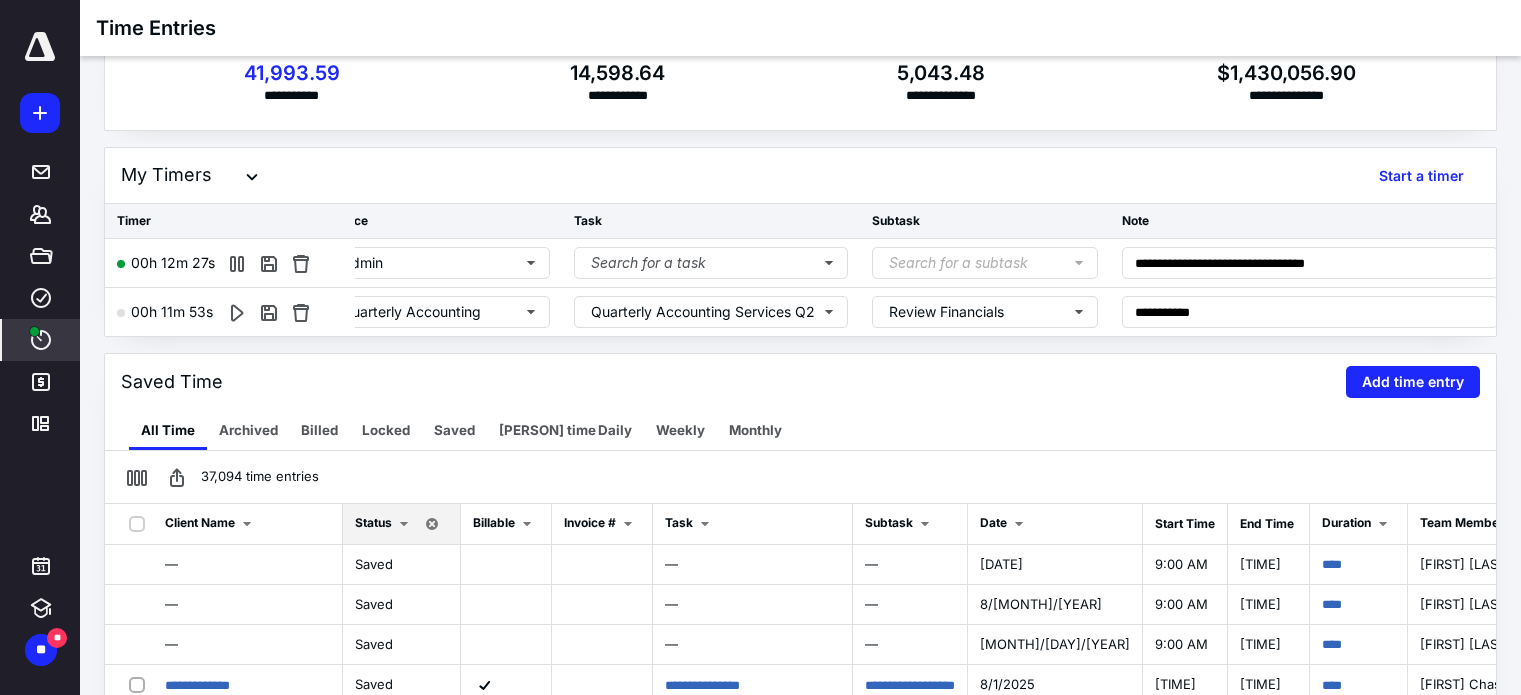 scroll, scrollTop: 216, scrollLeft: 0, axis: vertical 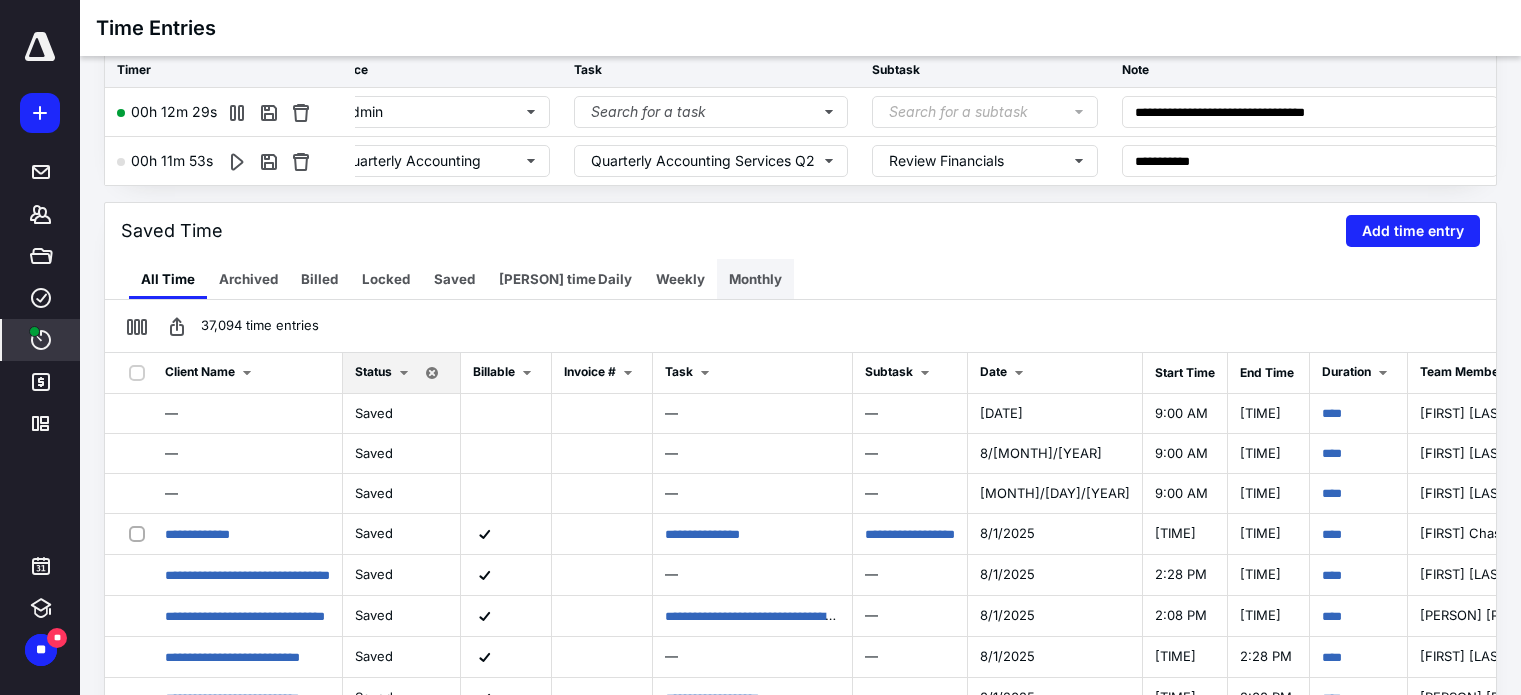 click on "Monthly" at bounding box center (755, 279) 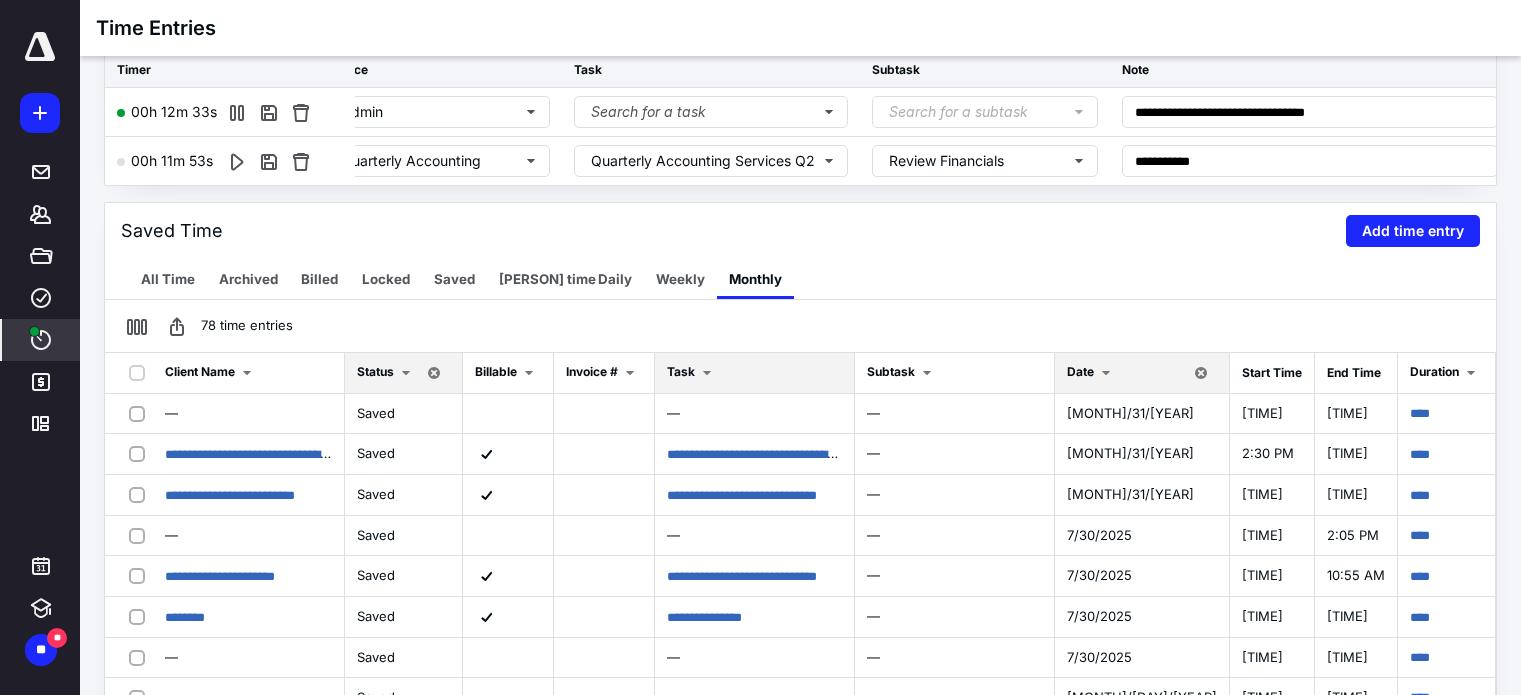 click at bounding box center [707, 373] 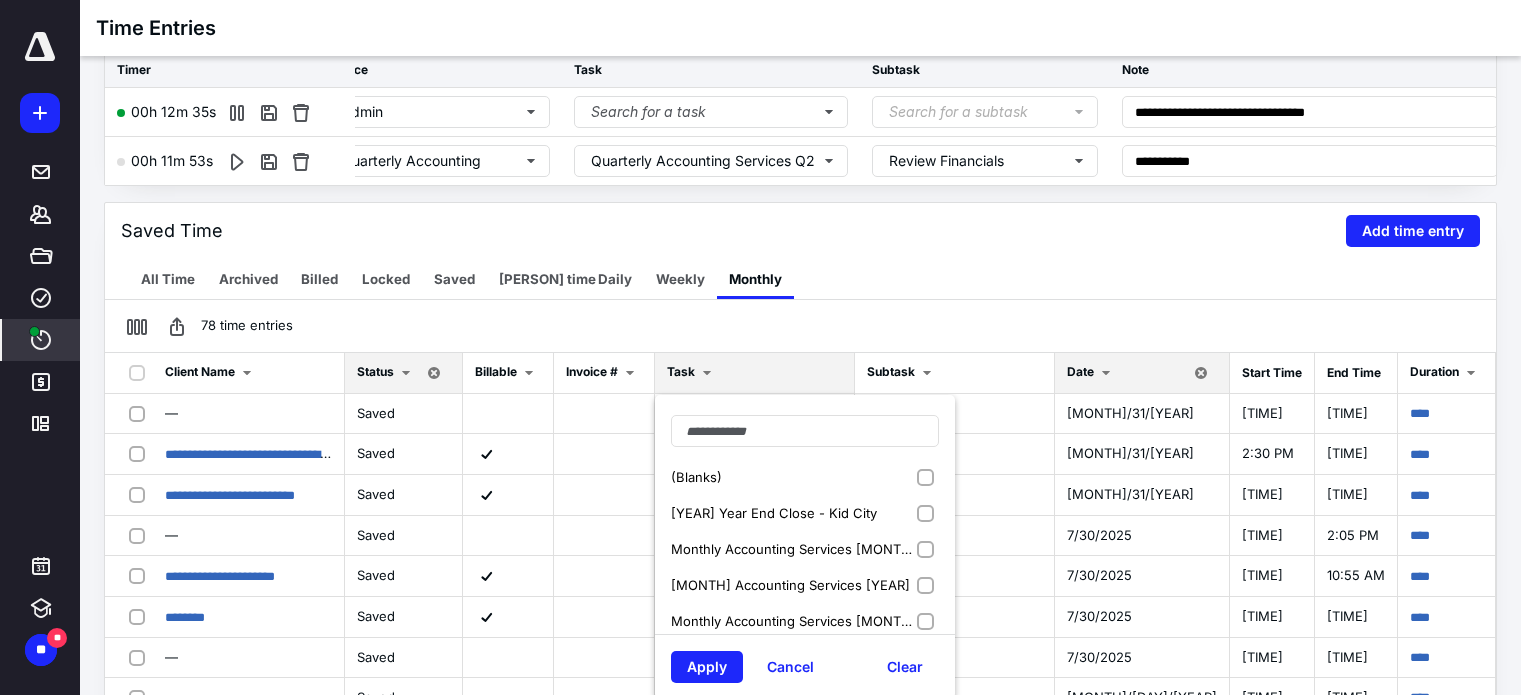 click on "[YEAR] Year End Close - Kid City" at bounding box center [805, 513] 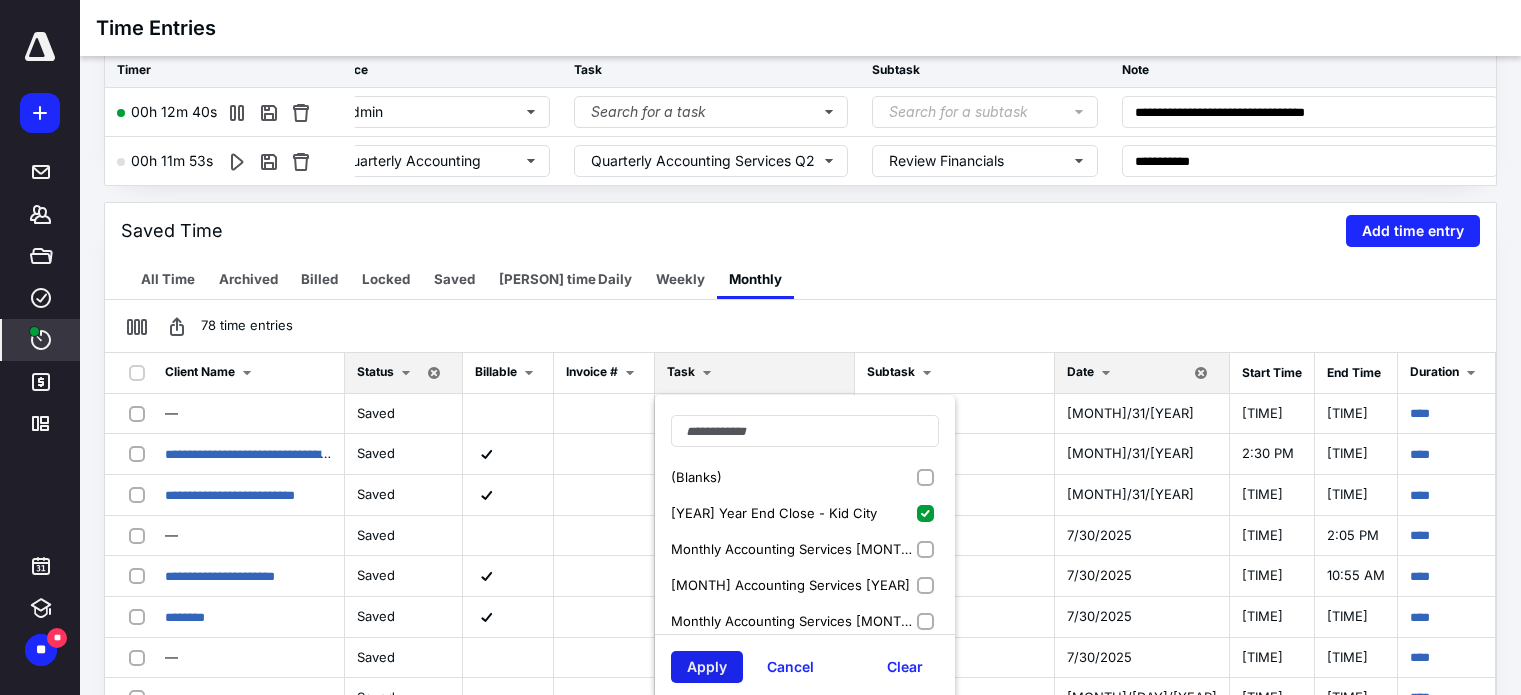 click on "Apply" at bounding box center [707, 667] 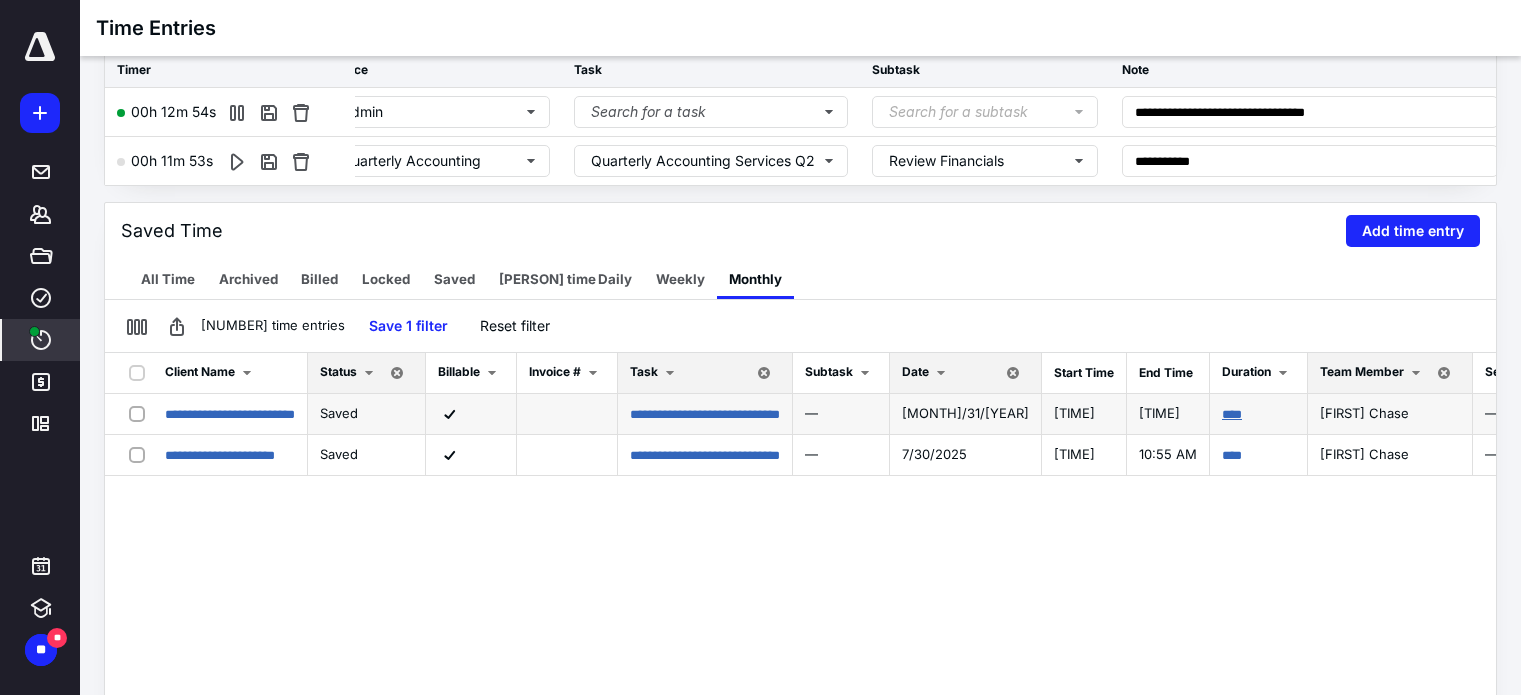 click on "****" at bounding box center [1232, 414] 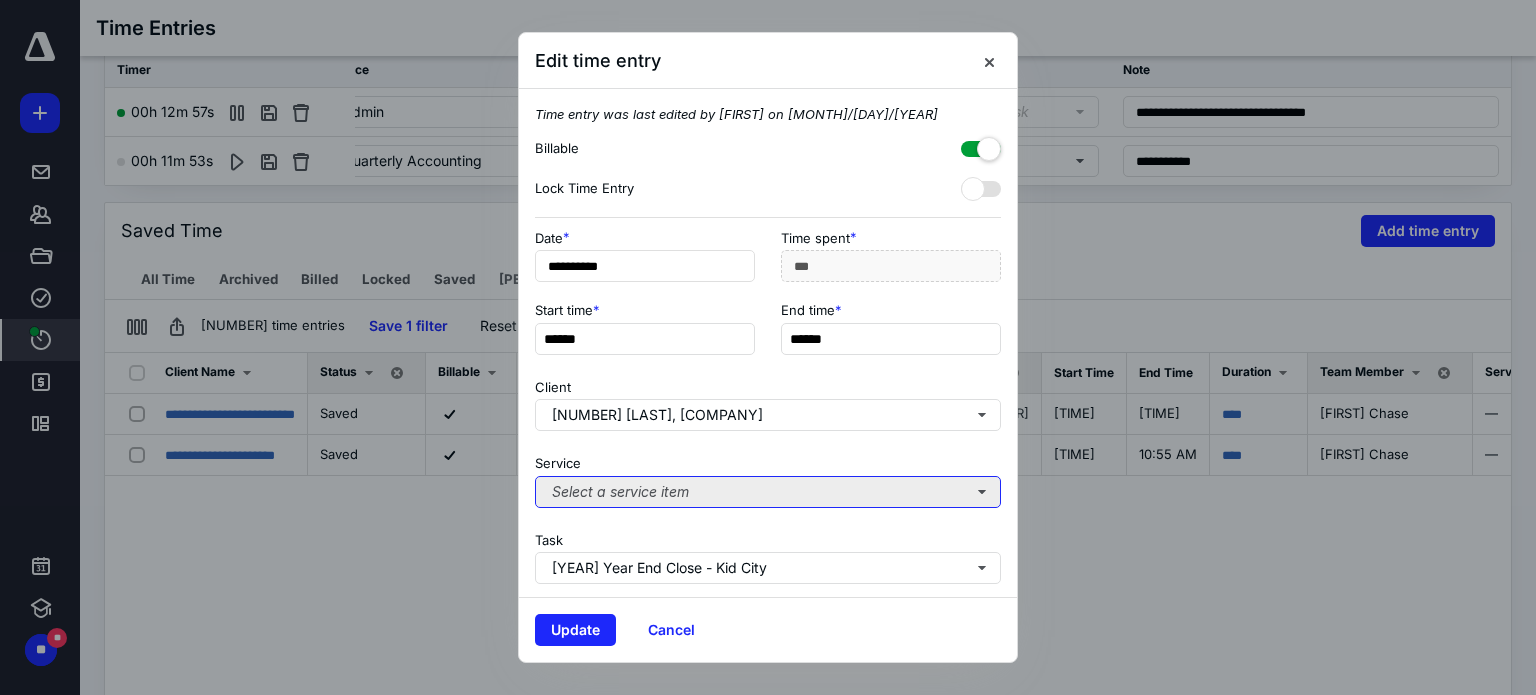 click on "Select a service item" at bounding box center [768, 492] 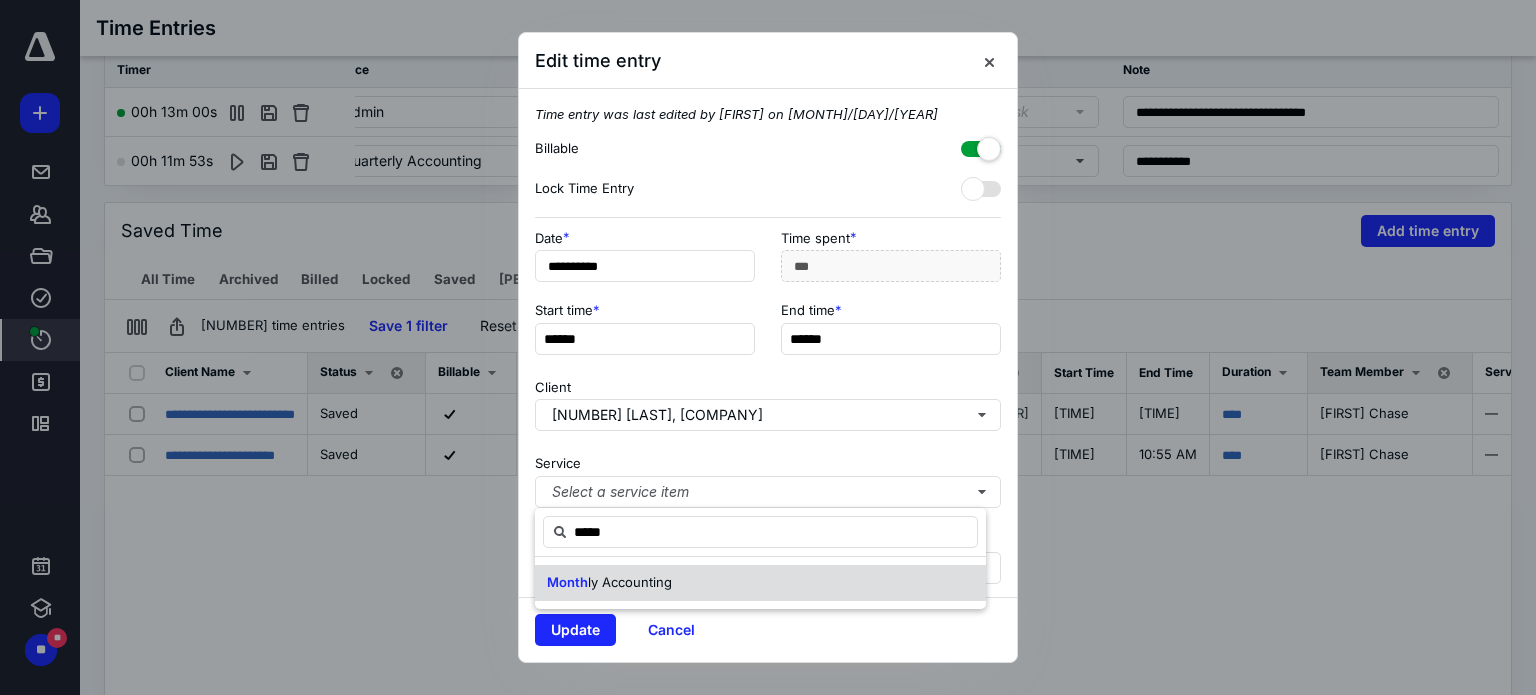 click on "Month ly Accounting" at bounding box center (760, 583) 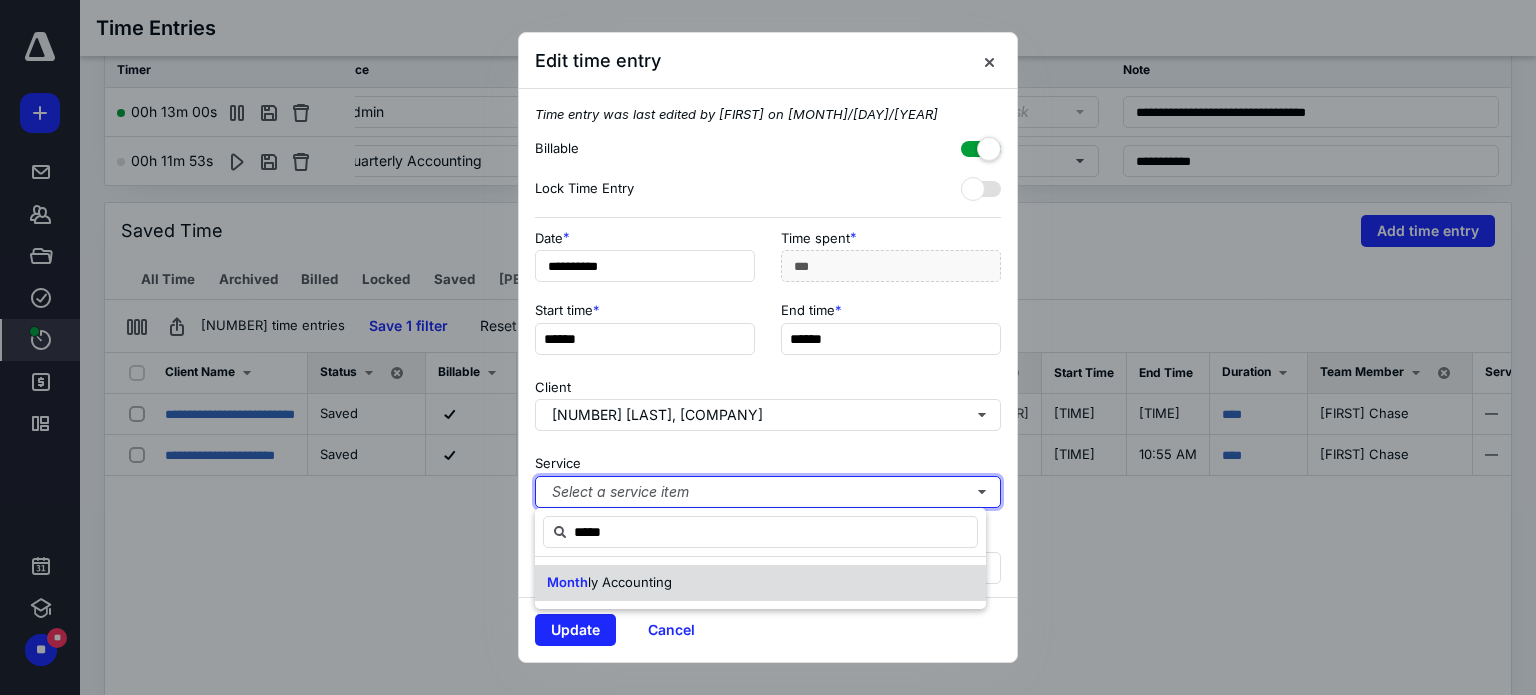 type 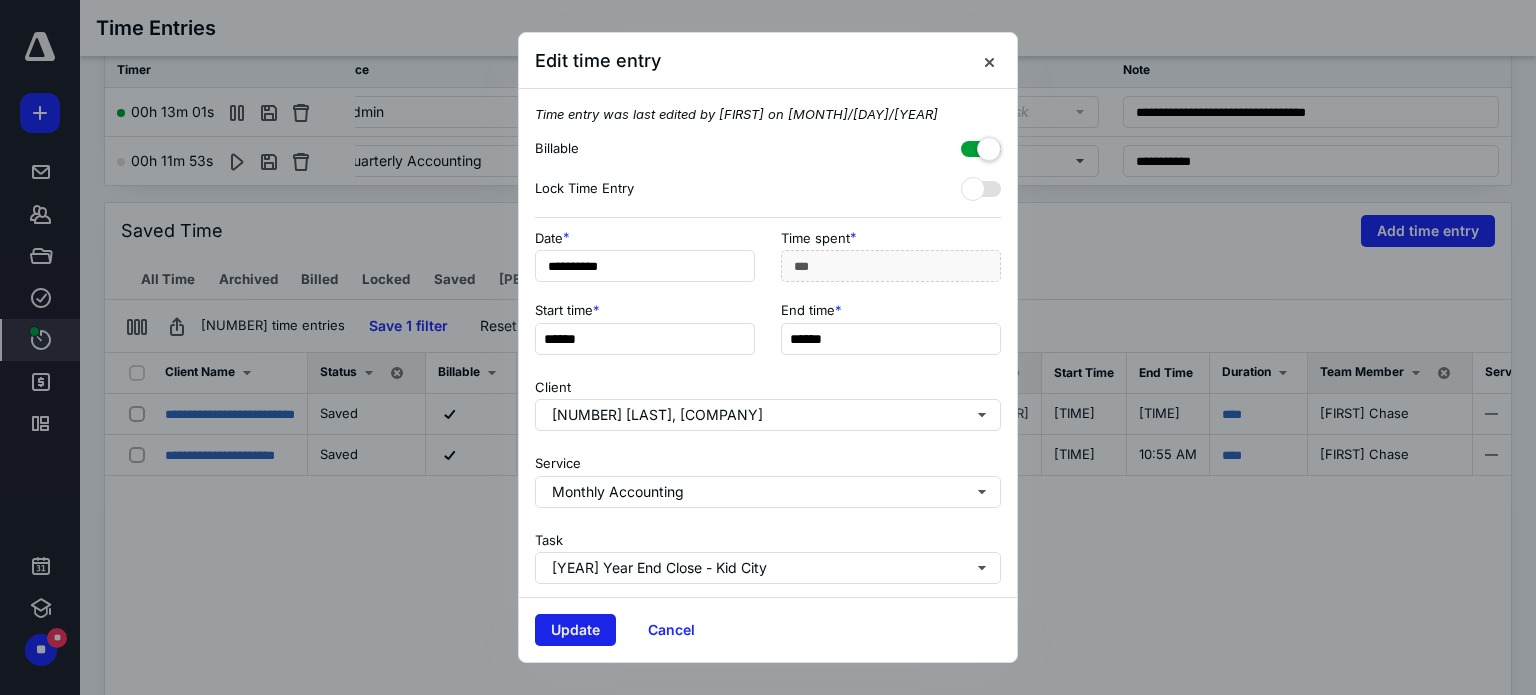 click on "Update" at bounding box center [575, 630] 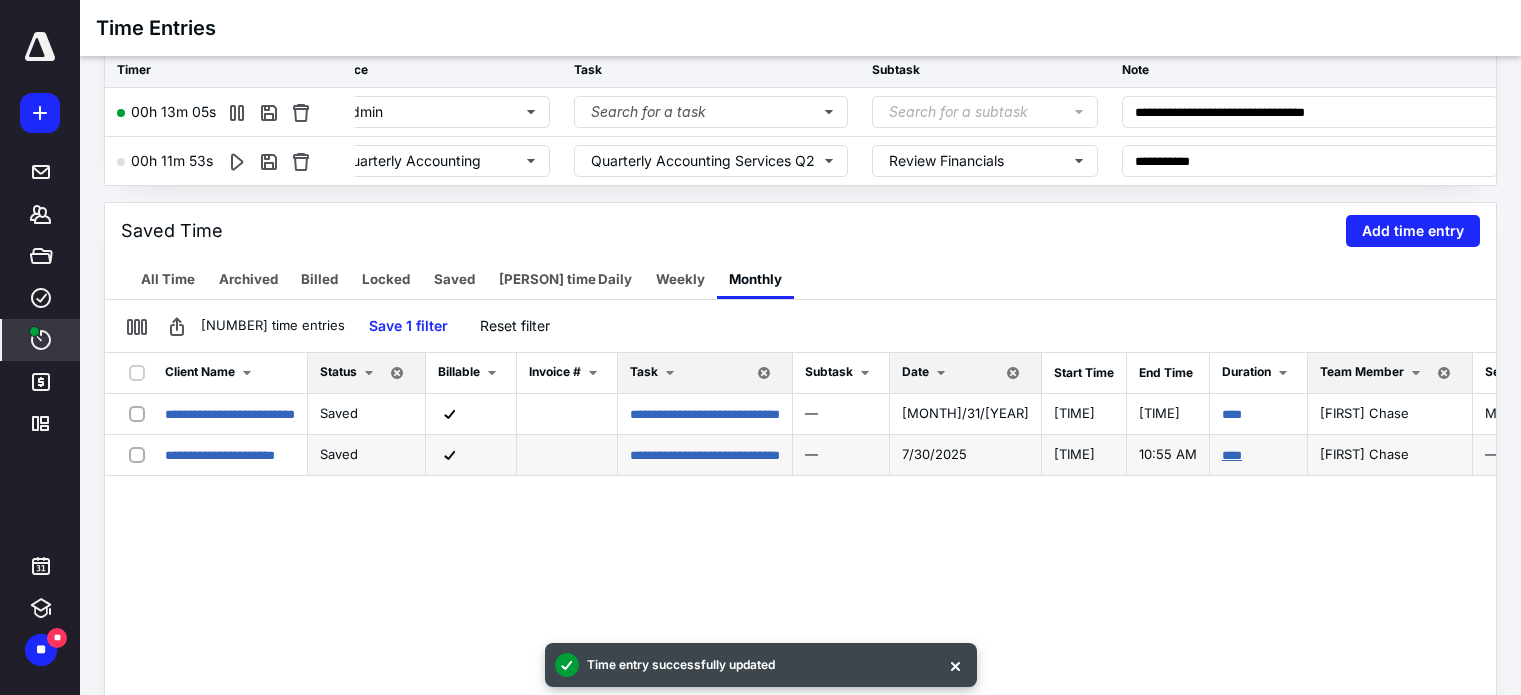 click on "****" at bounding box center (1232, 455) 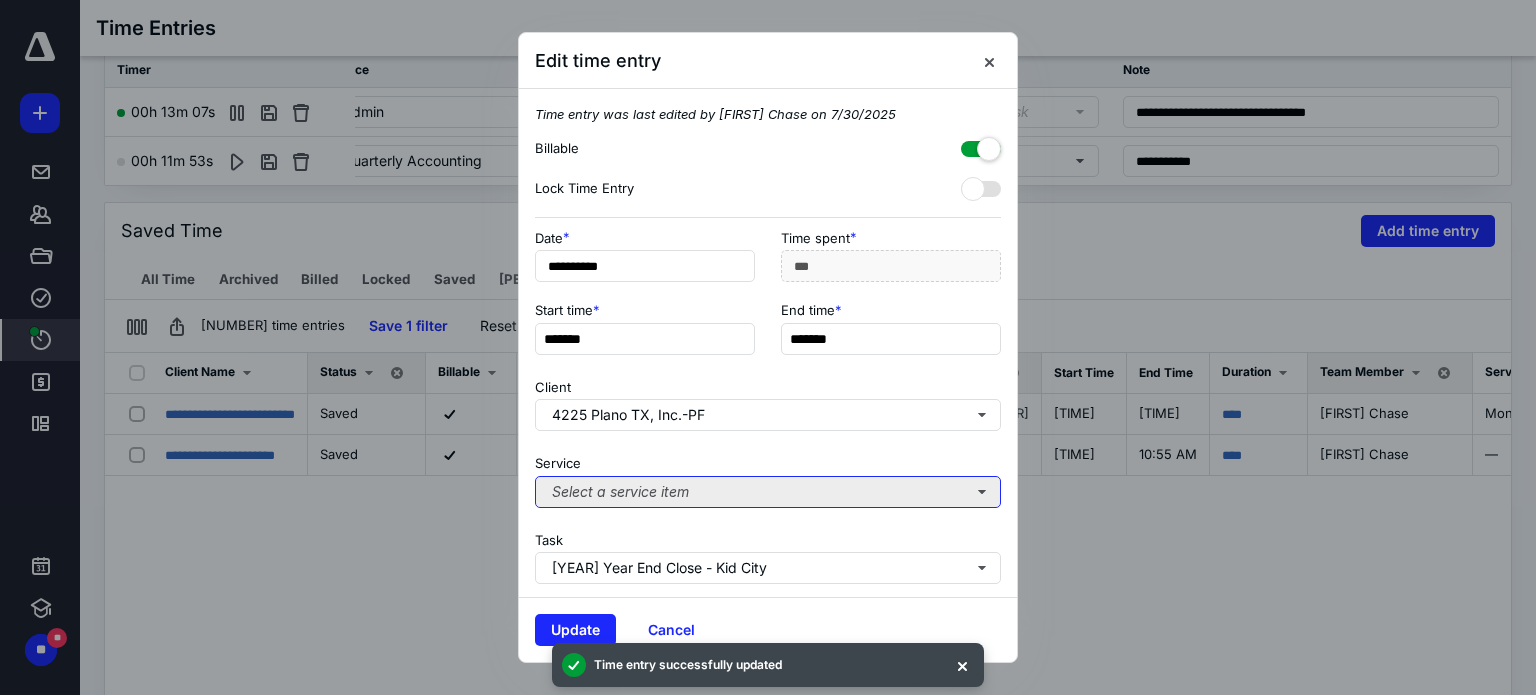 click on "Select a service item" at bounding box center (768, 492) 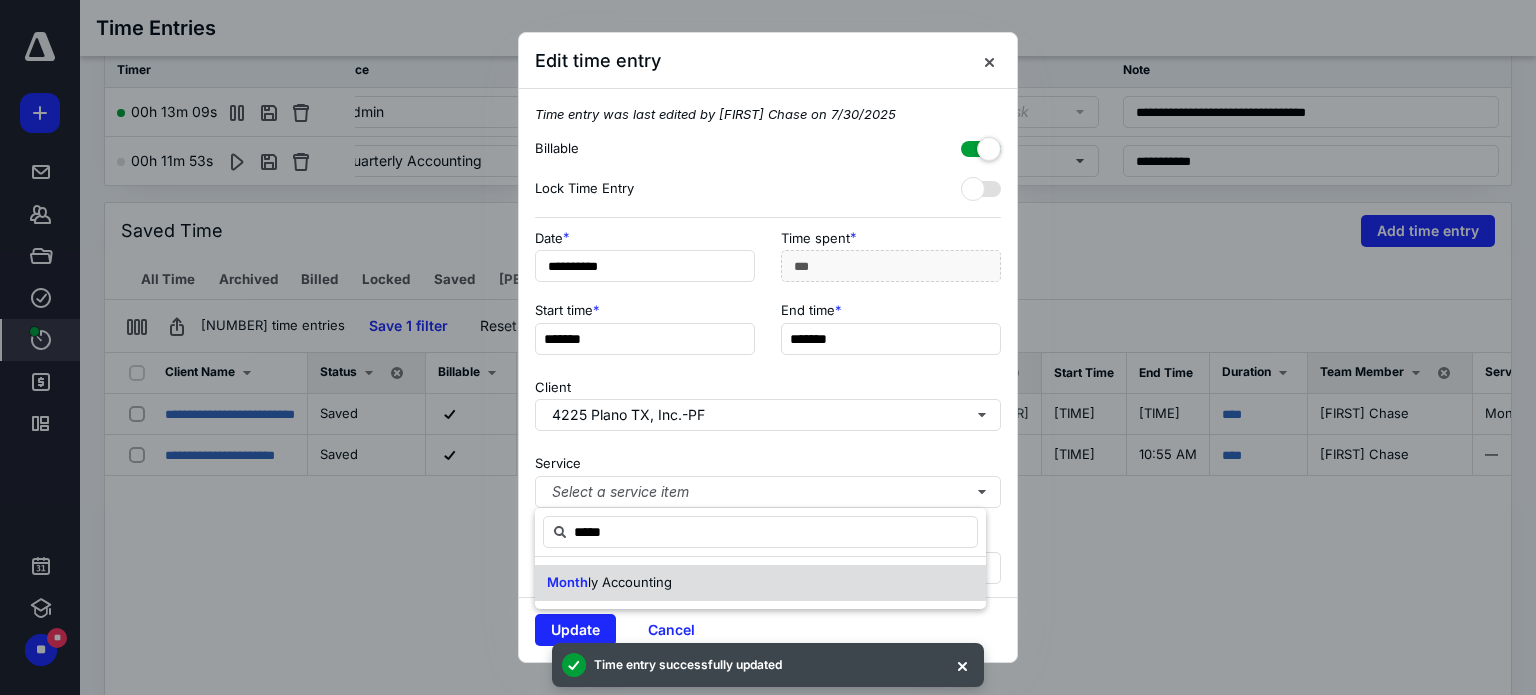 click on "ly Accounting" at bounding box center (630, 582) 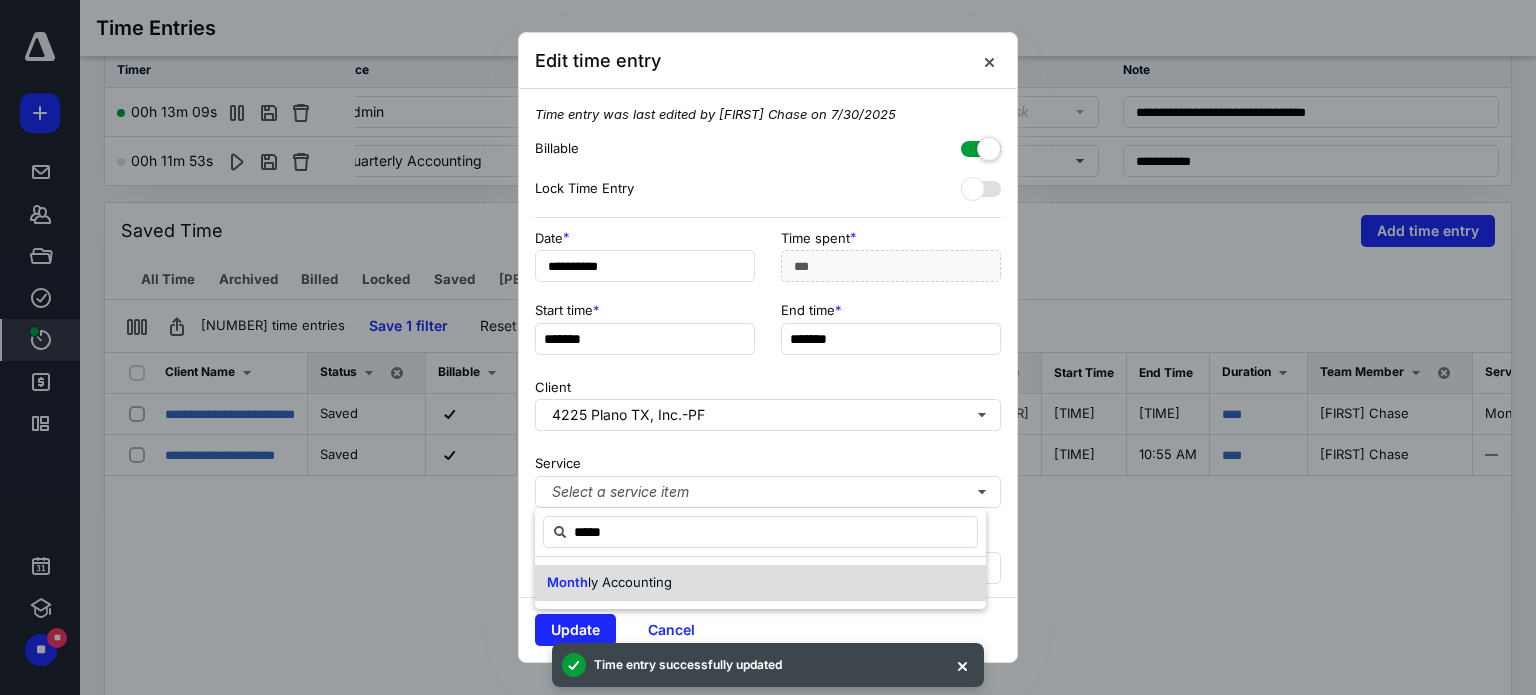 type on "*****" 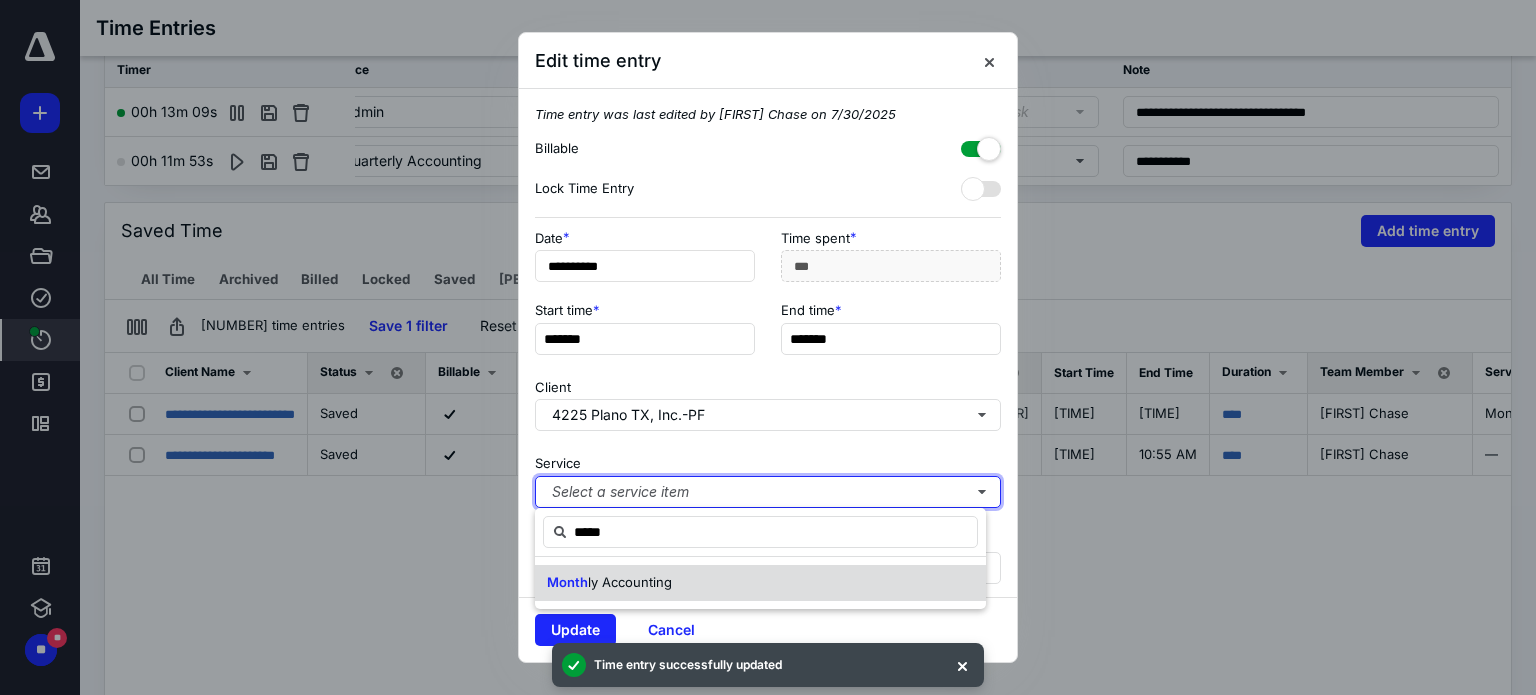 type 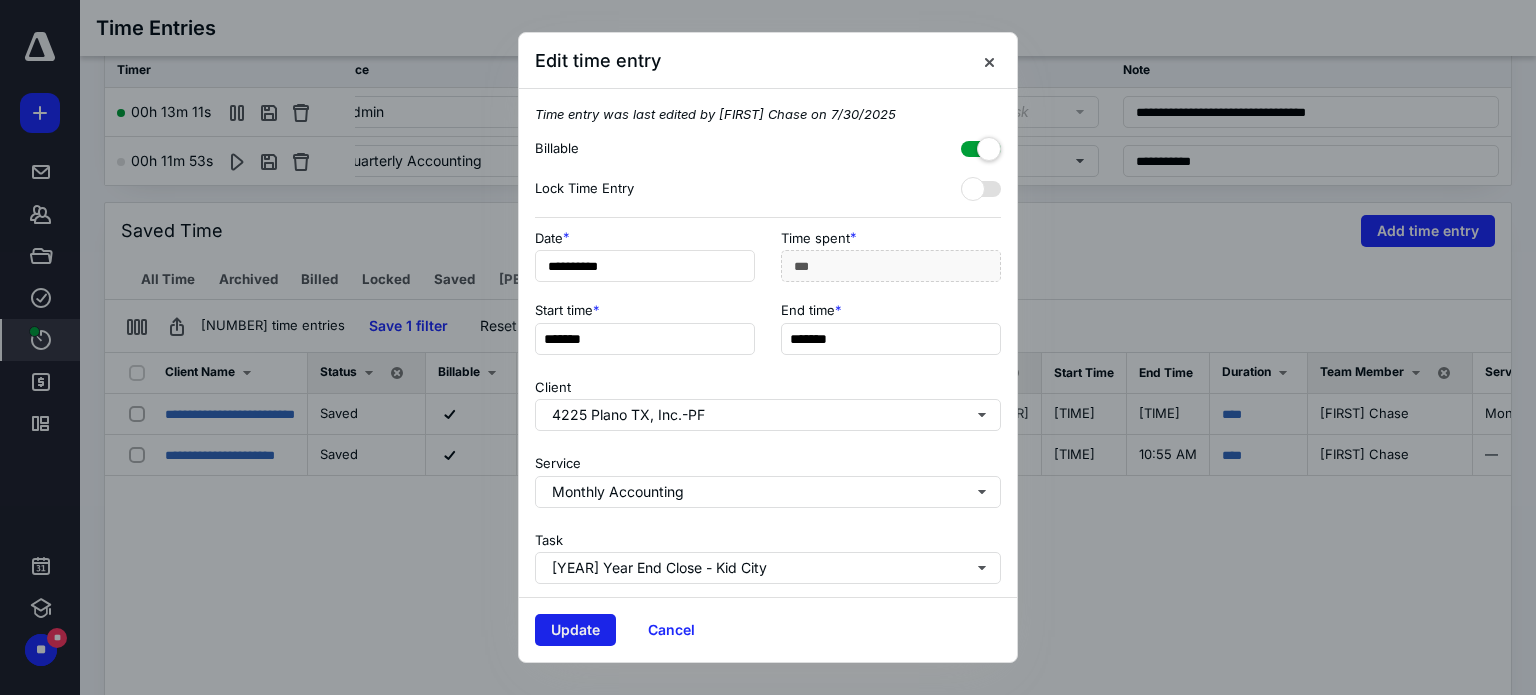 click on "Update" at bounding box center [575, 630] 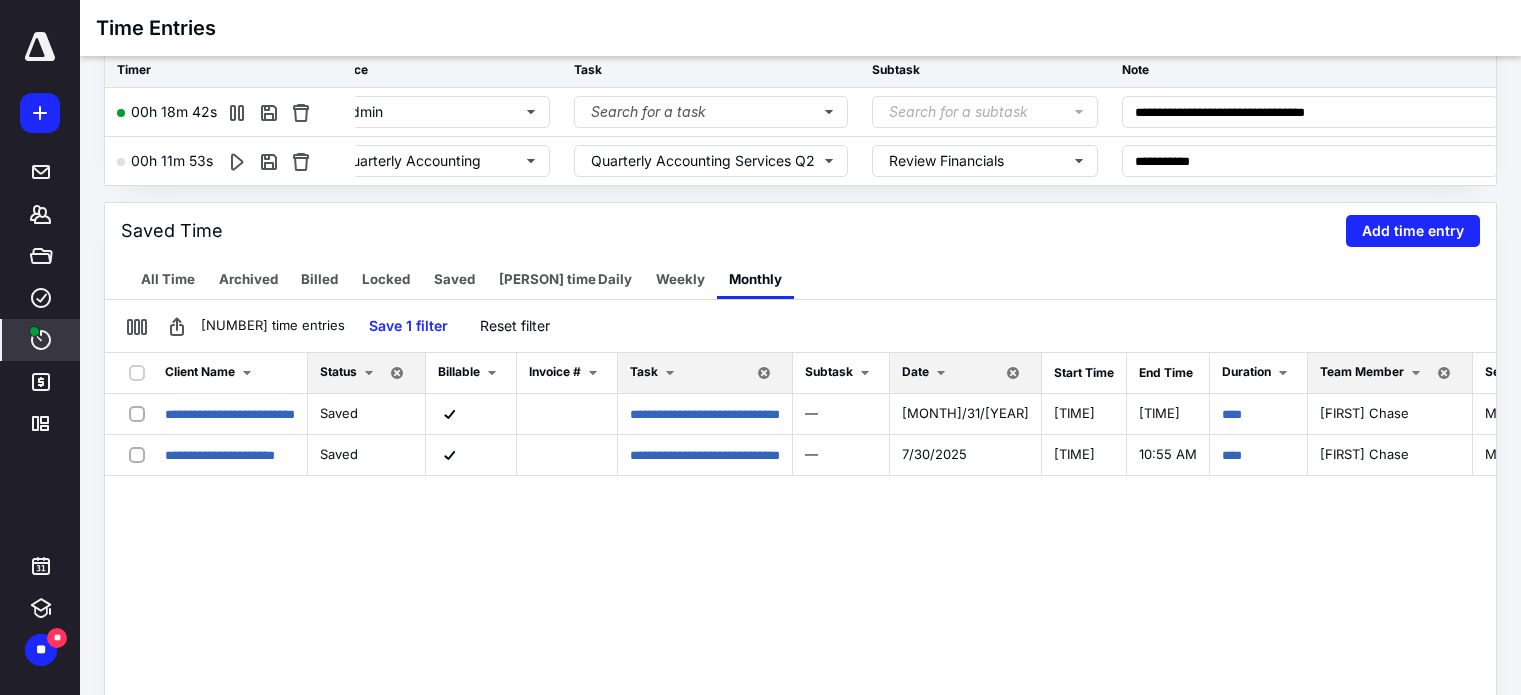 scroll, scrollTop: 0, scrollLeft: 0, axis: both 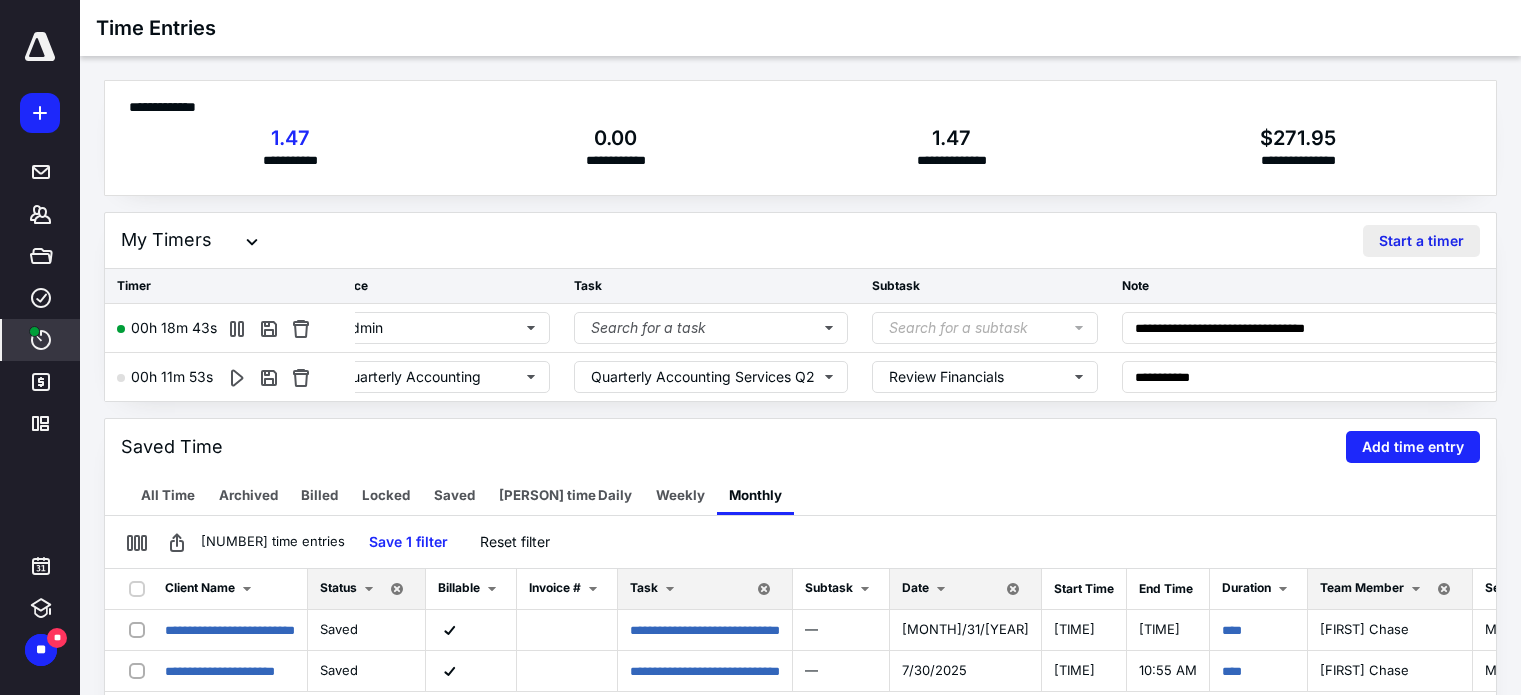 click on "Start a timer" at bounding box center (1421, 241) 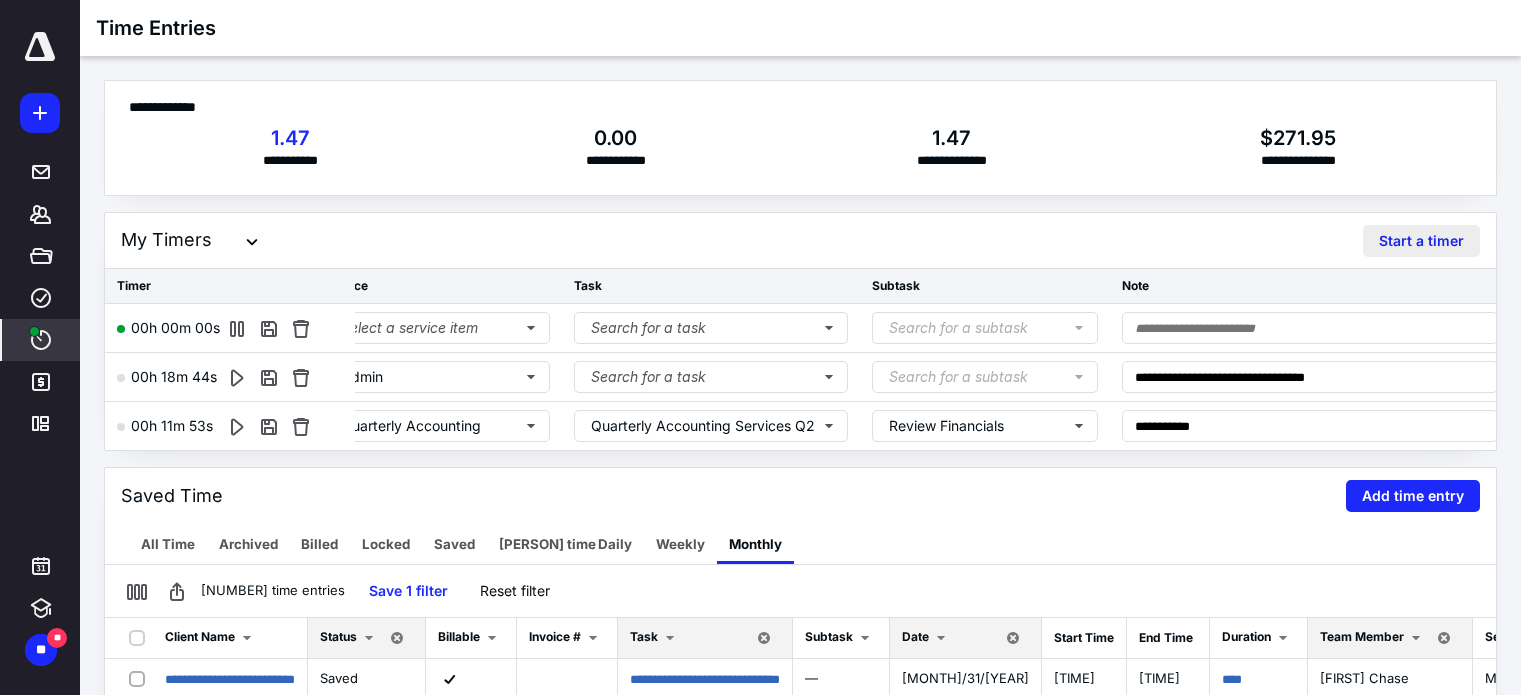type 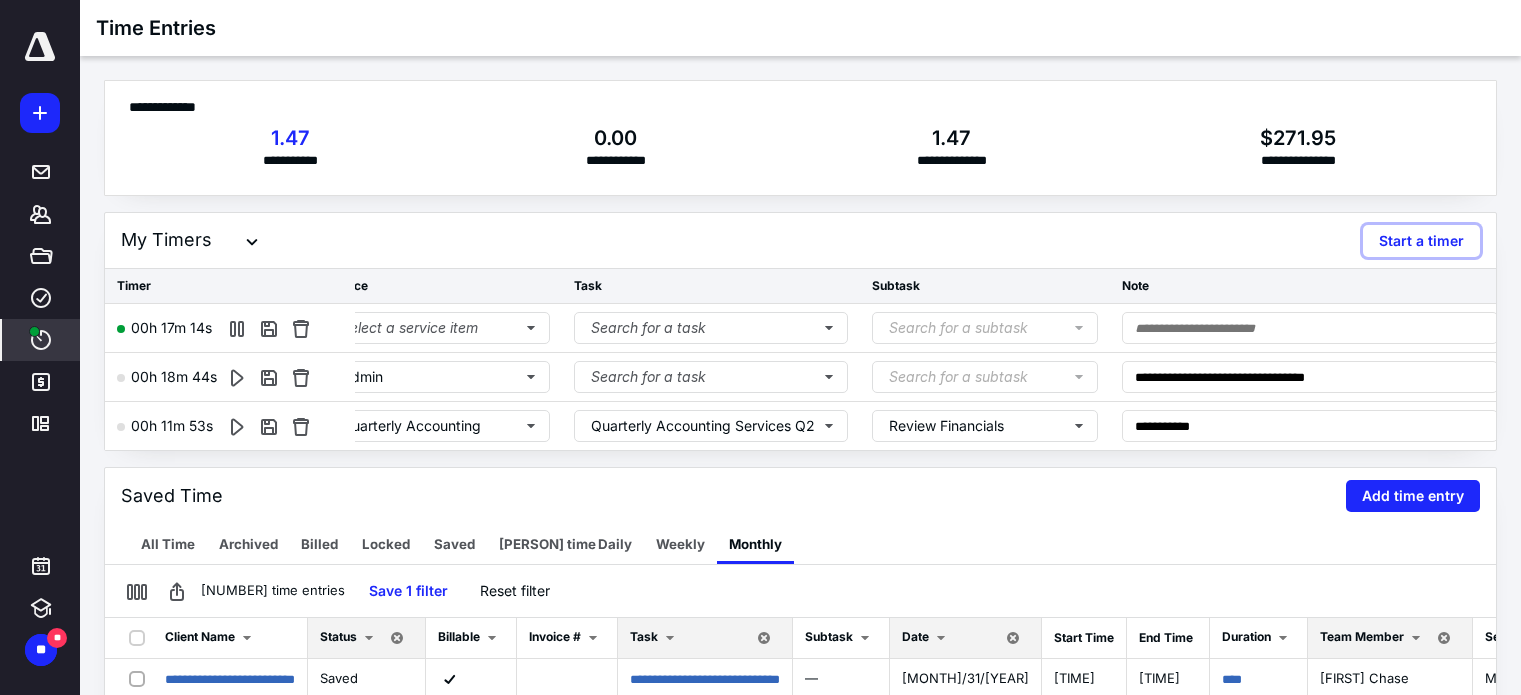 scroll, scrollTop: 0, scrollLeft: 0, axis: both 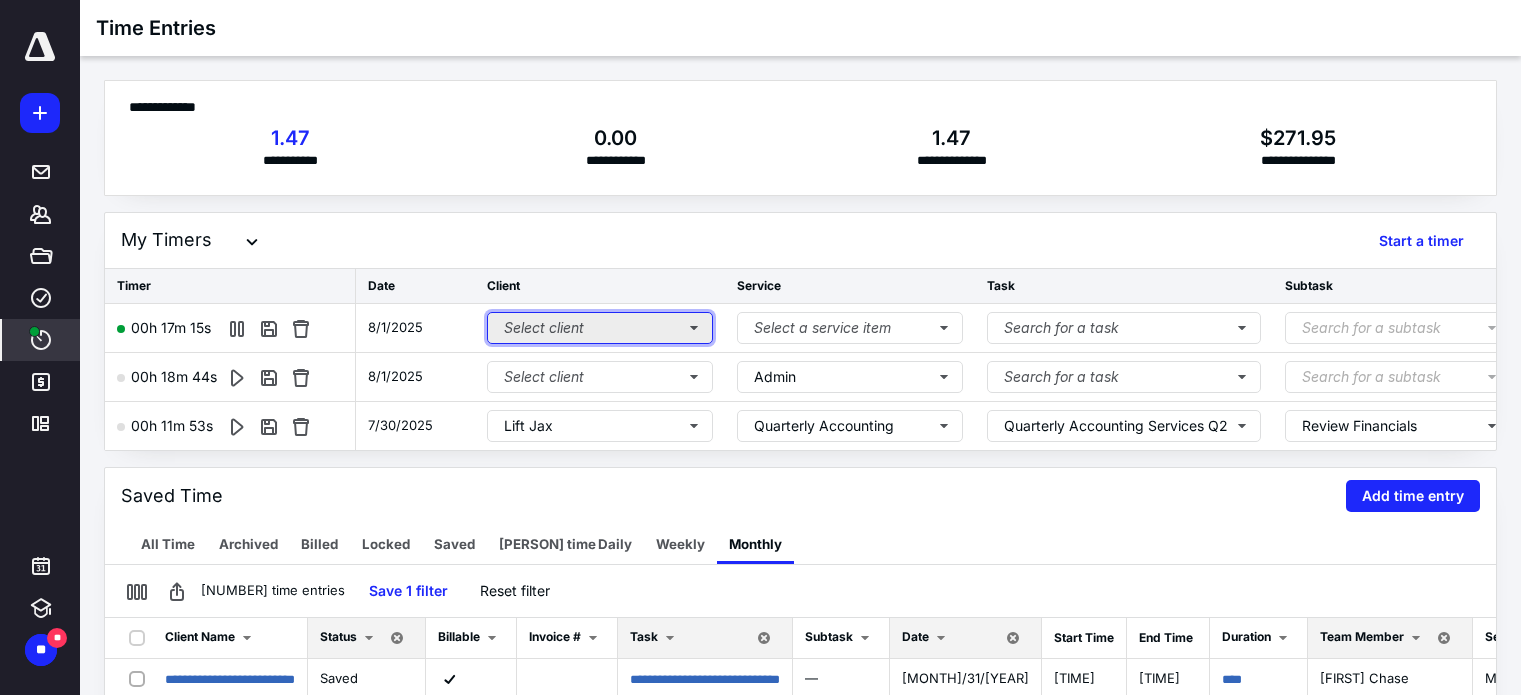 click on "Select client" at bounding box center [600, 328] 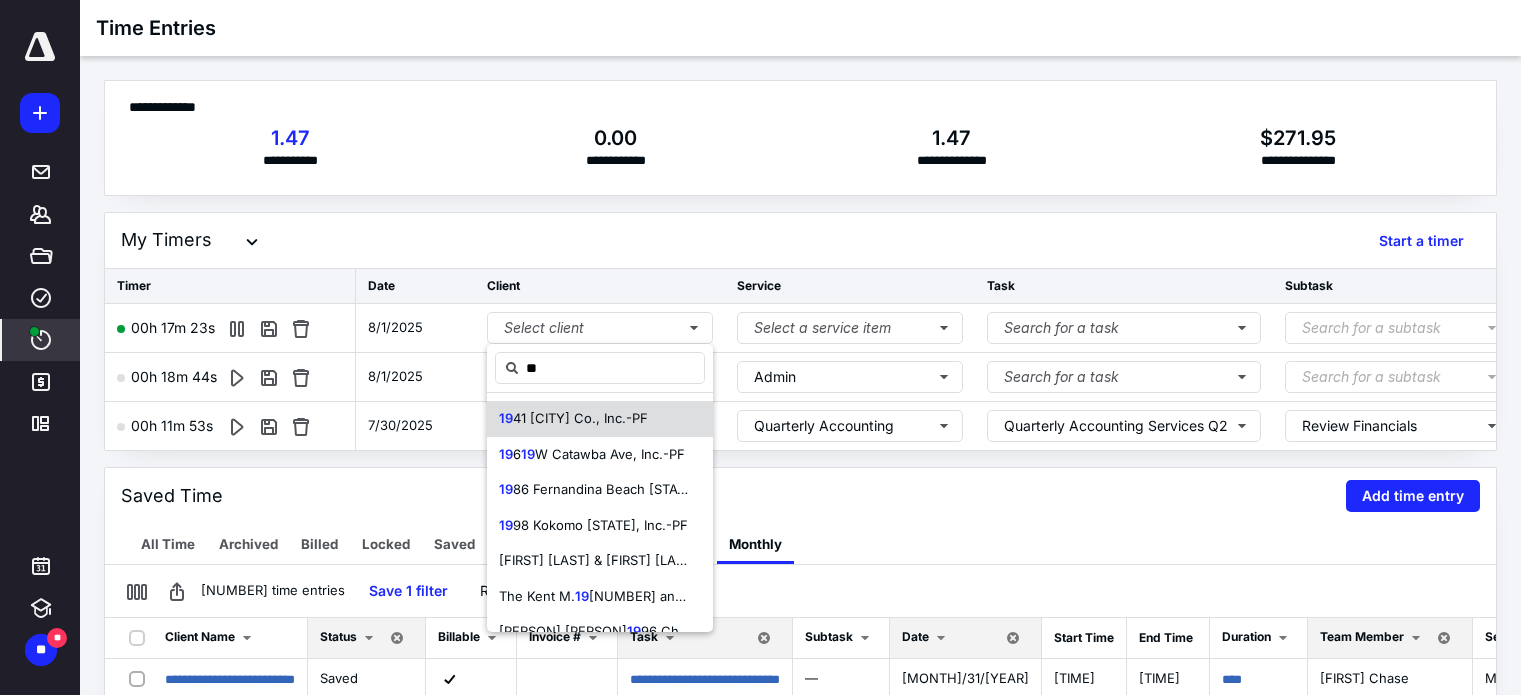 click on "41 [CITY] Co., Inc.-PF" at bounding box center [580, 418] 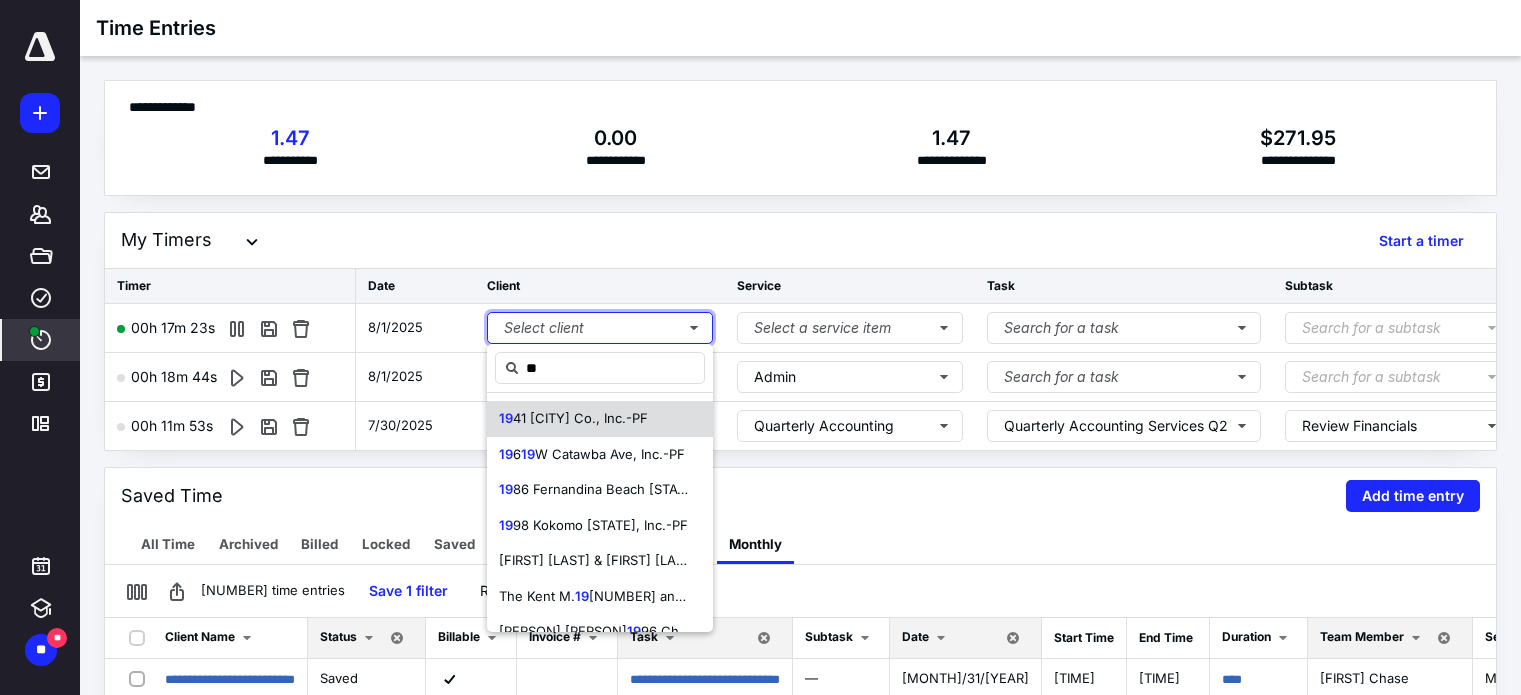 type 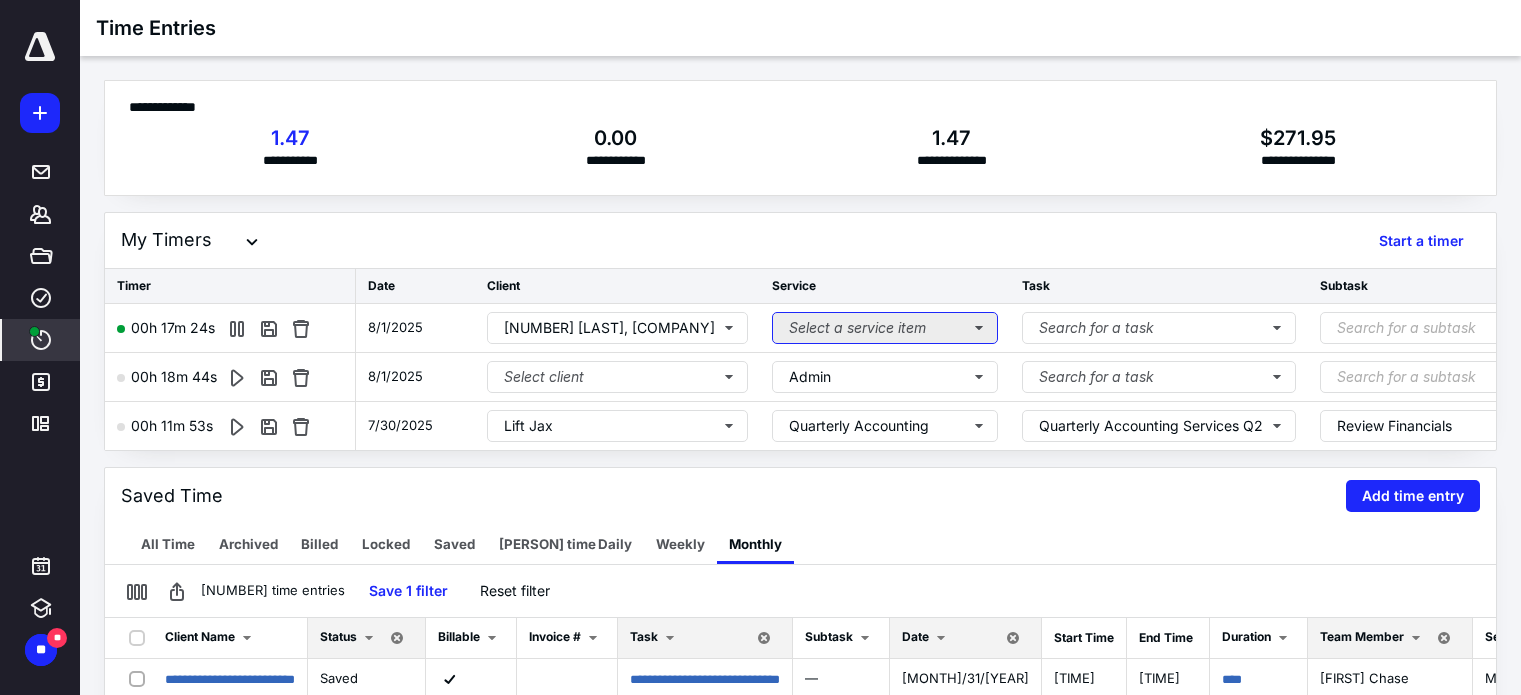 click on "Select a service item" at bounding box center (885, 328) 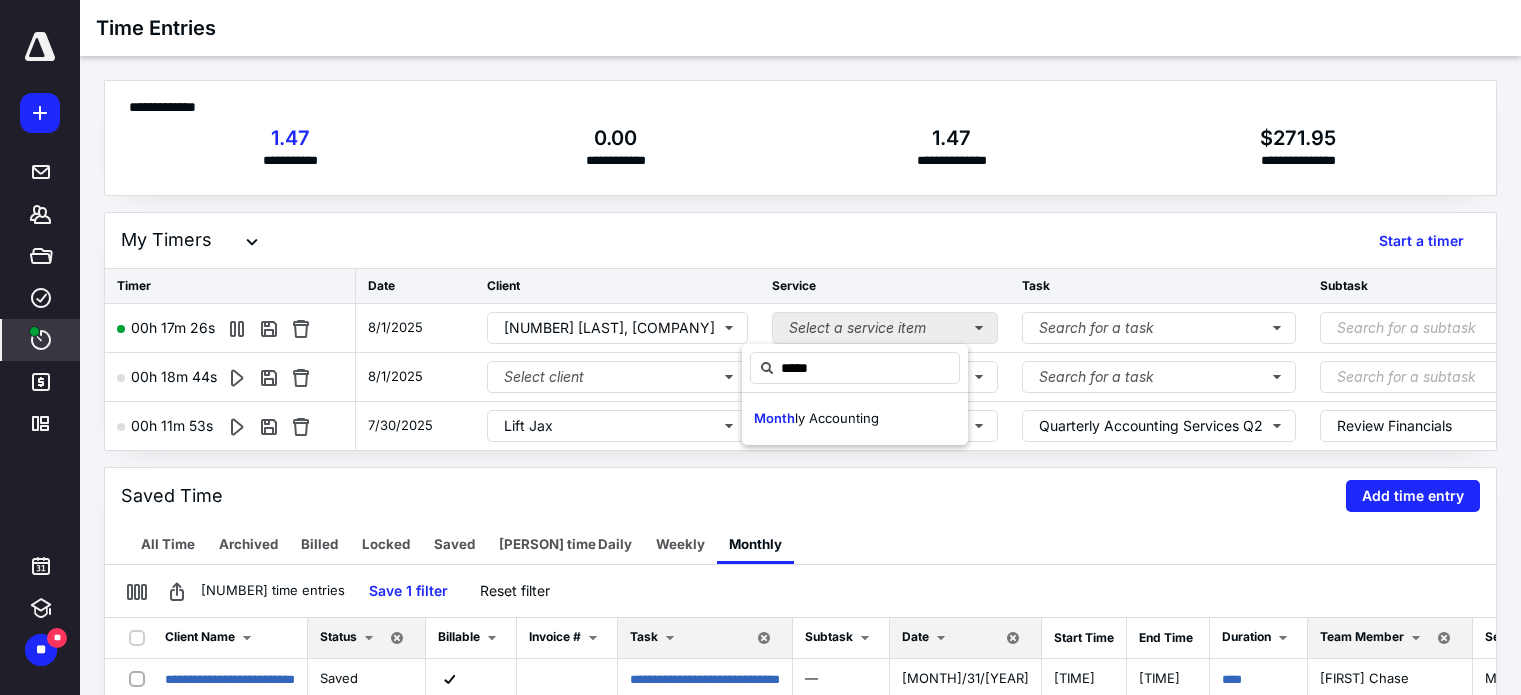 type on "*****" 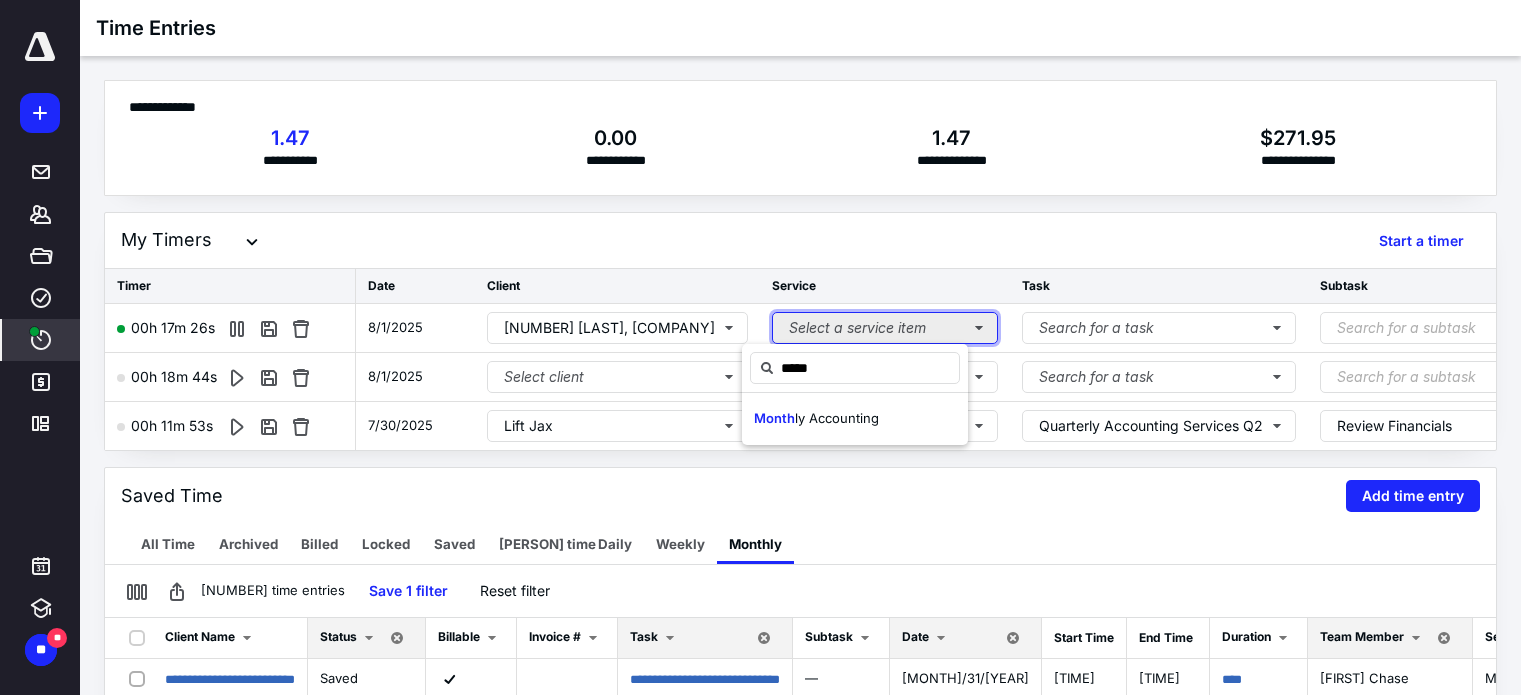 type 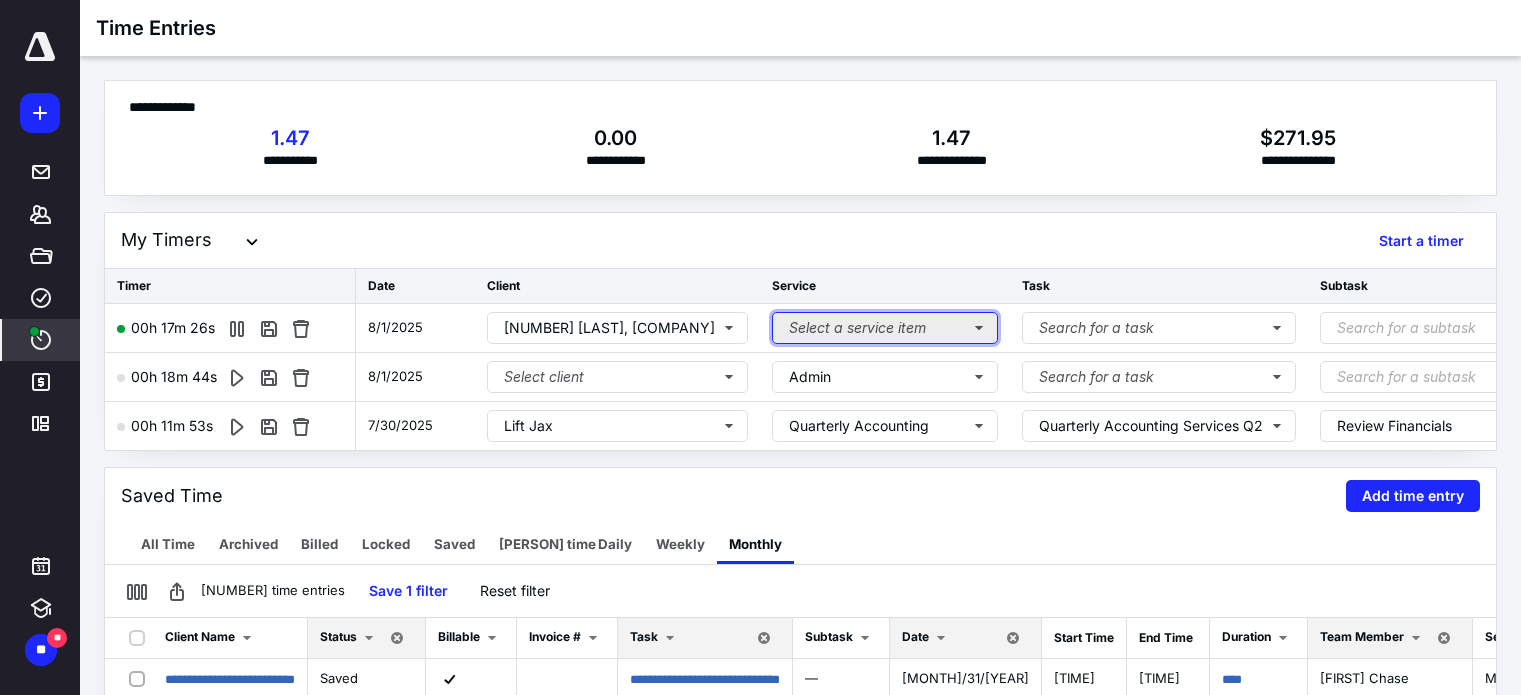 type 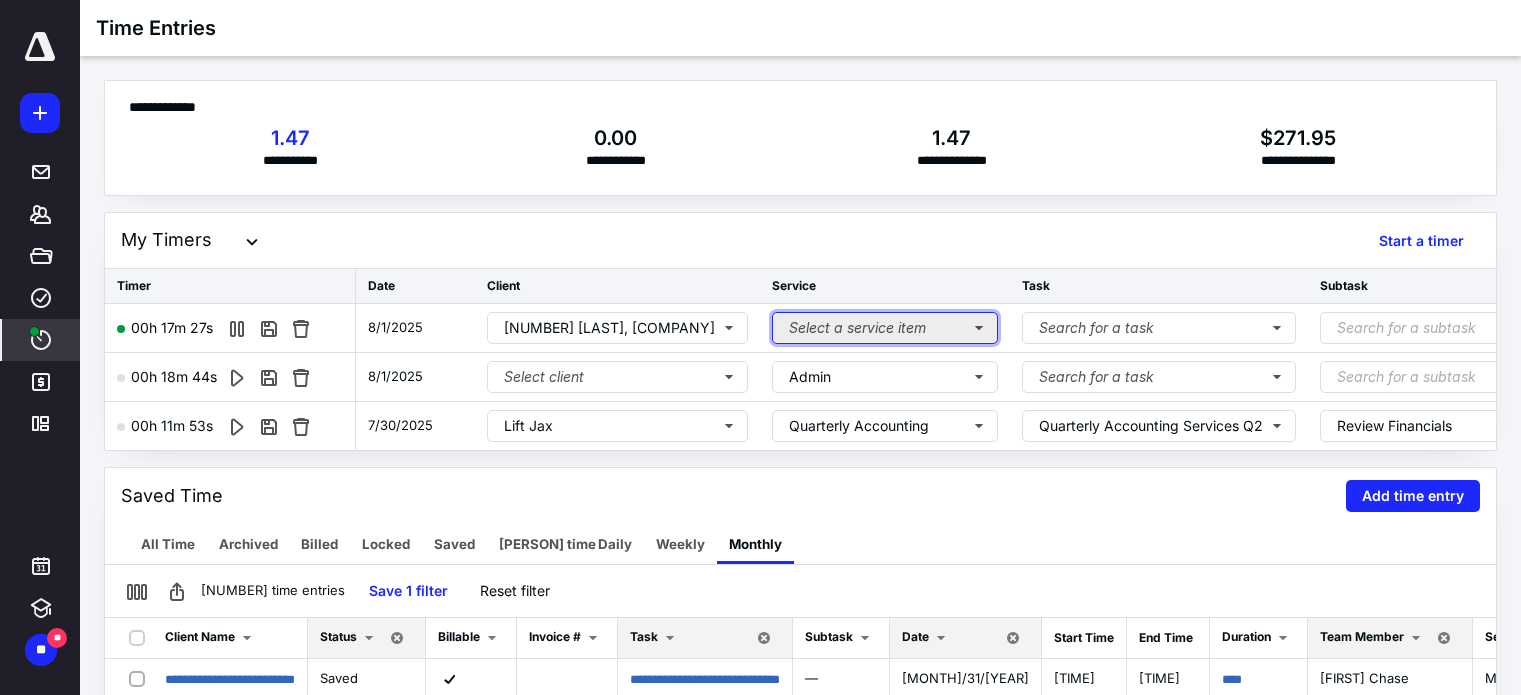 click on "Select a service item" at bounding box center [885, 328] 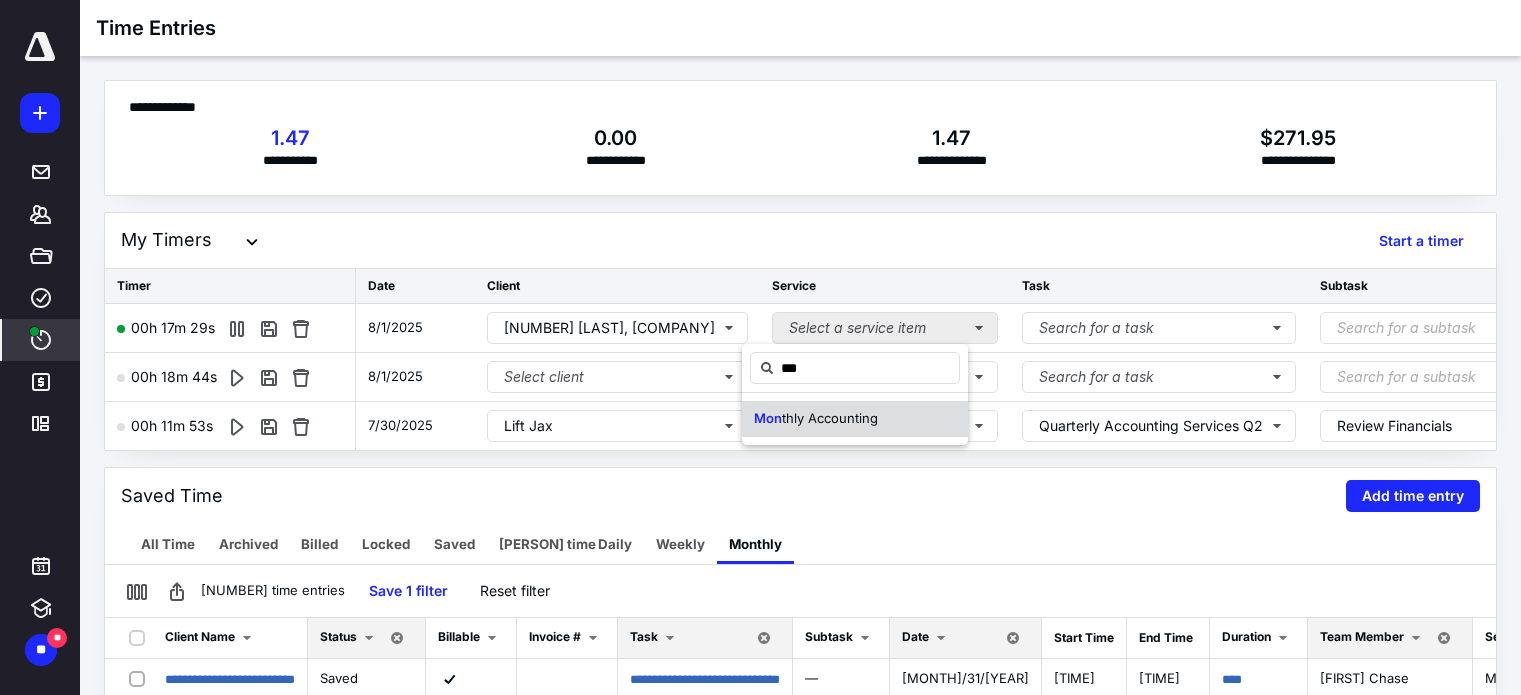 type on "***" 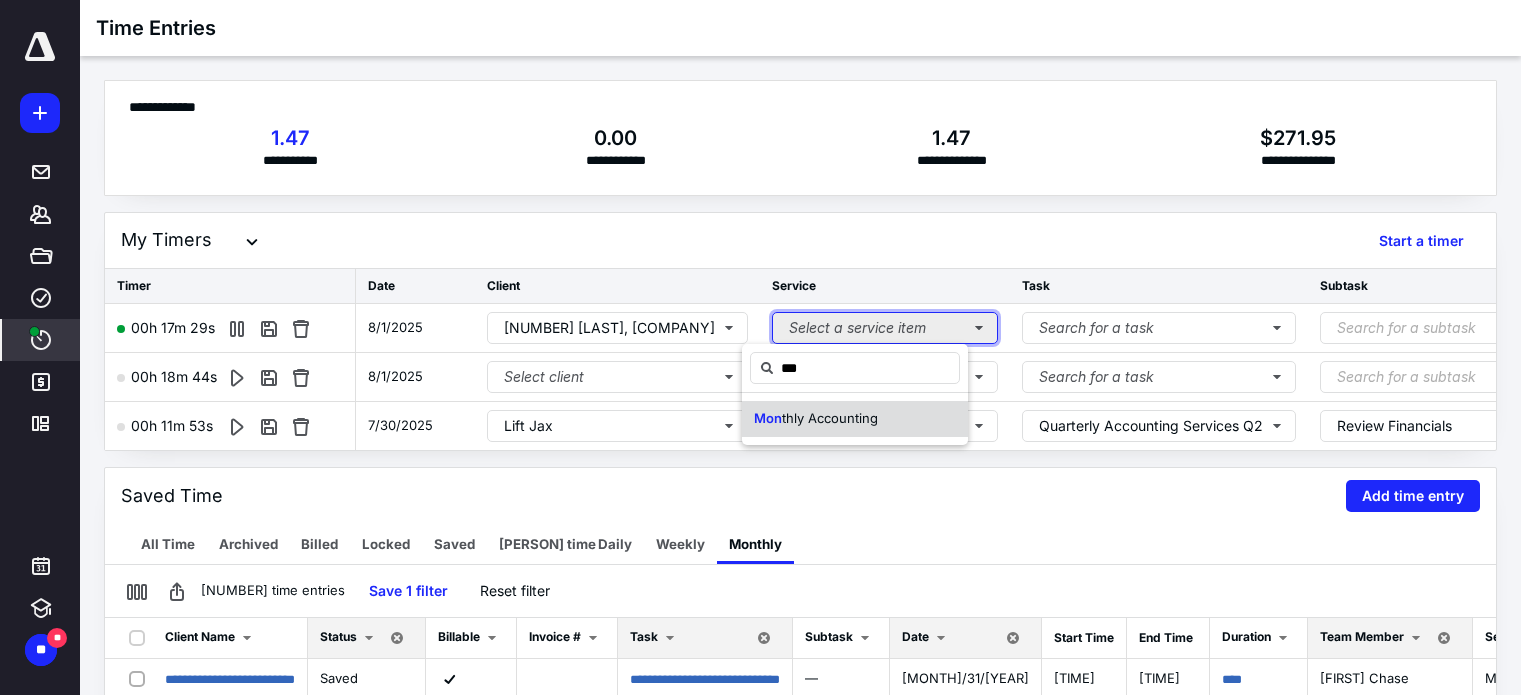 type 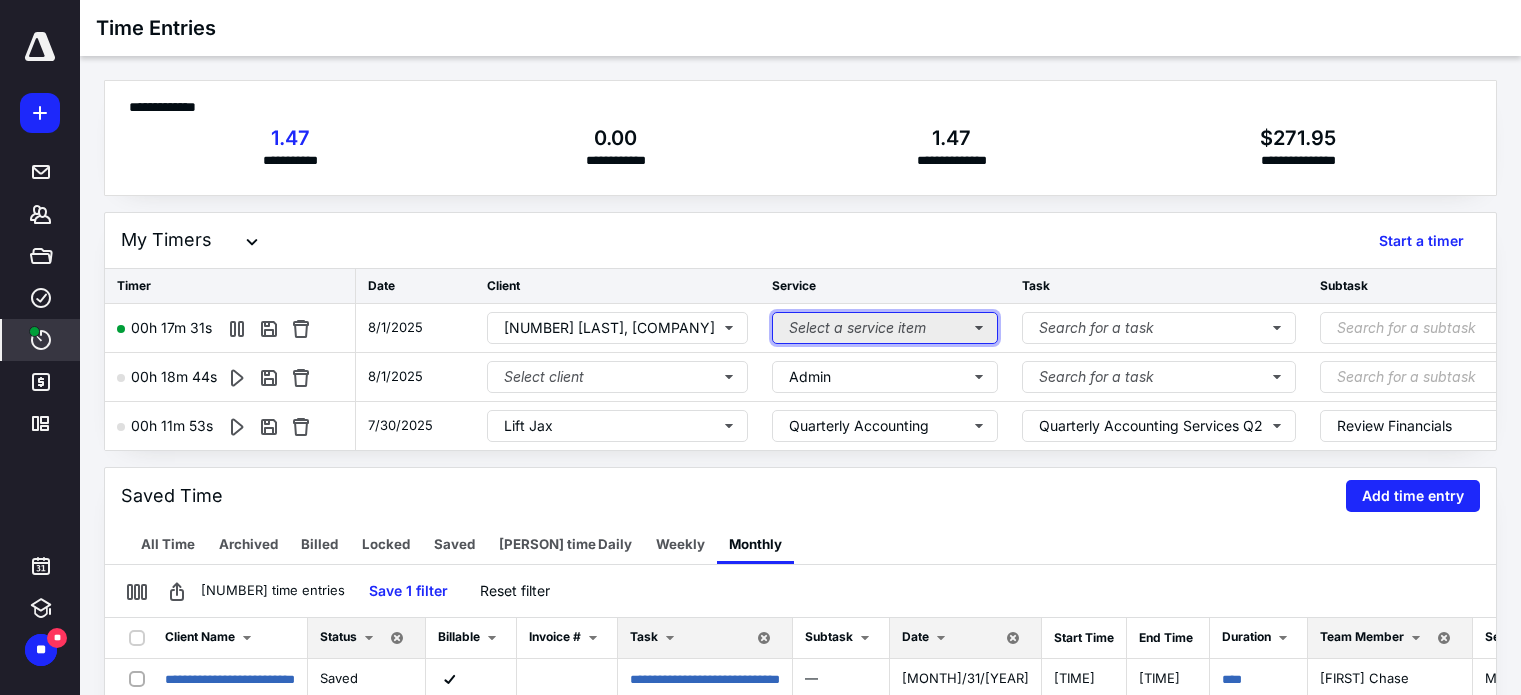click on "Select a service item" at bounding box center (885, 328) 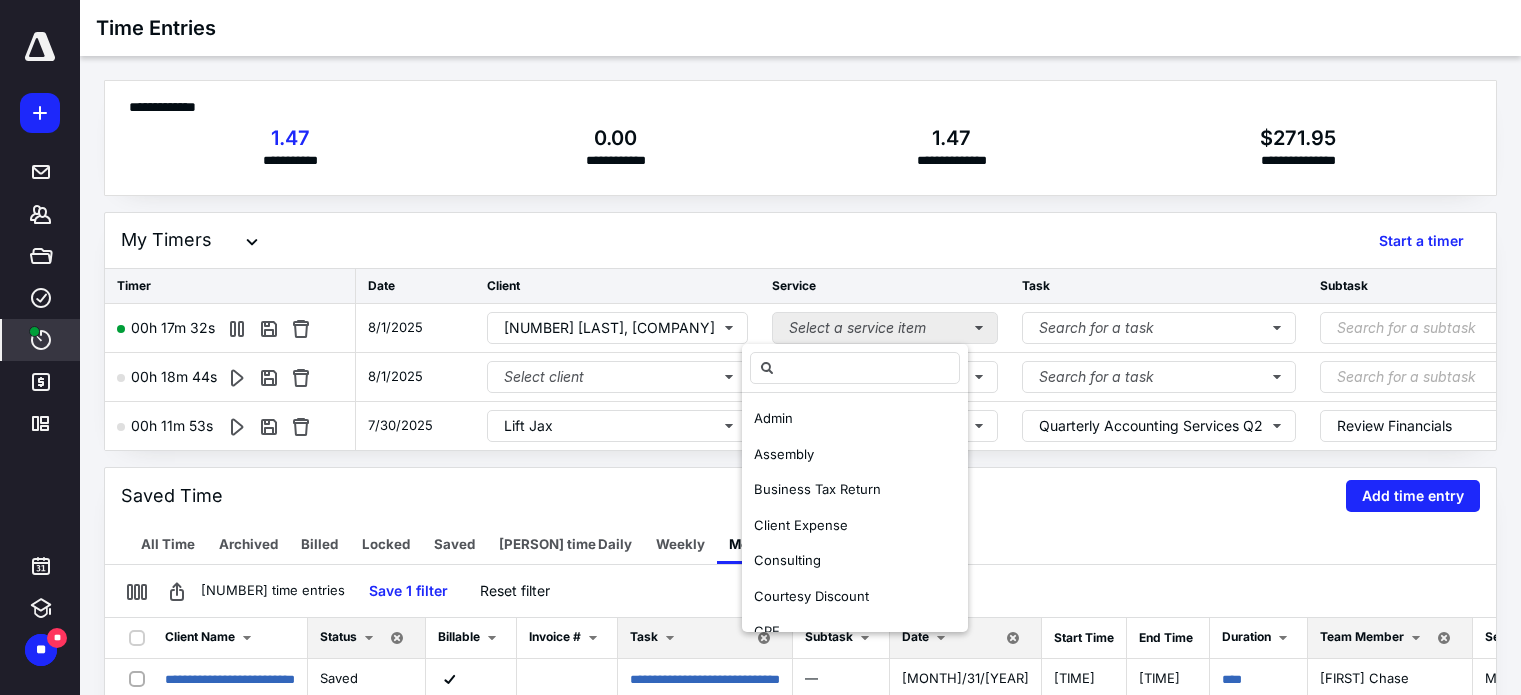 type on "*" 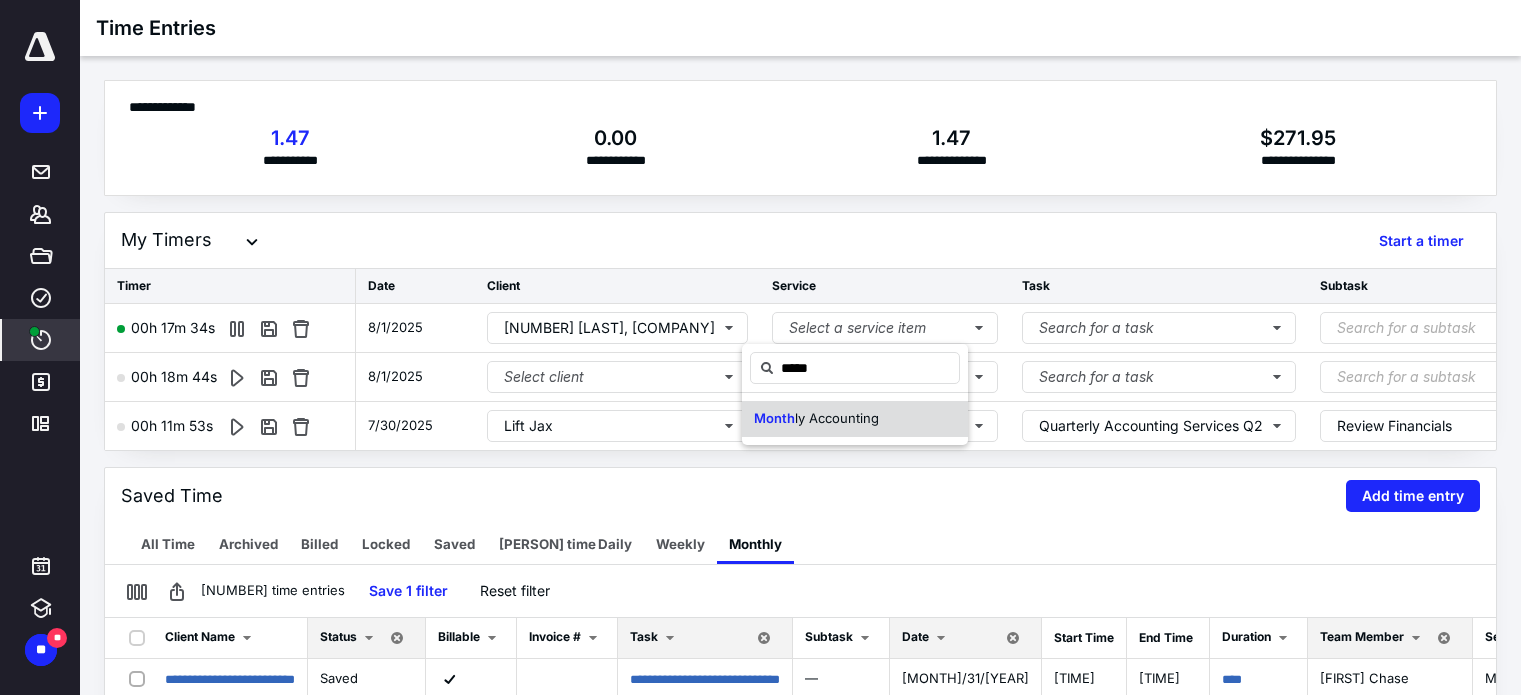click on "Month ly Accounting" at bounding box center [855, 419] 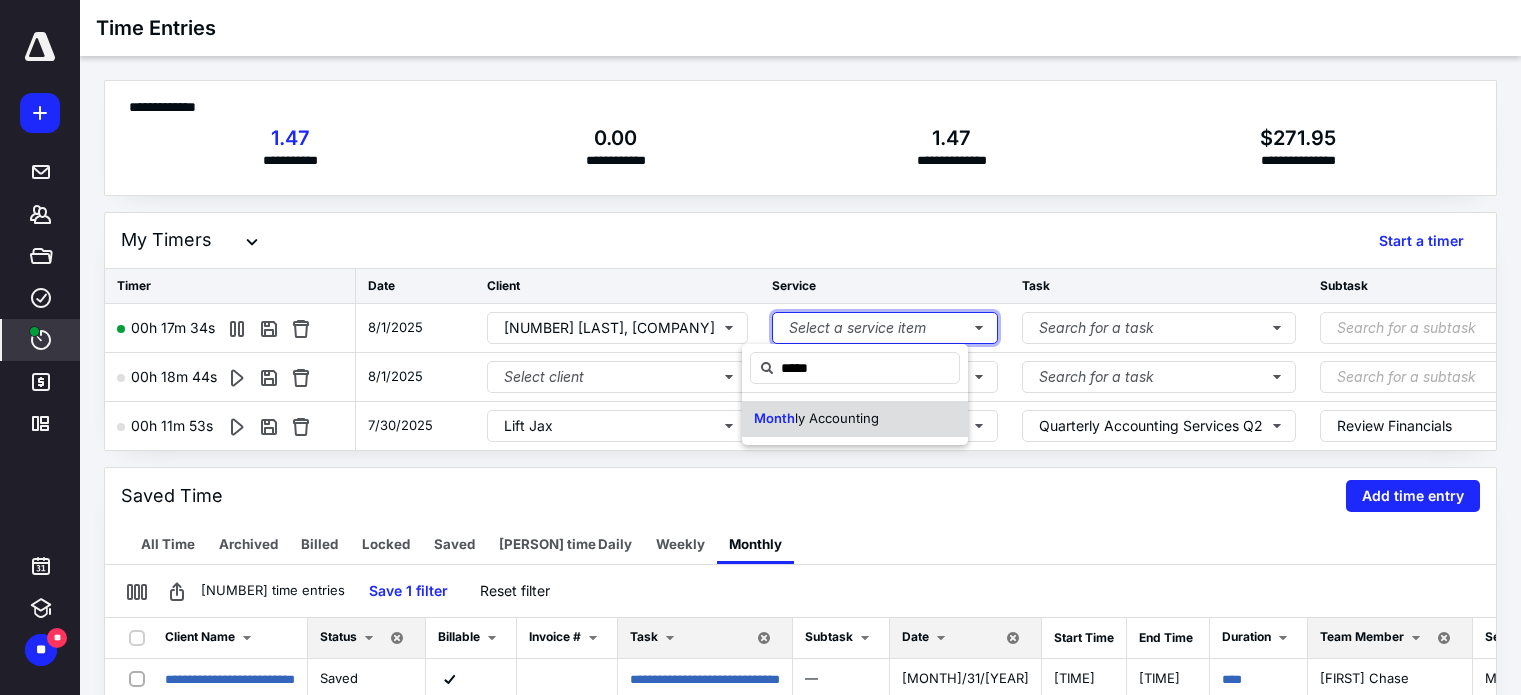 type 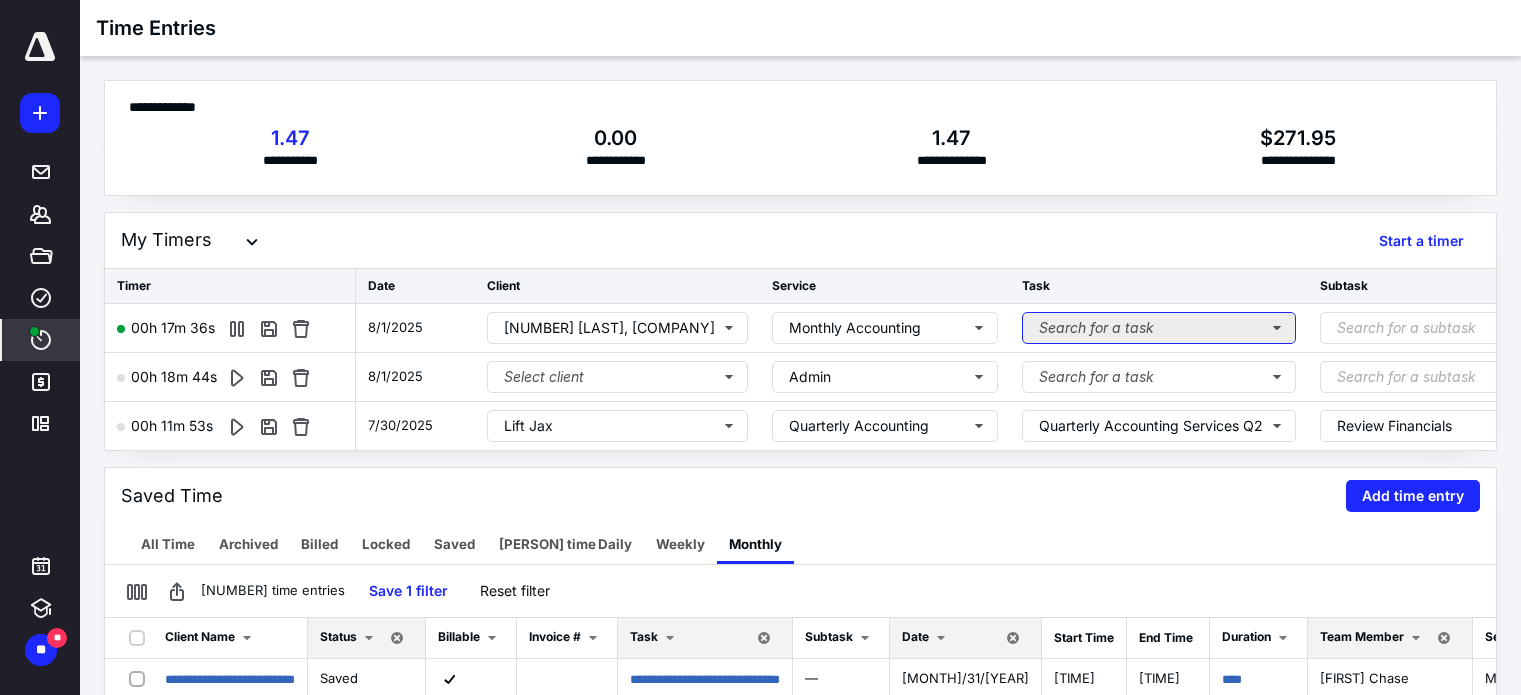 click on "Search for a task" at bounding box center [1159, 328] 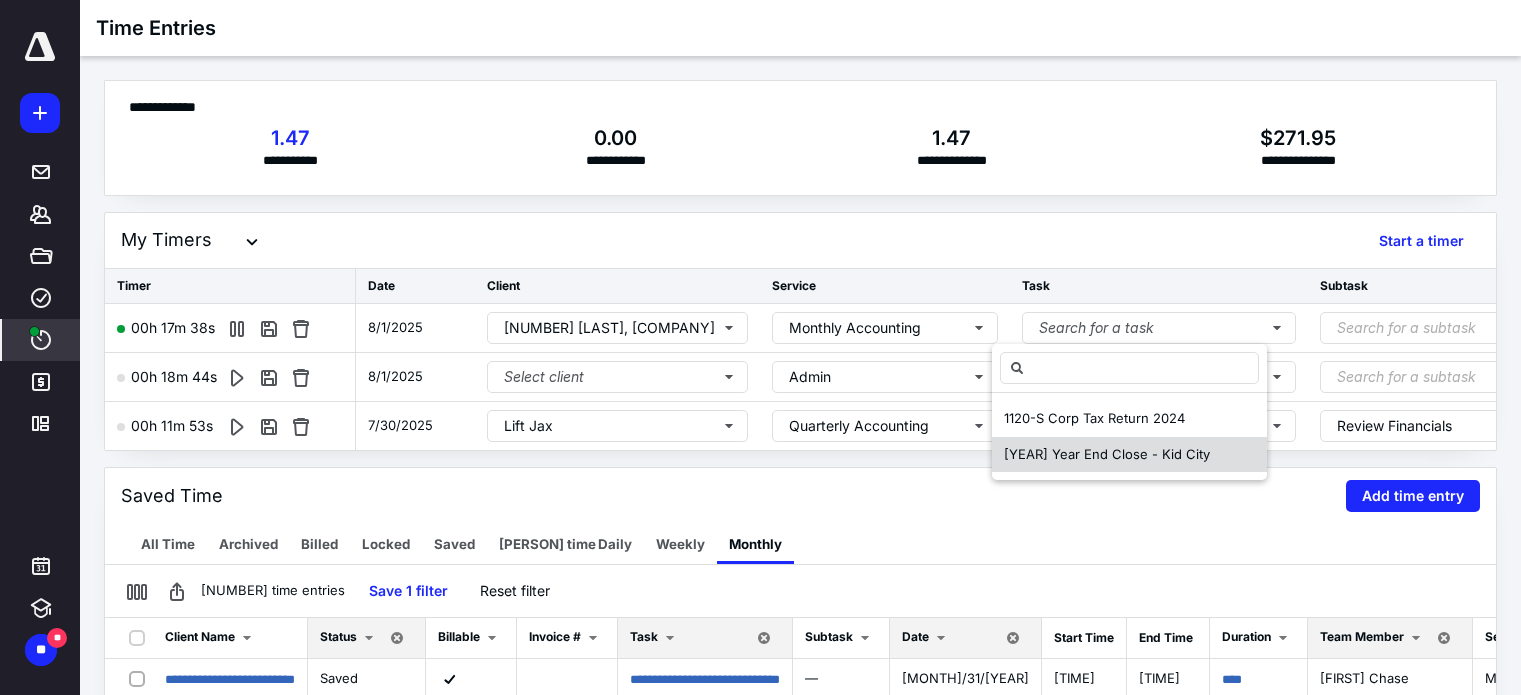 click on "[YEAR] Year End Close - Kid City" at bounding box center [1107, 454] 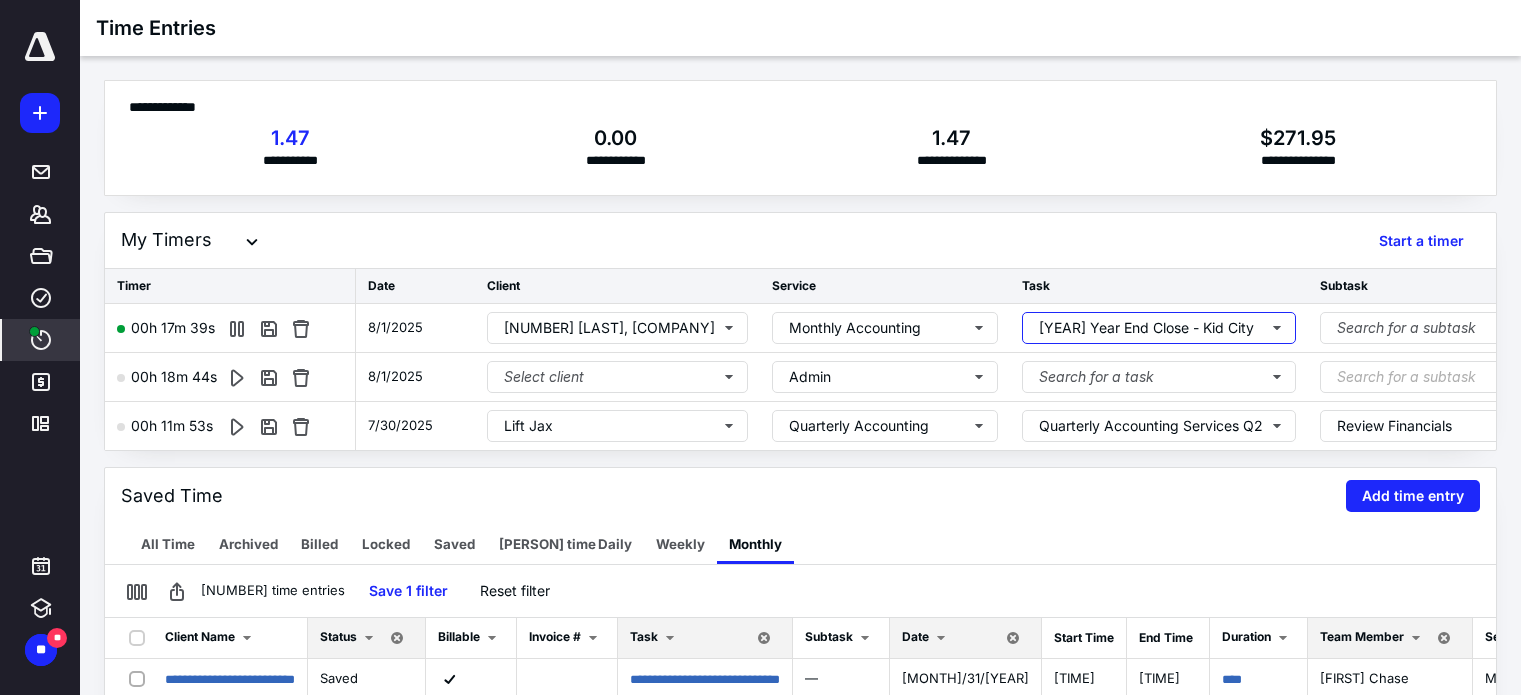 scroll, scrollTop: 0, scrollLeft: 432, axis: horizontal 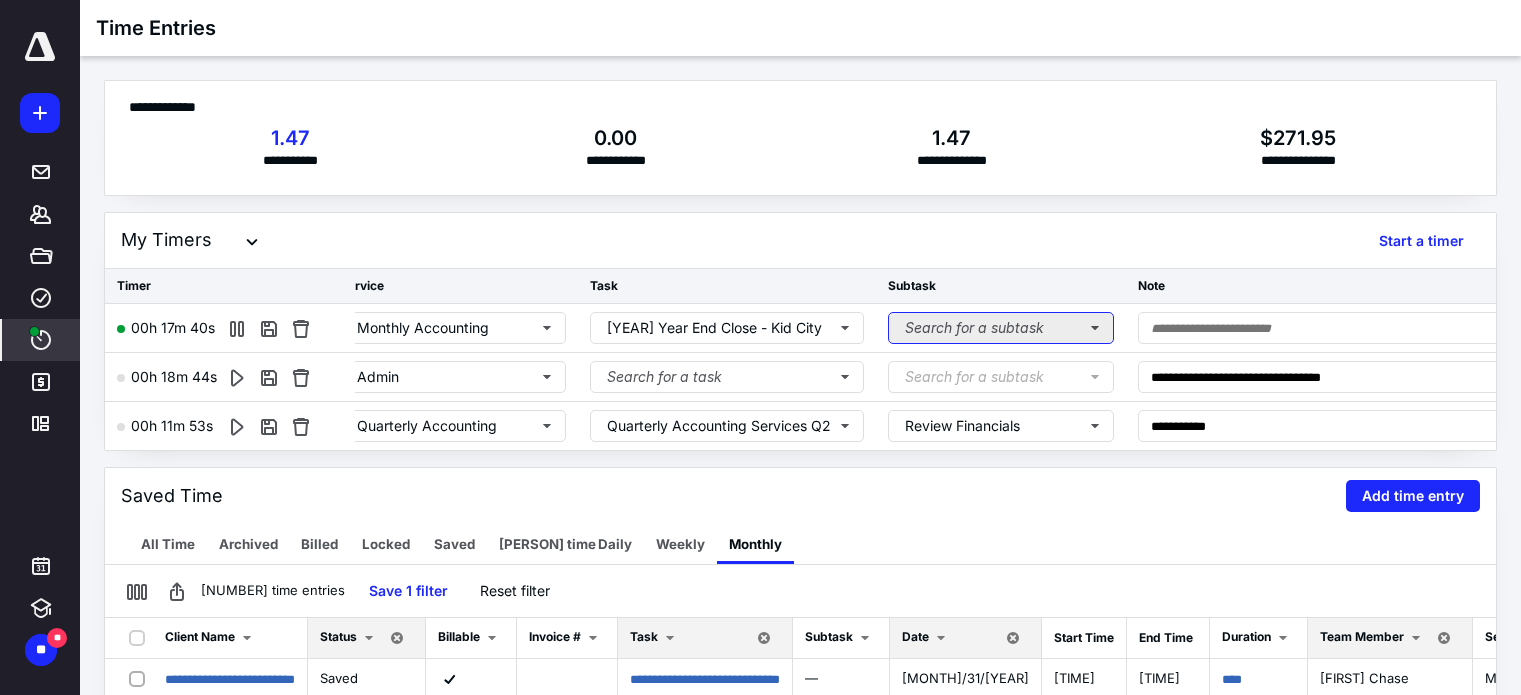 click on "Search for a subtask" at bounding box center (1001, 328) 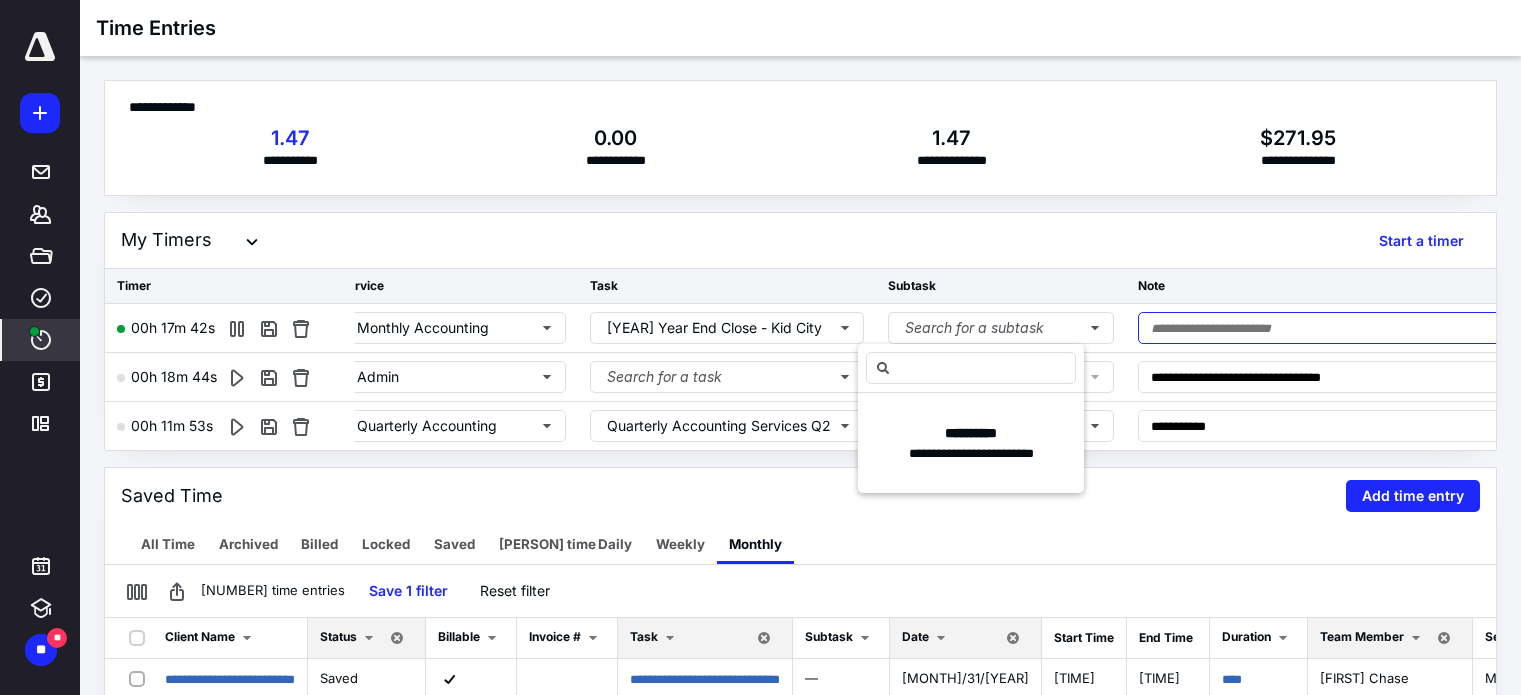 click at bounding box center [1326, 328] 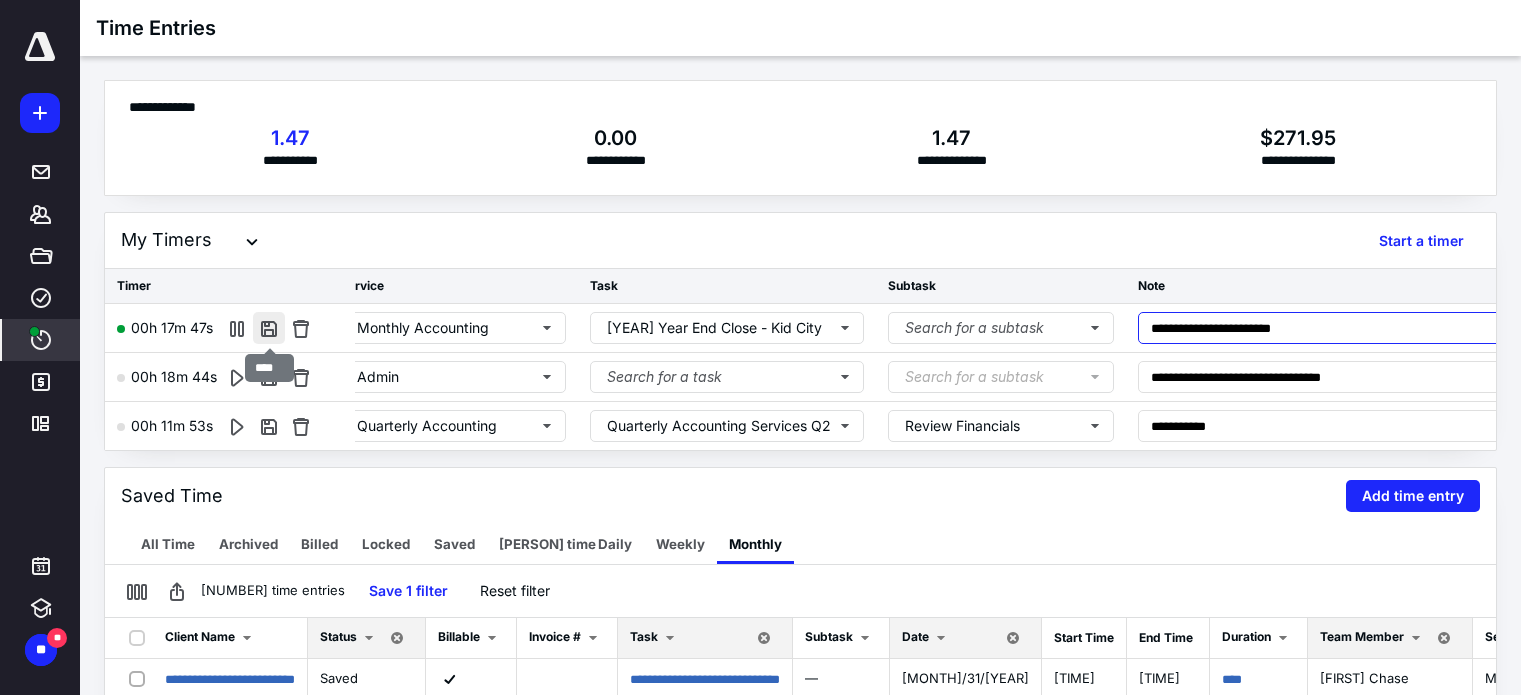 type on "**********" 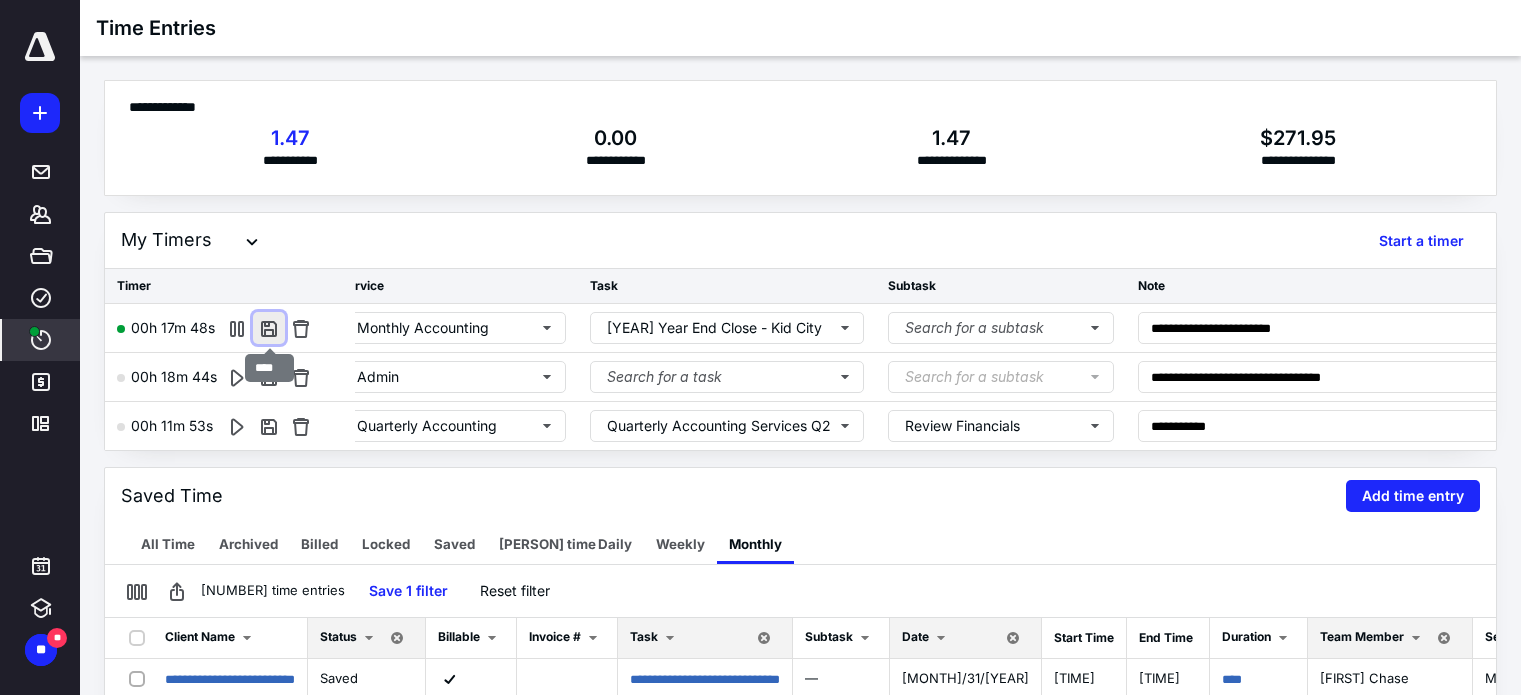 click at bounding box center [269, 328] 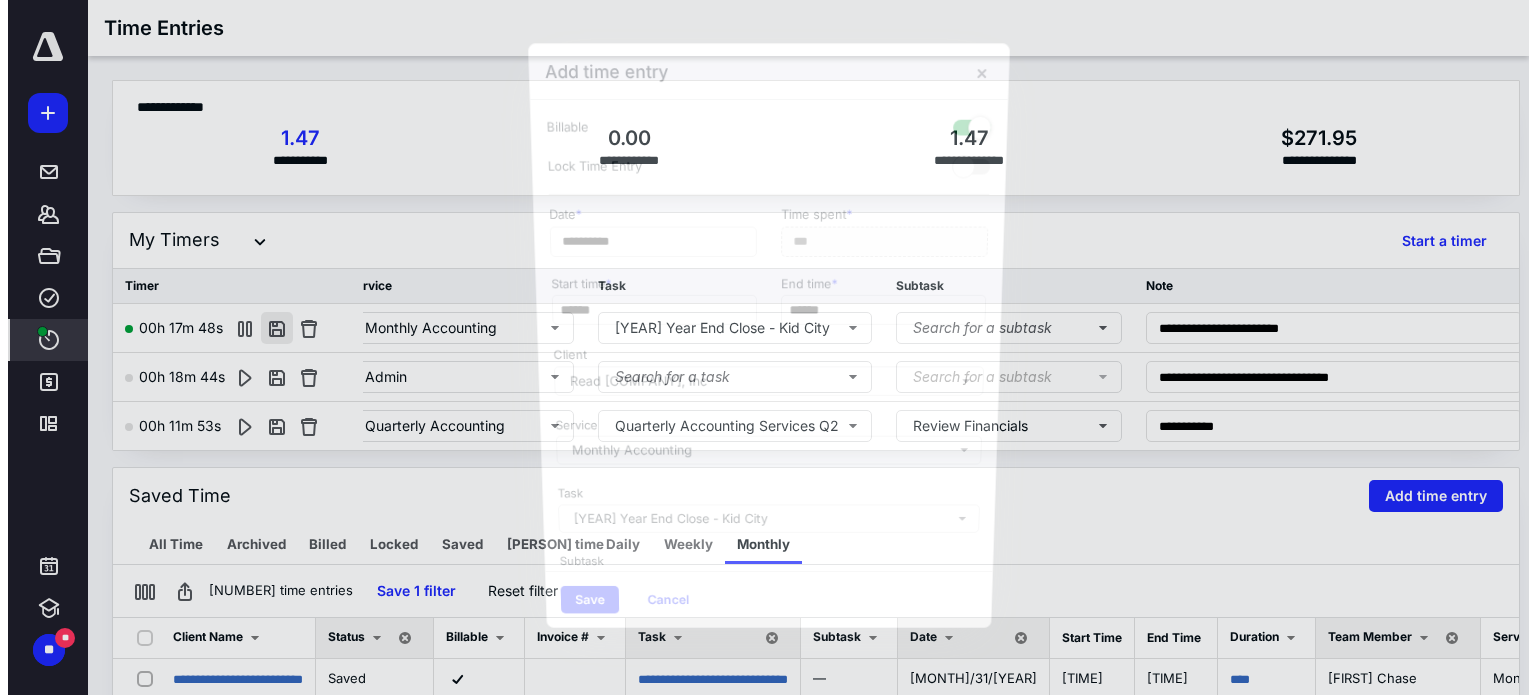 scroll, scrollTop: 0, scrollLeft: 417, axis: horizontal 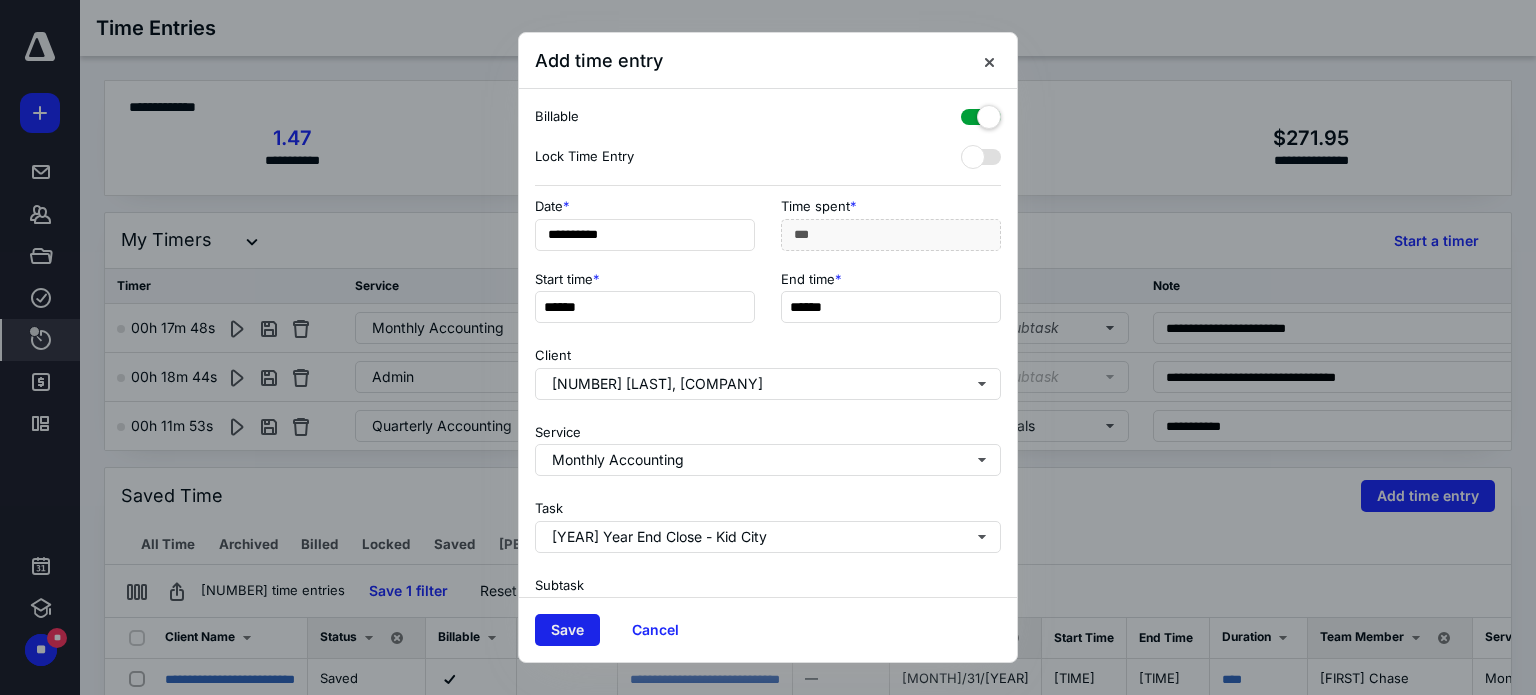 click on "Save" at bounding box center (567, 630) 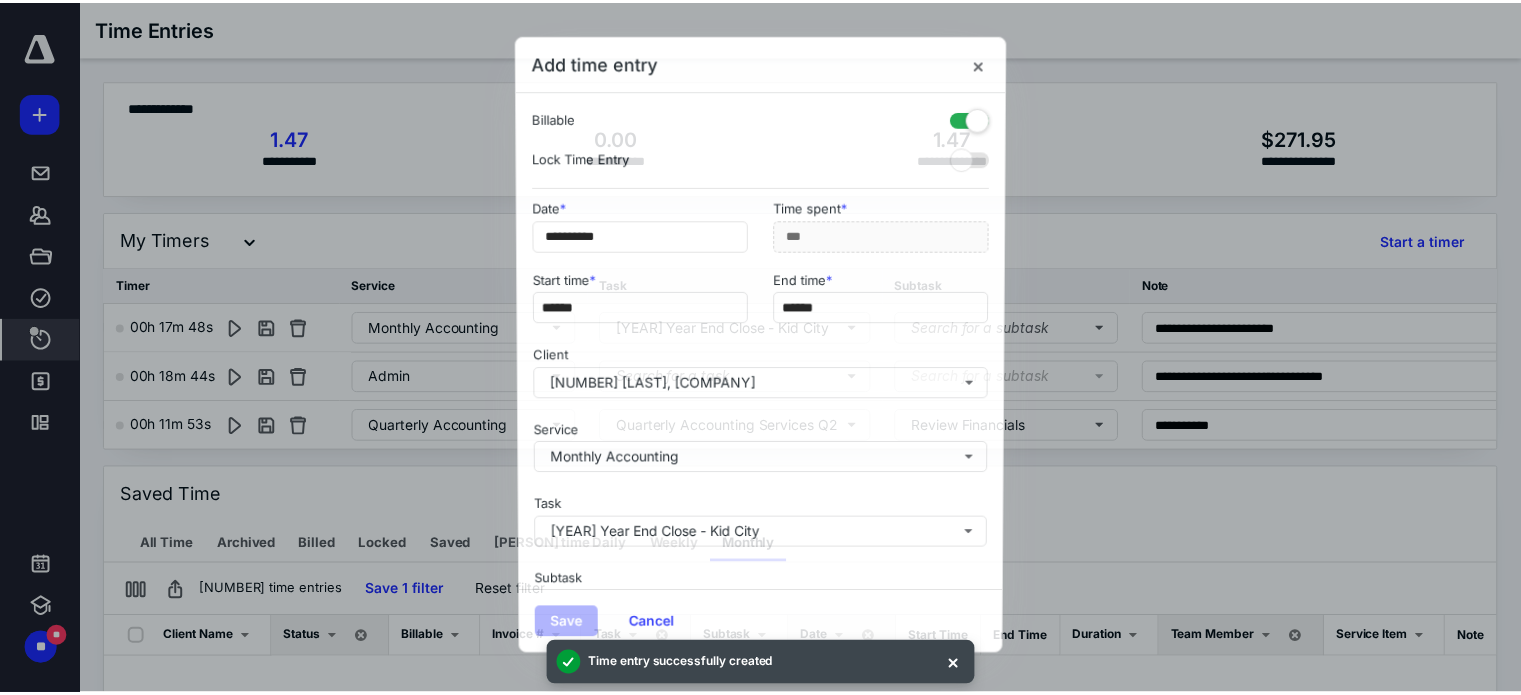 scroll, scrollTop: 0, scrollLeft: 413, axis: horizontal 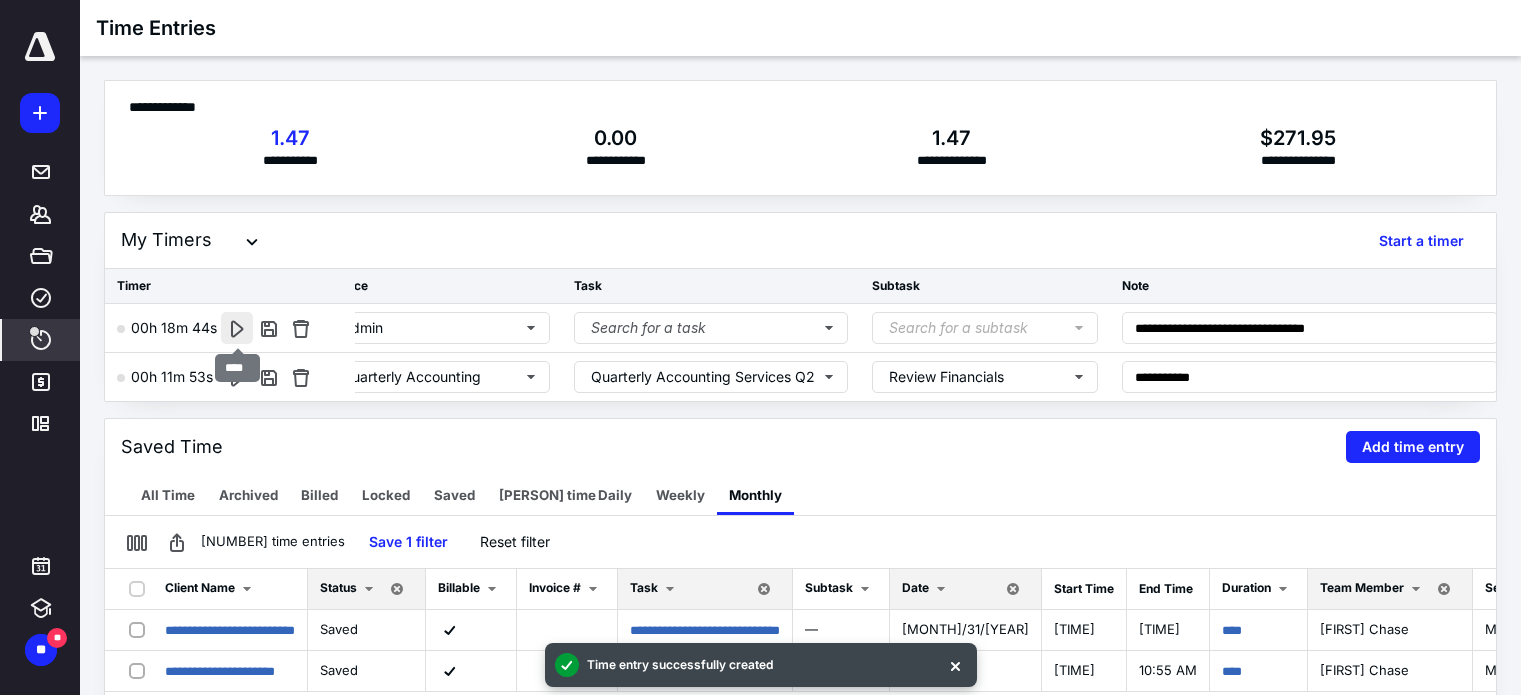 click at bounding box center [237, 328] 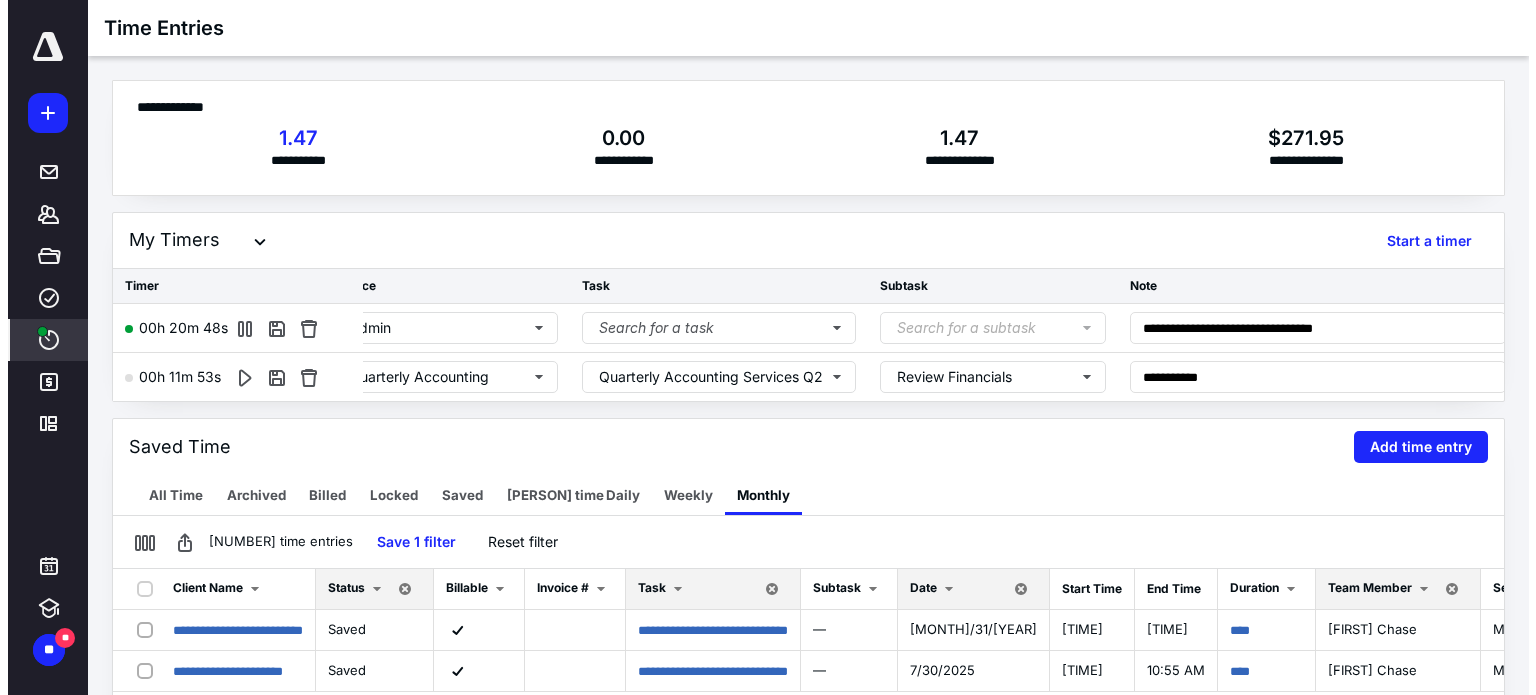 scroll, scrollTop: 0, scrollLeft: 0, axis: both 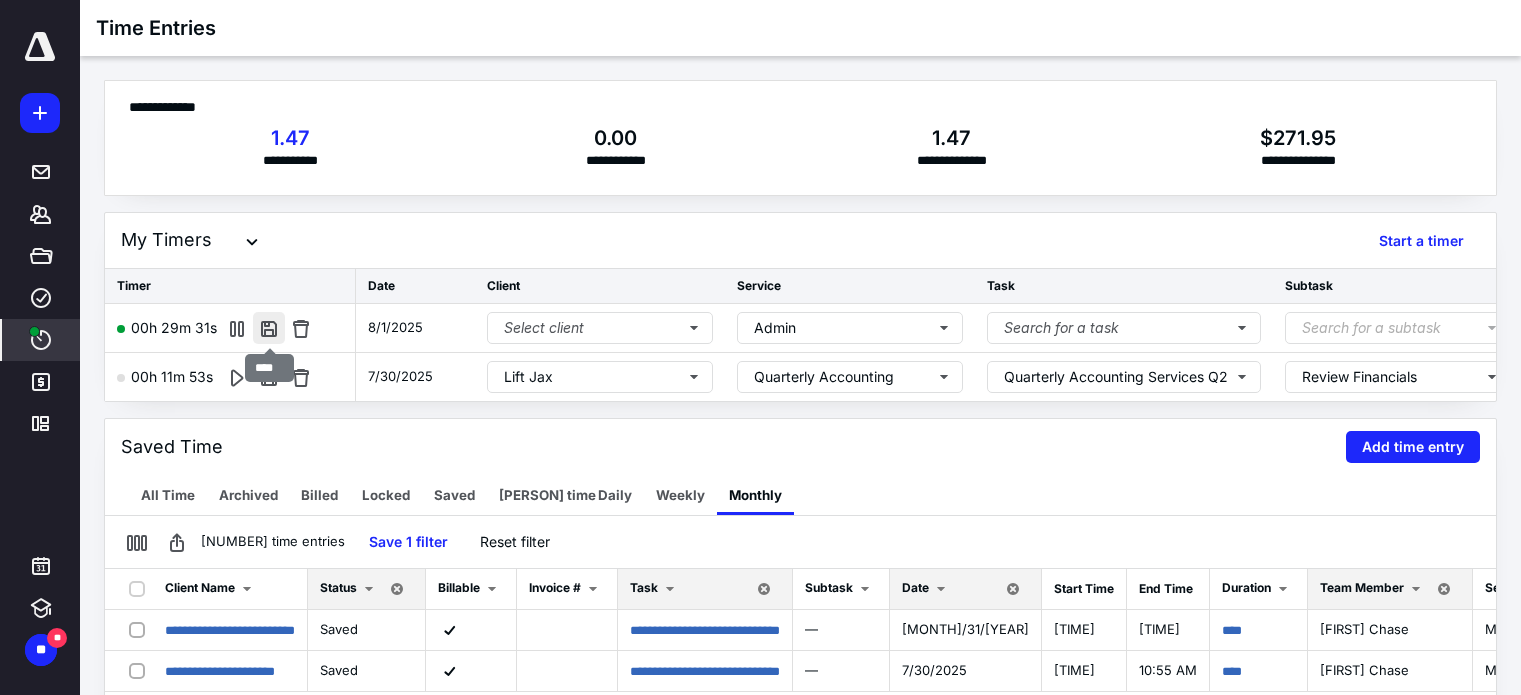 click at bounding box center [269, 328] 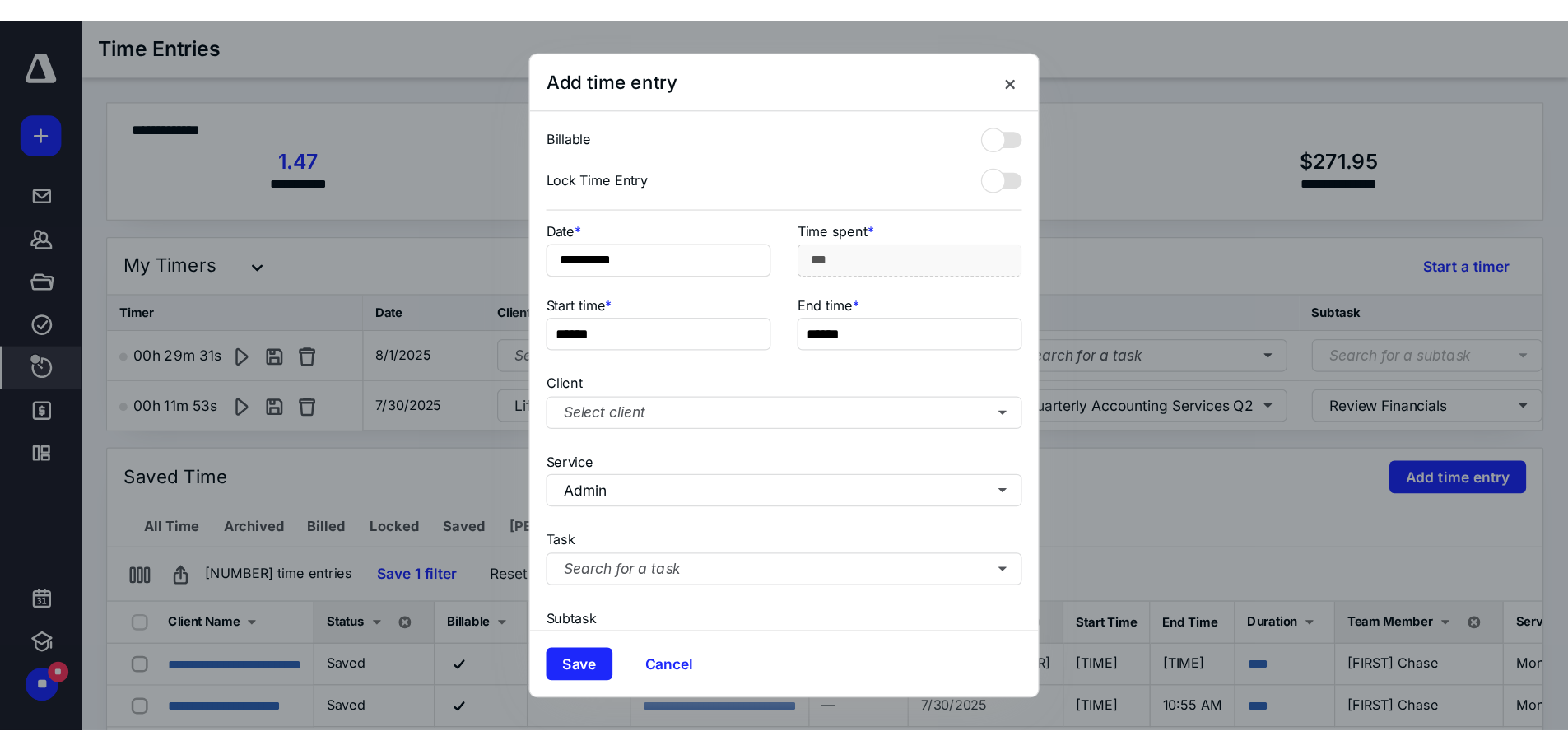 scroll, scrollTop: 230, scrollLeft: 0, axis: vertical 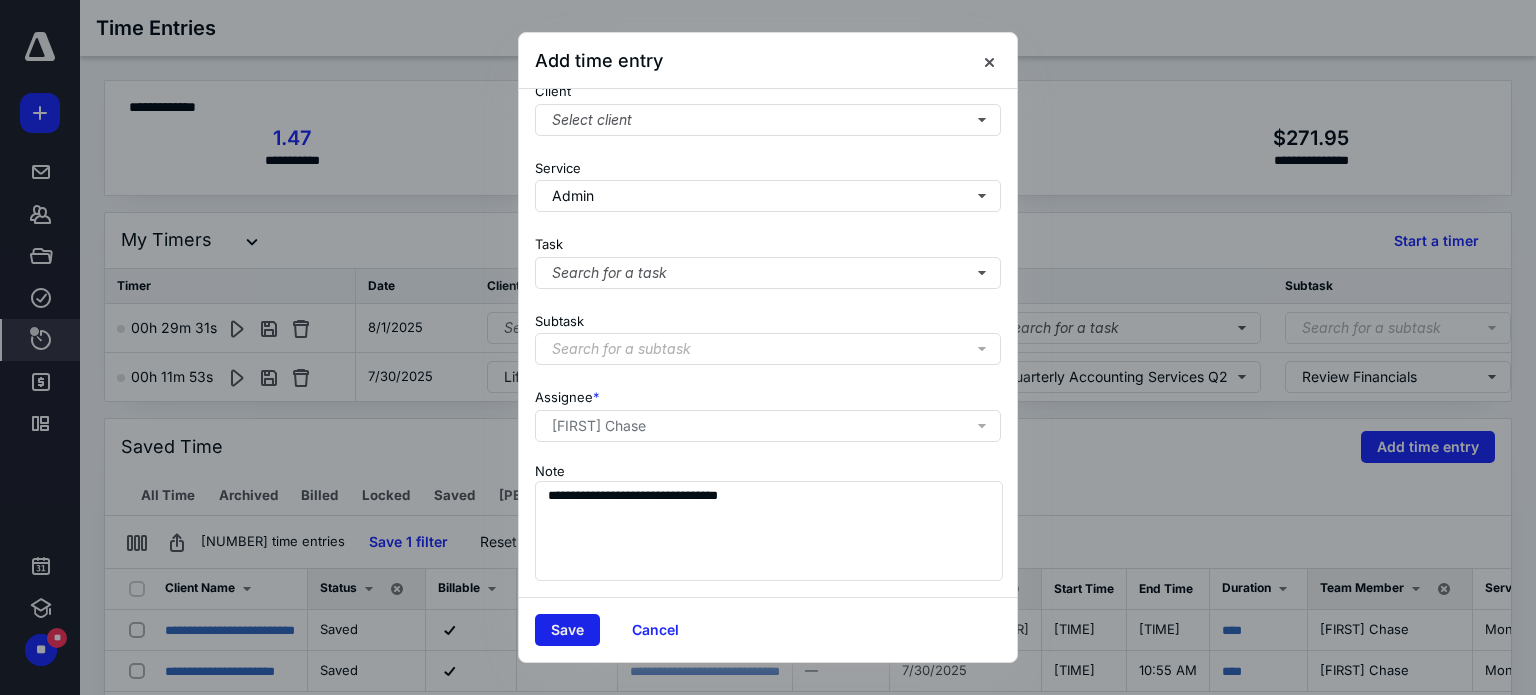 click on "Save" at bounding box center [567, 630] 